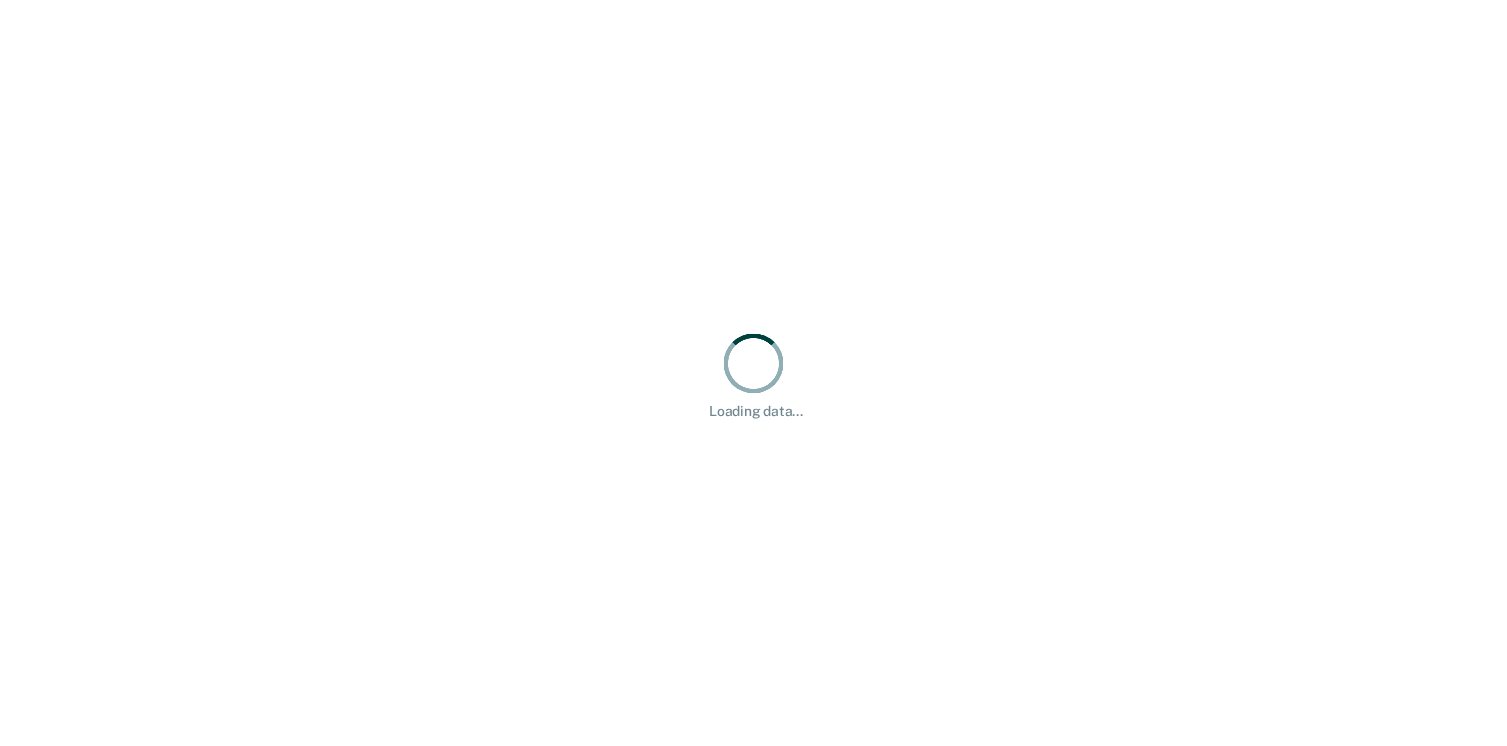 scroll, scrollTop: 0, scrollLeft: 0, axis: both 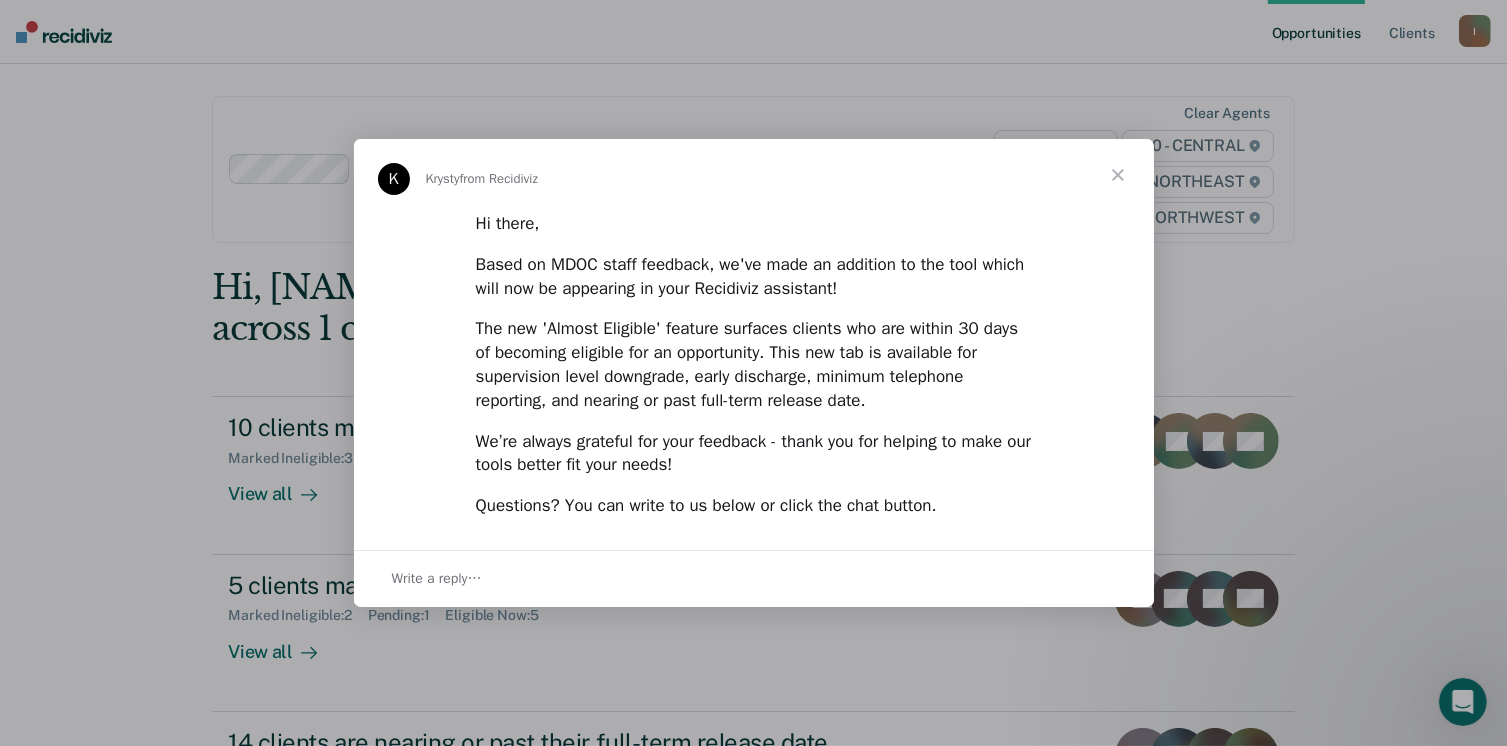 click at bounding box center [1118, 175] 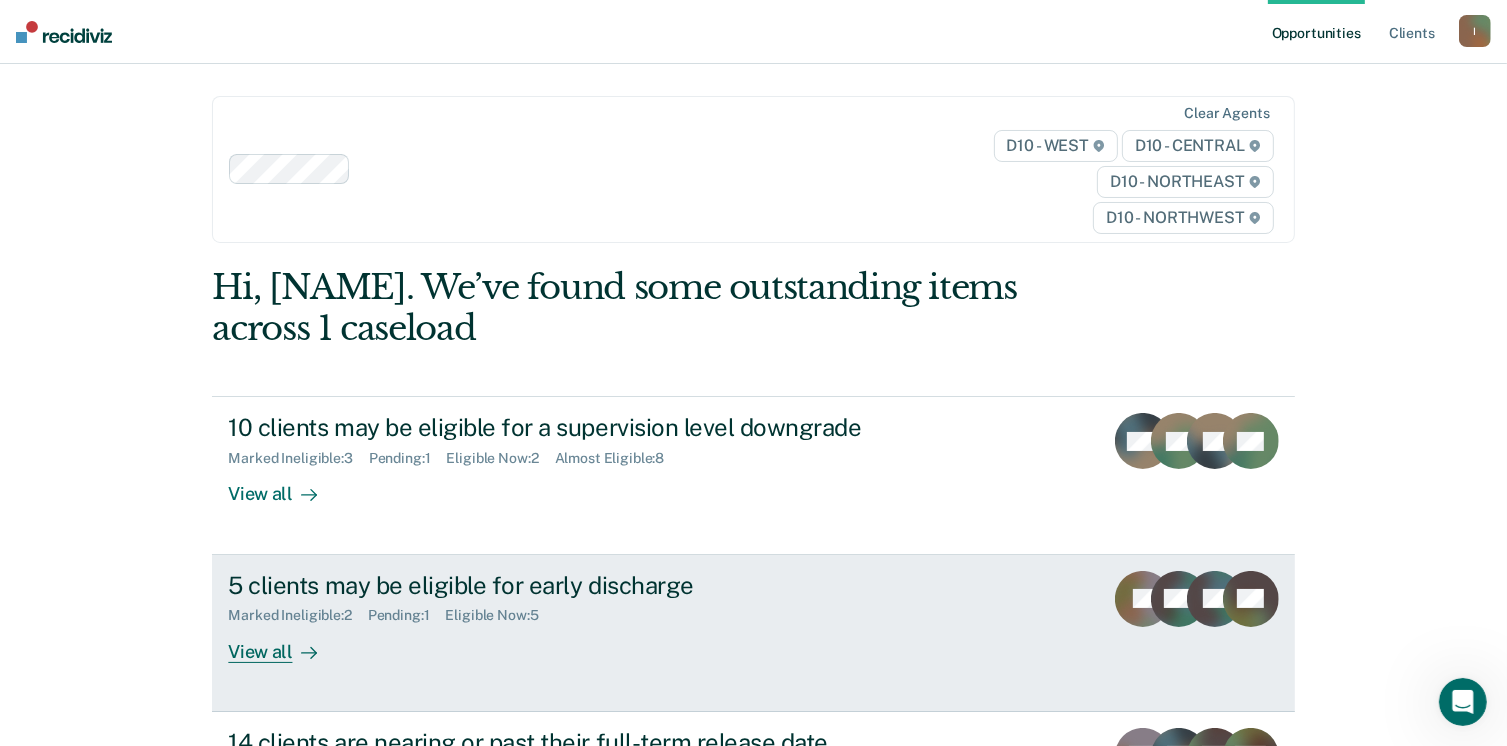 click on "View all" at bounding box center [284, 643] 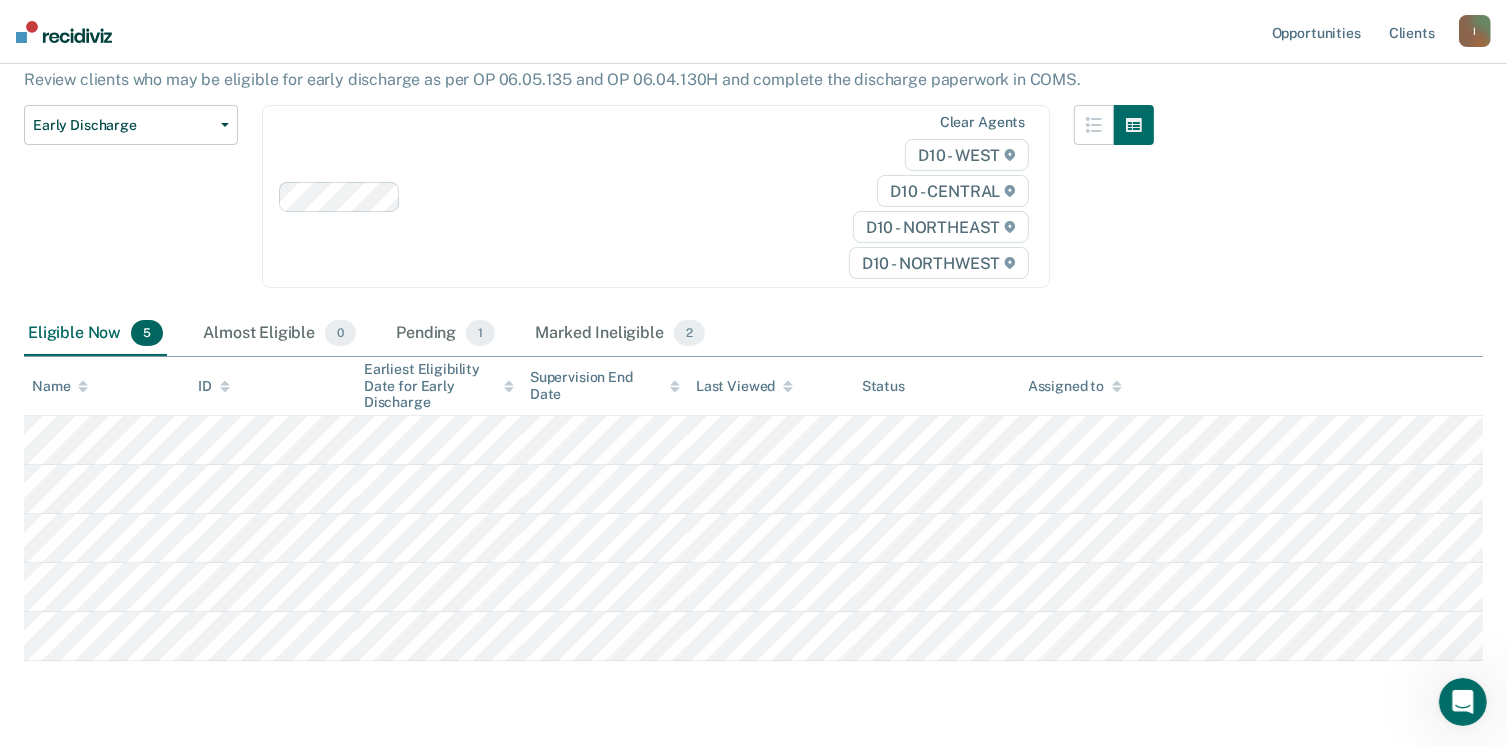 scroll, scrollTop: 238, scrollLeft: 0, axis: vertical 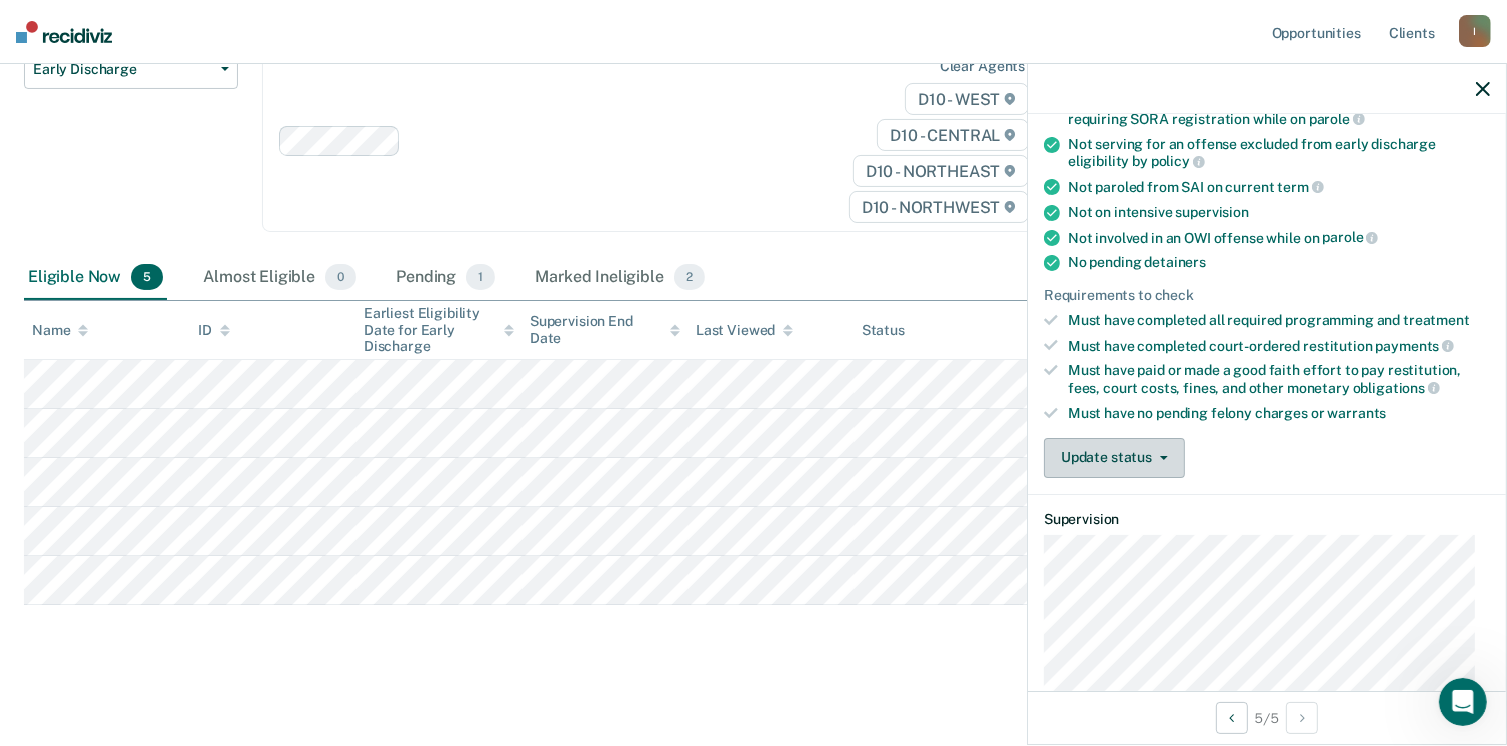 click at bounding box center [1160, 458] 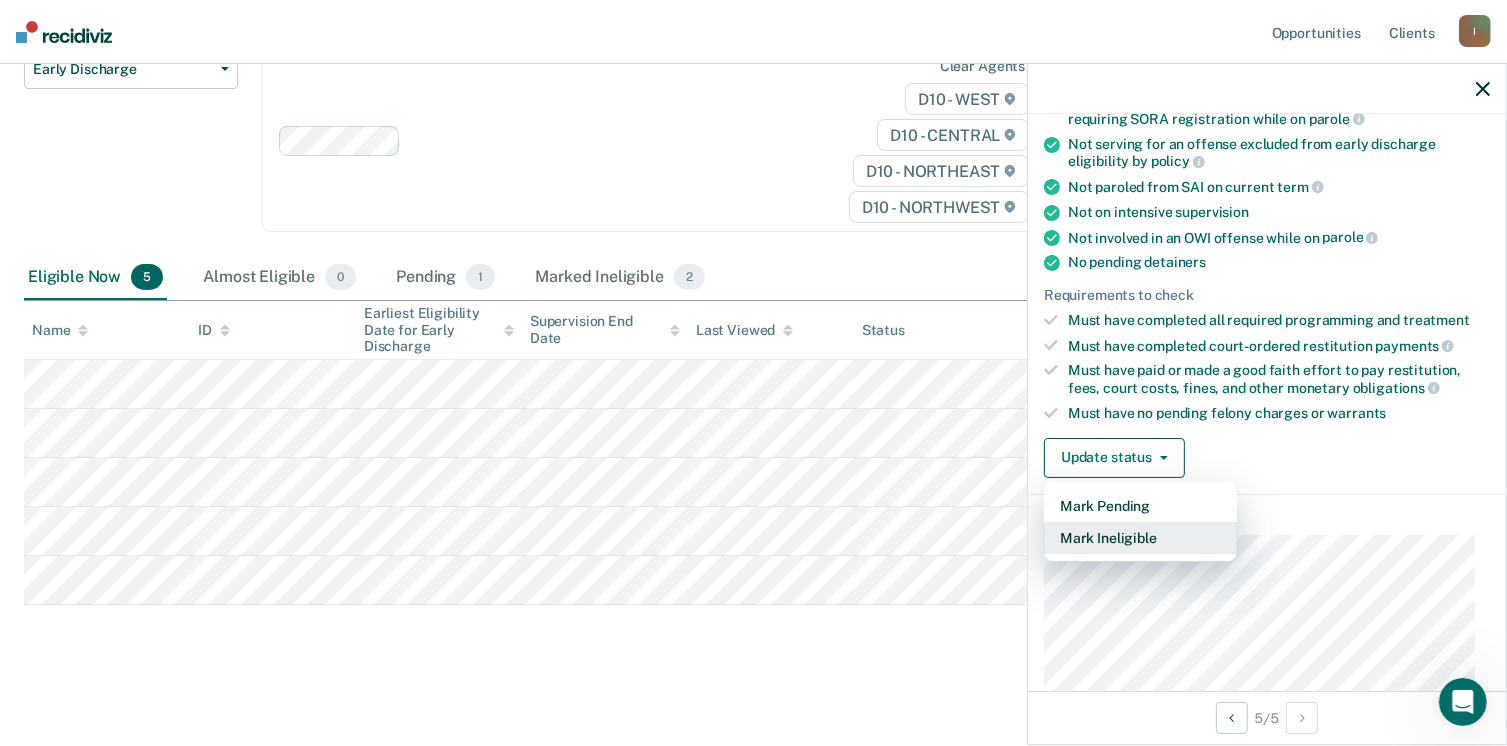 click on "Mark Ineligible" at bounding box center [1140, 538] 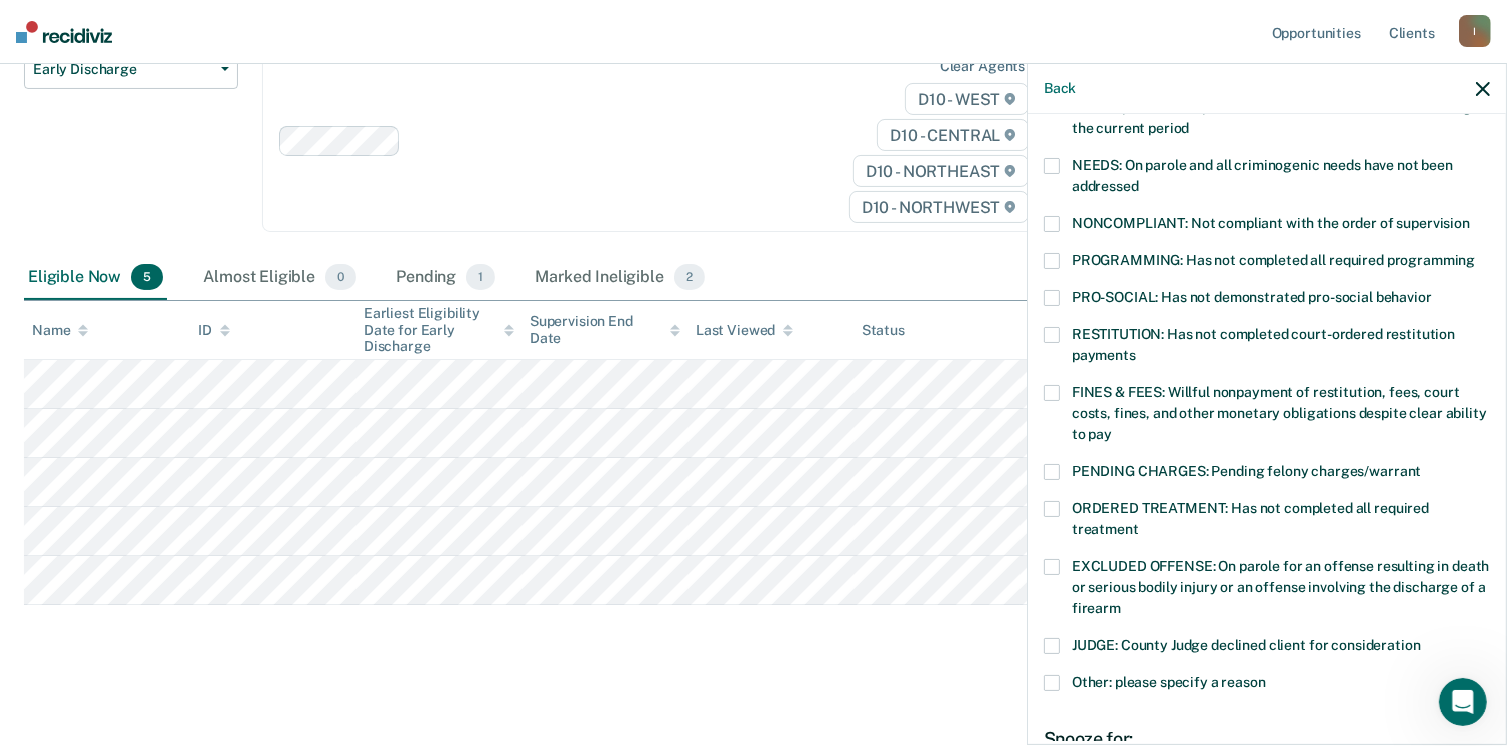 click at bounding box center [1052, 509] 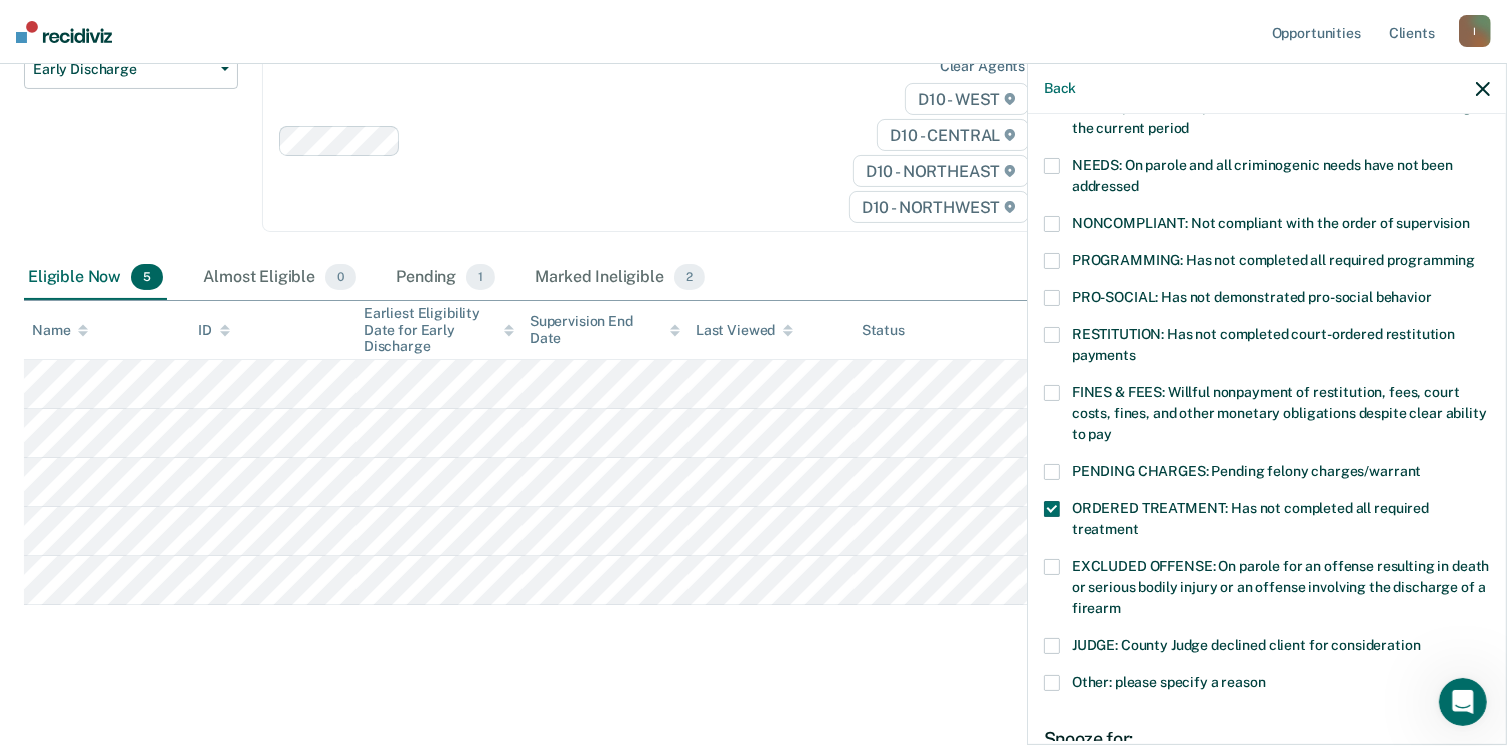 click at bounding box center (1052, 224) 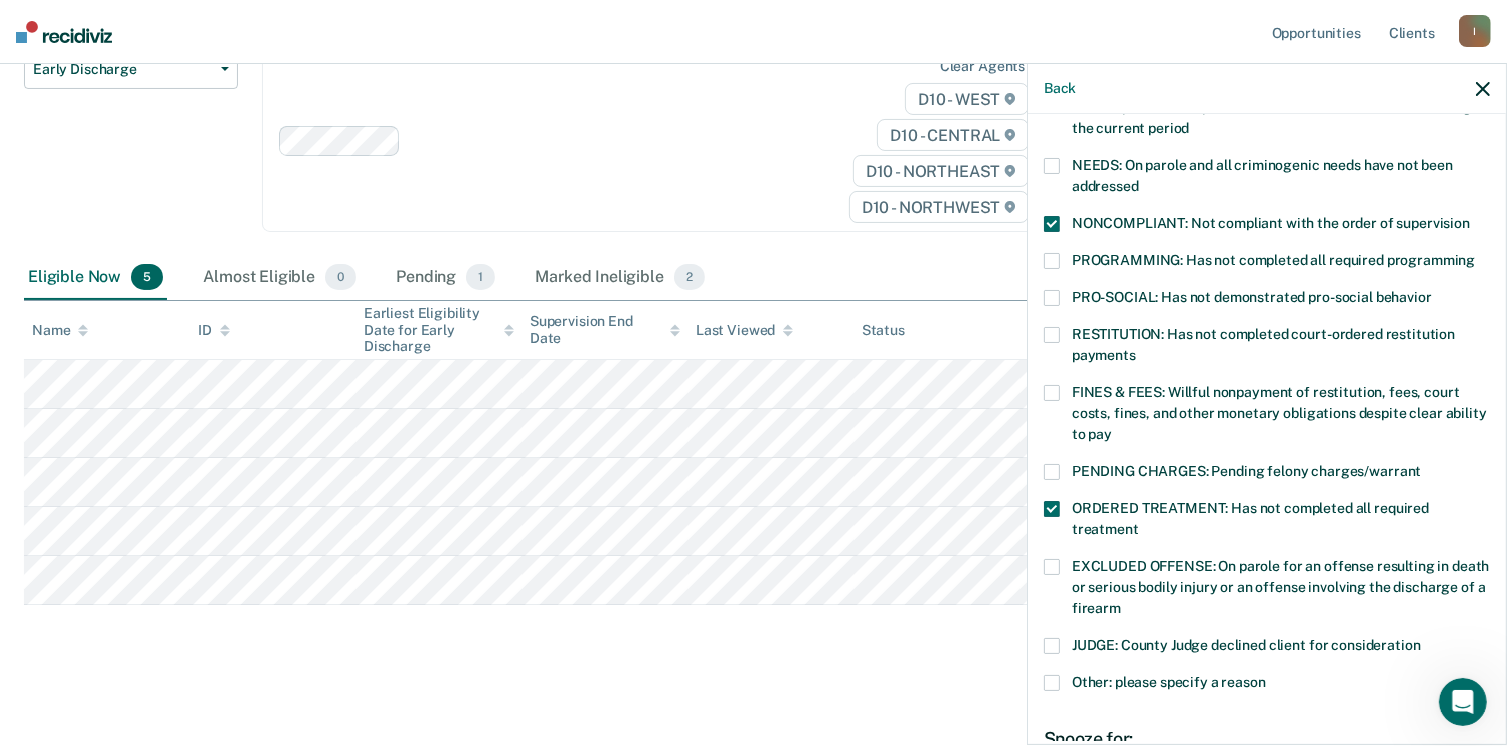 click at bounding box center (1052, 166) 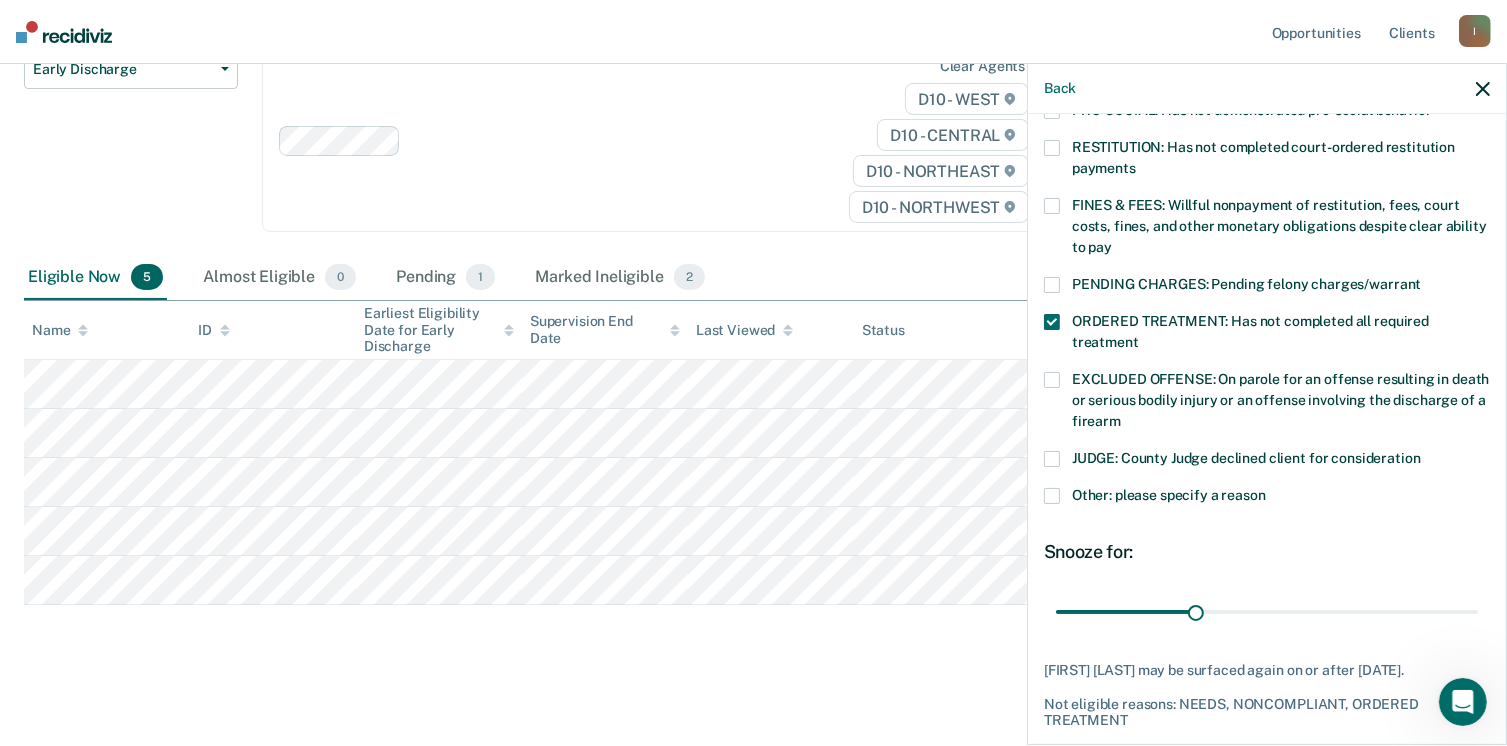 scroll, scrollTop: 568, scrollLeft: 0, axis: vertical 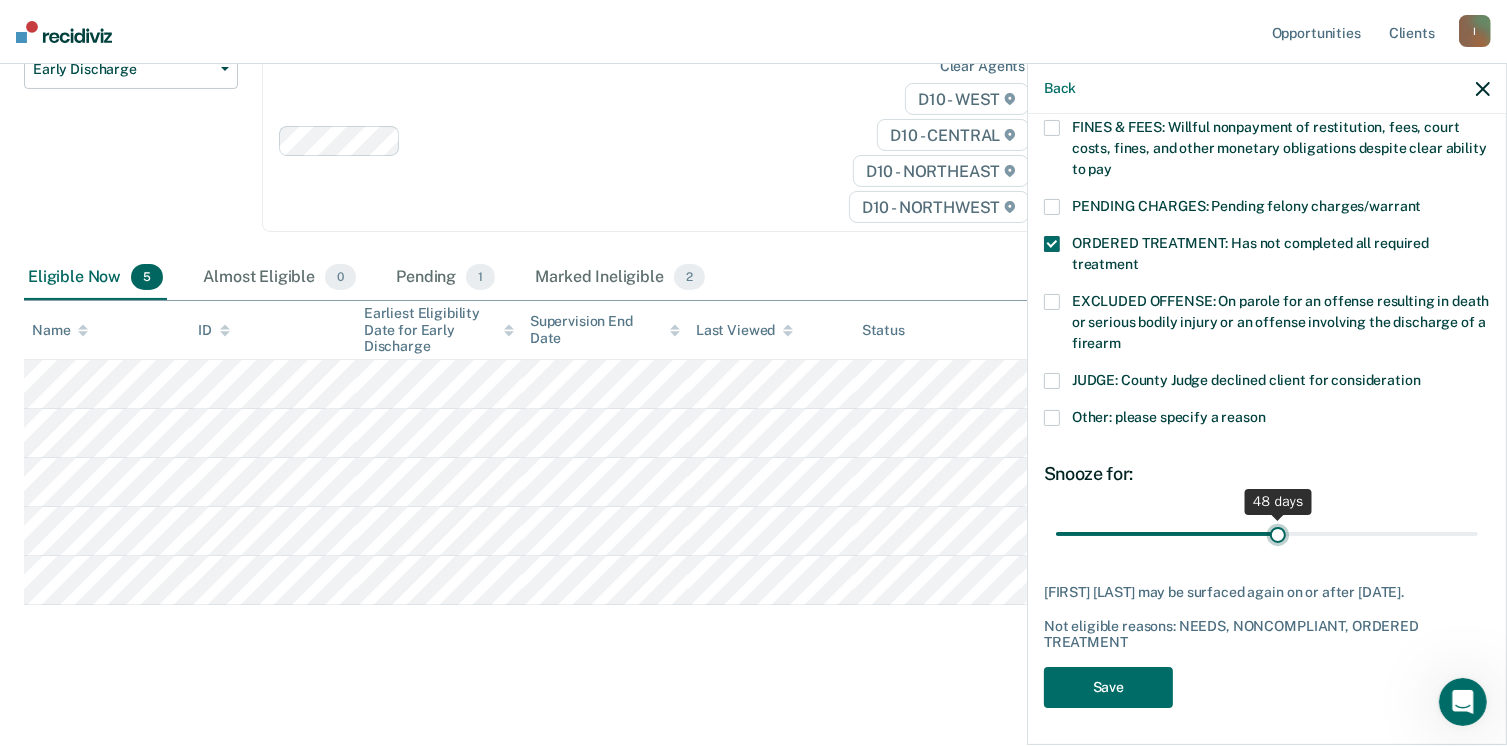 click at bounding box center (1267, 534) 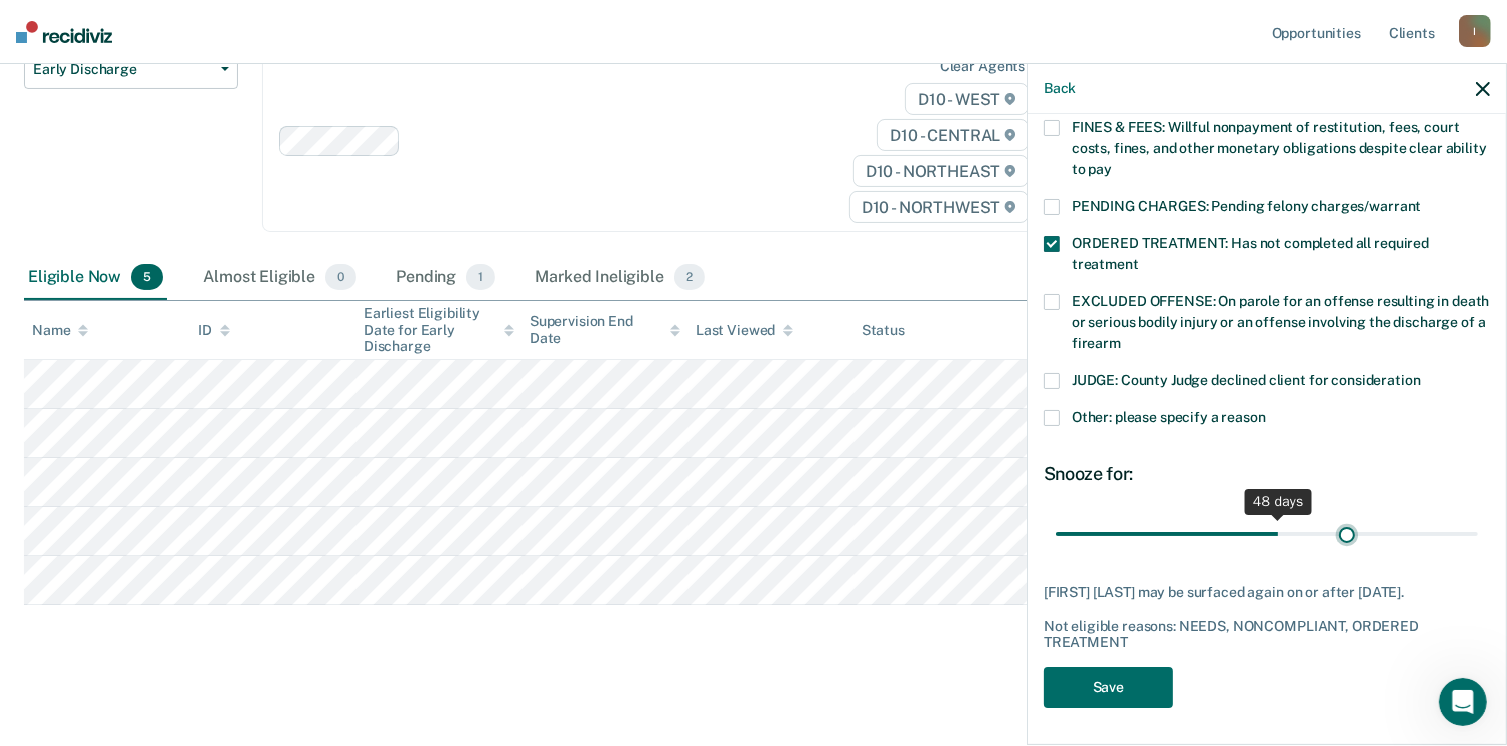click at bounding box center [1267, 534] 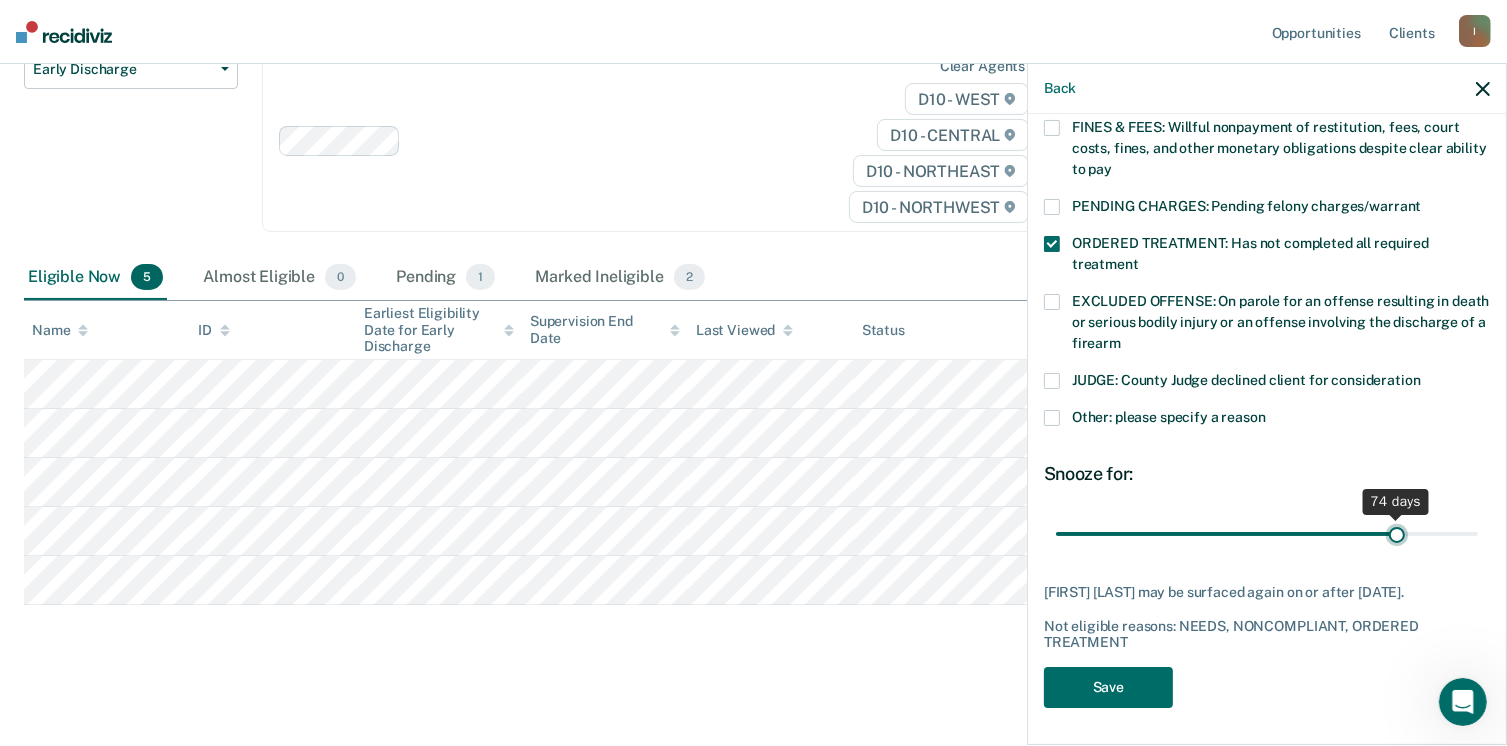 click at bounding box center [1267, 534] 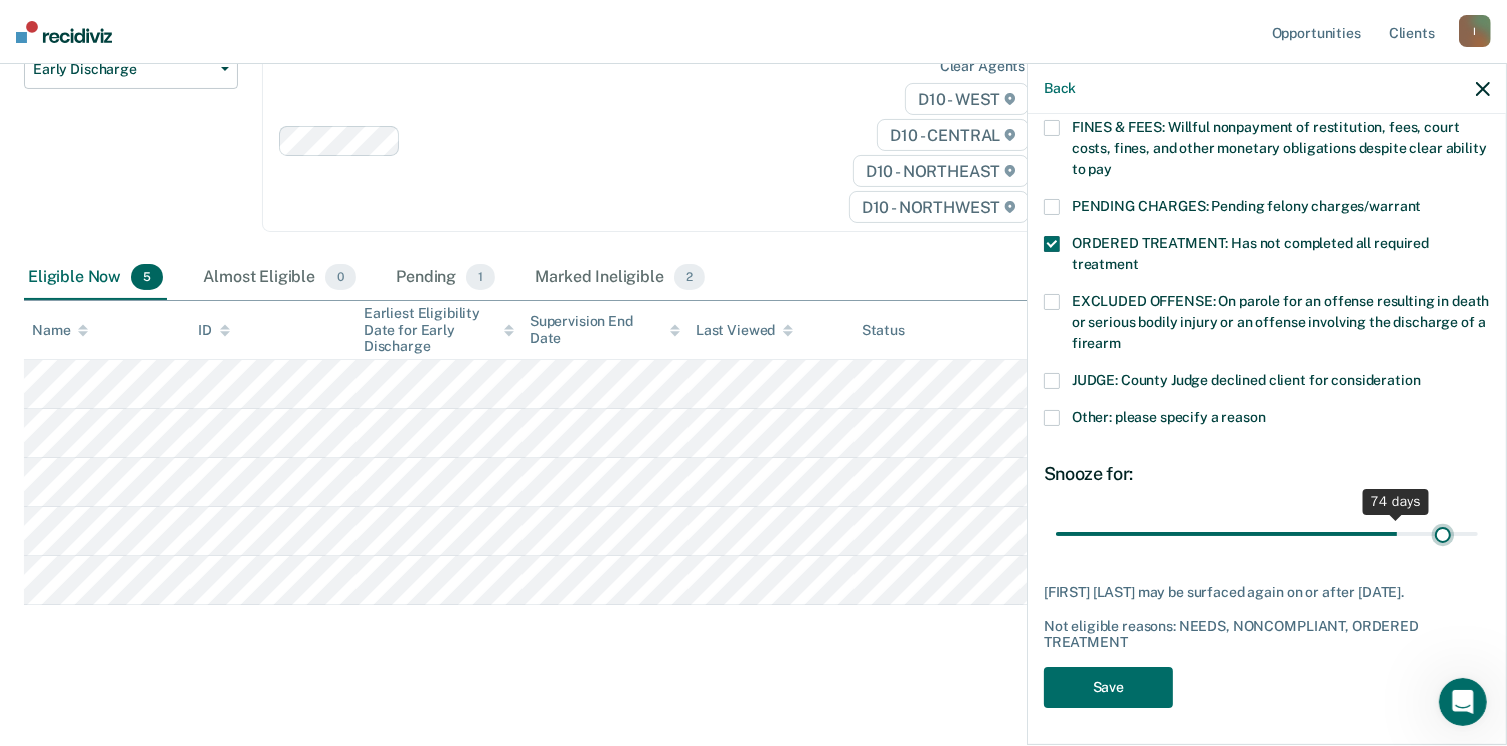 click at bounding box center (1267, 534) 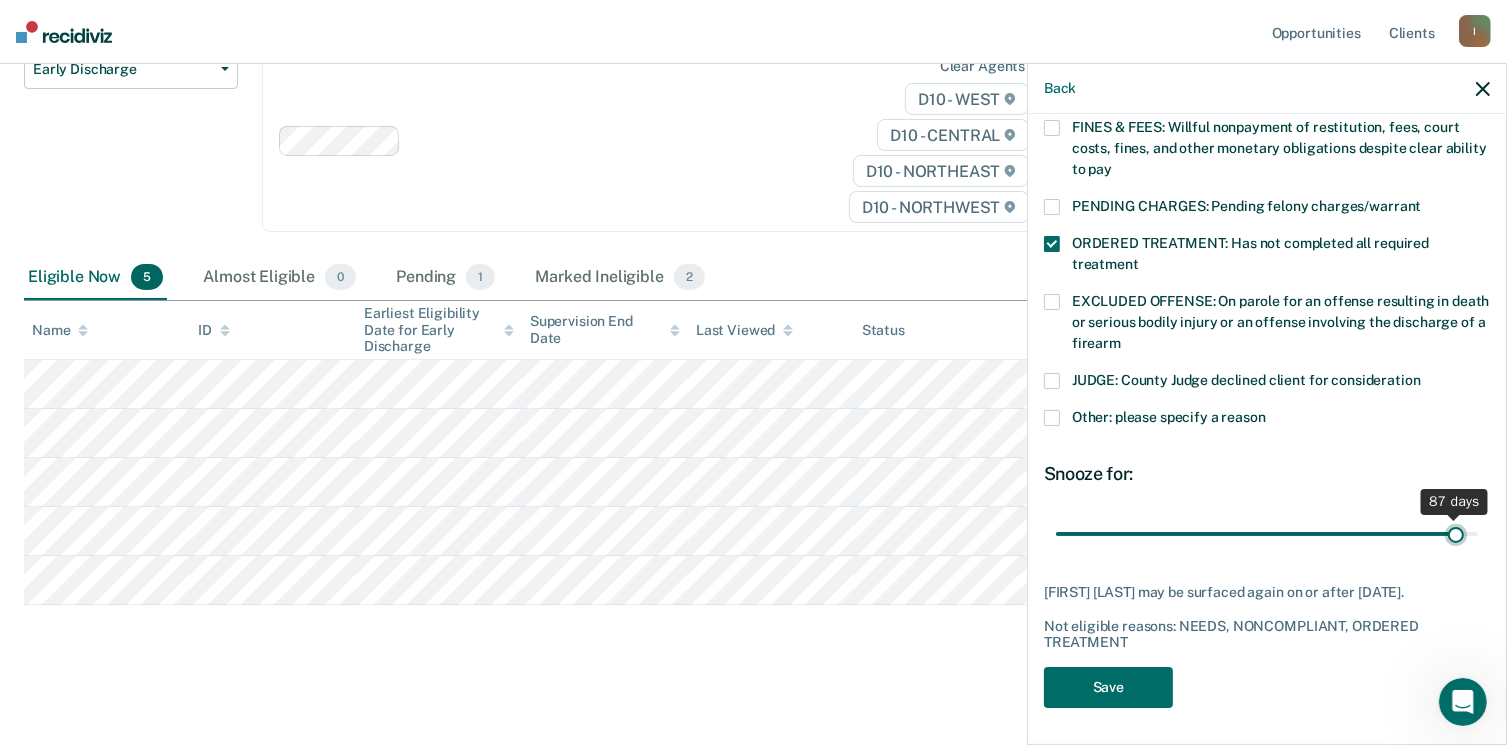 click at bounding box center (1267, 534) 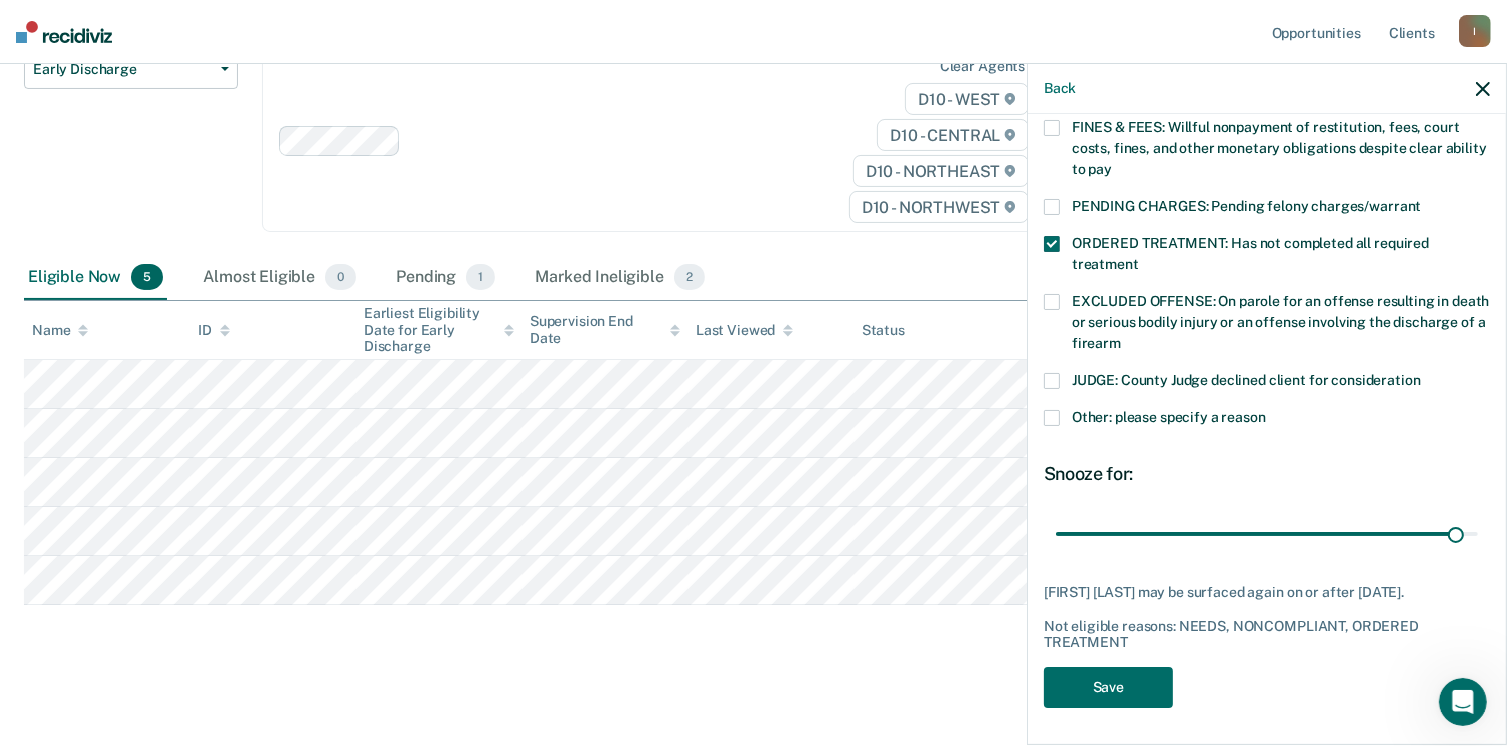 click on "87 days" at bounding box center (1267, 534) 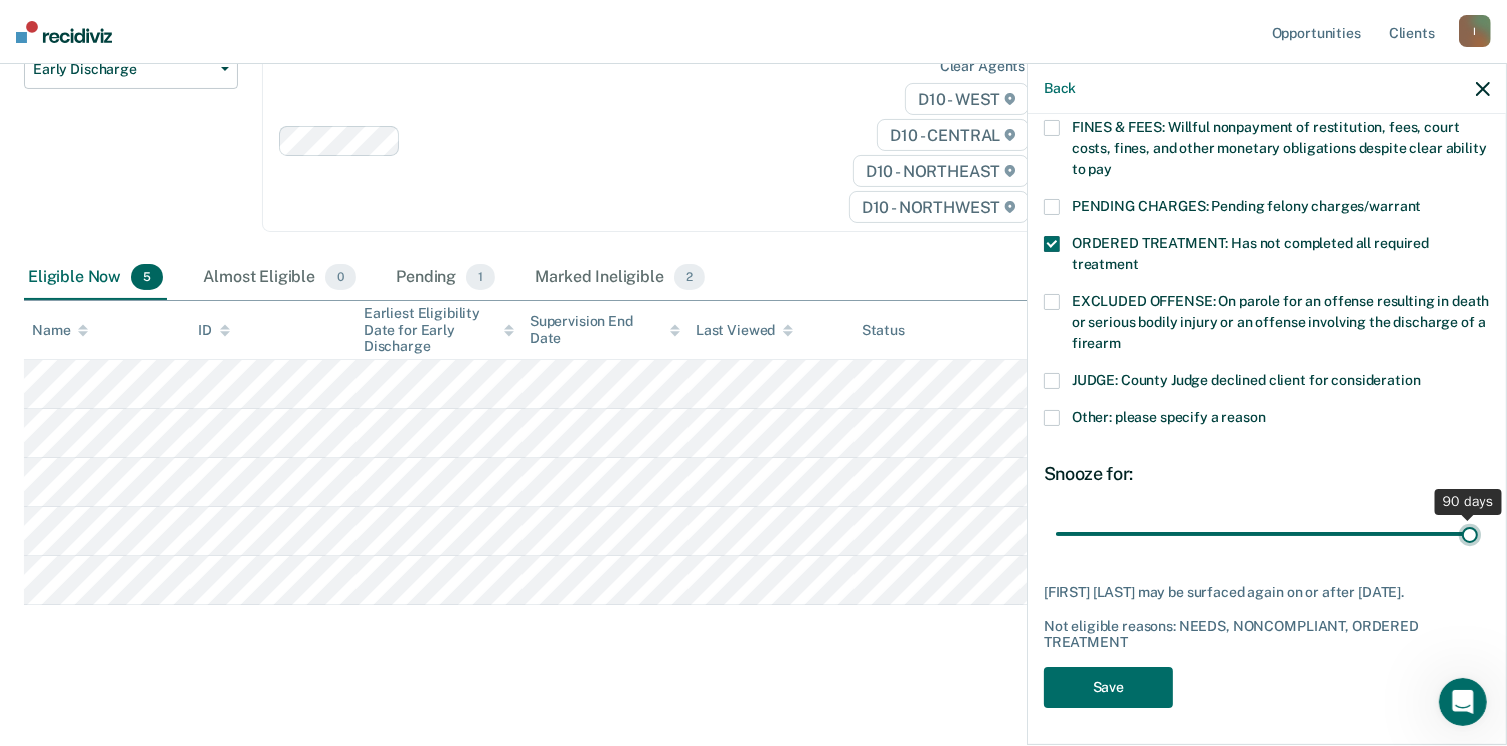 type on "90" 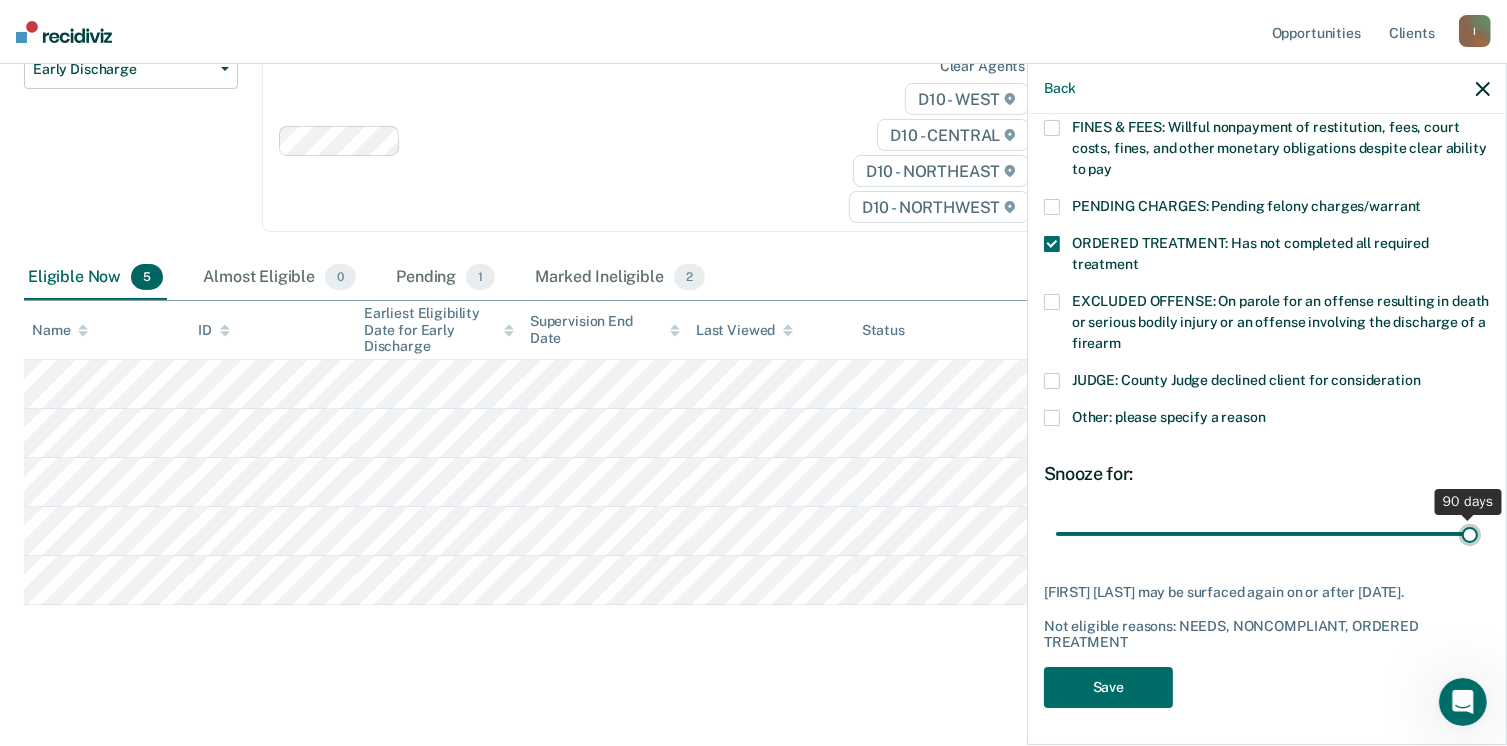 click at bounding box center (1267, 534) 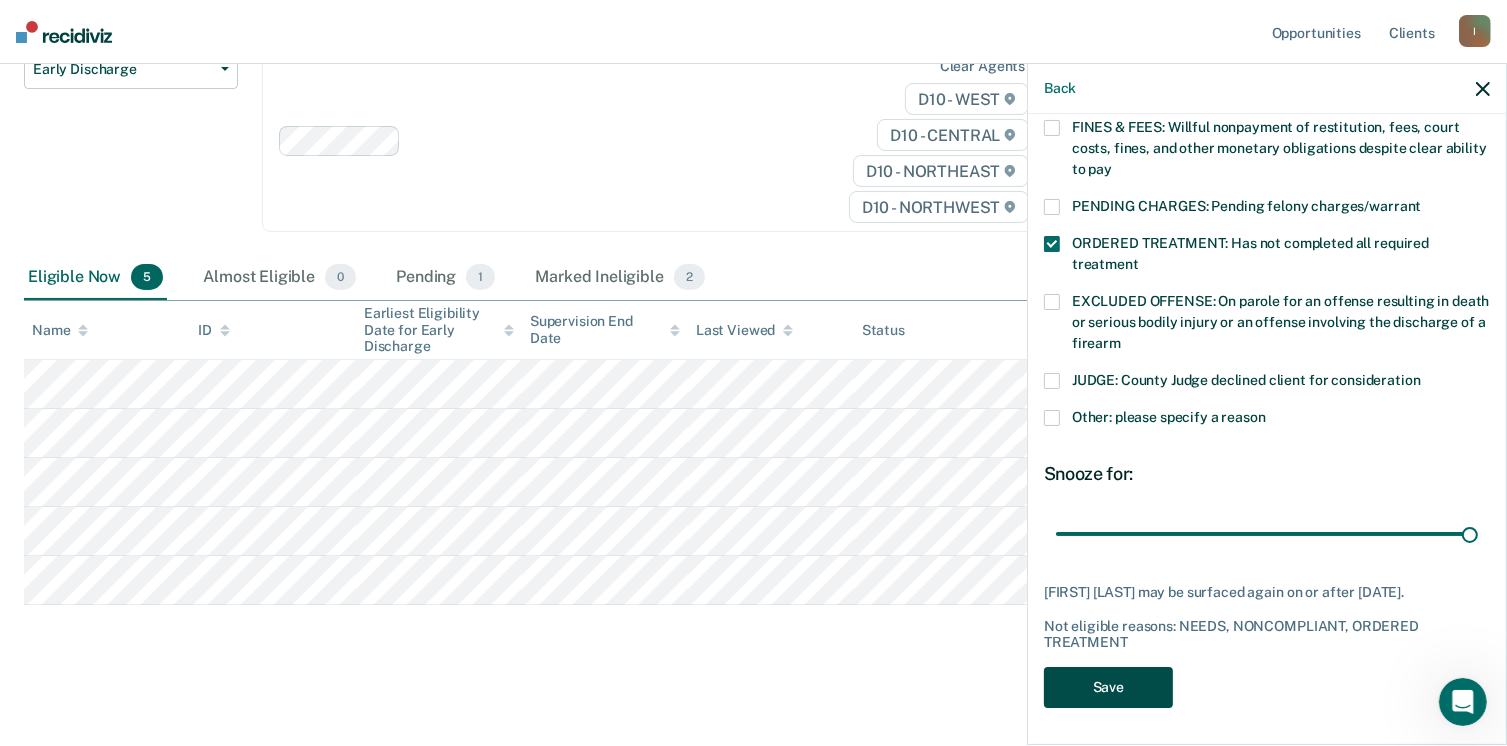 click on "Save" at bounding box center [1108, 687] 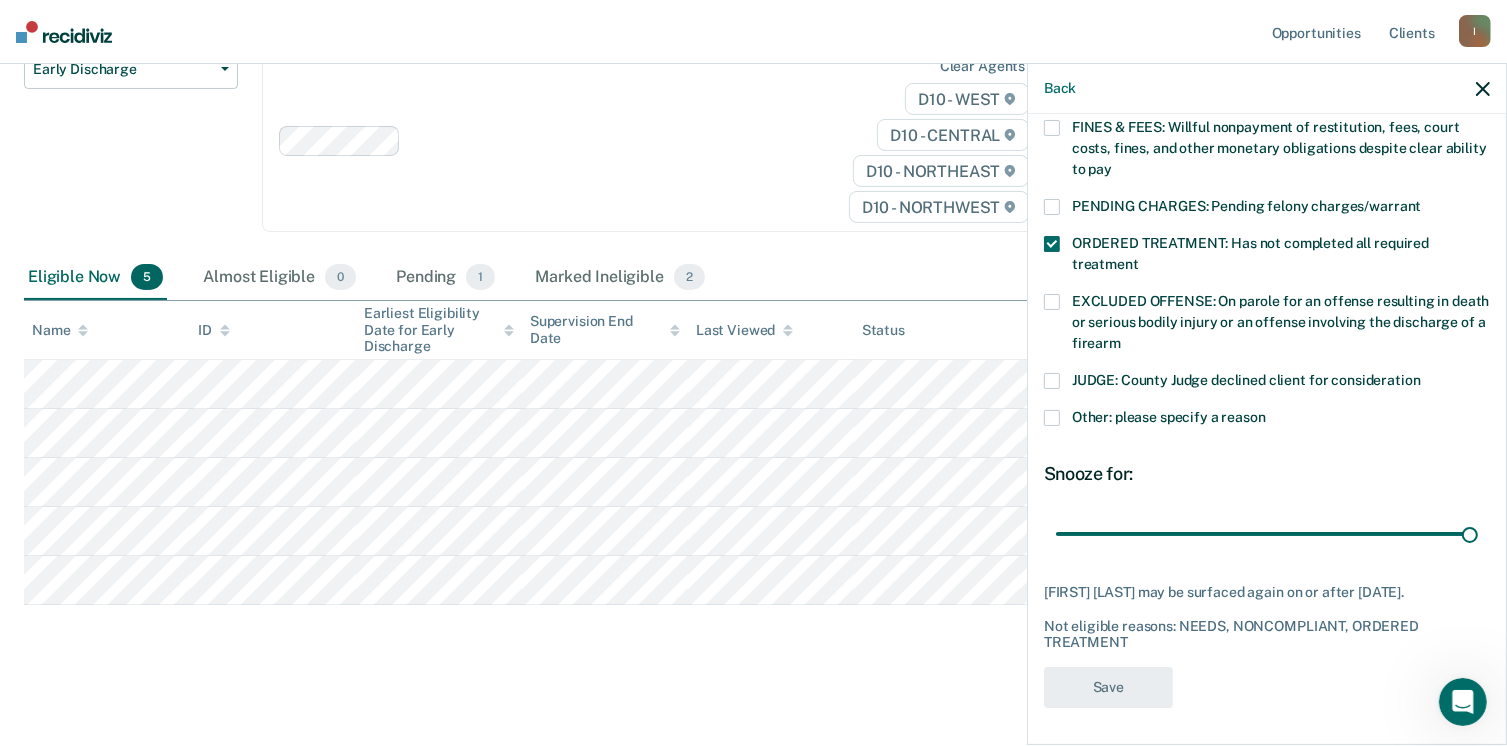 scroll, scrollTop: 189, scrollLeft: 0, axis: vertical 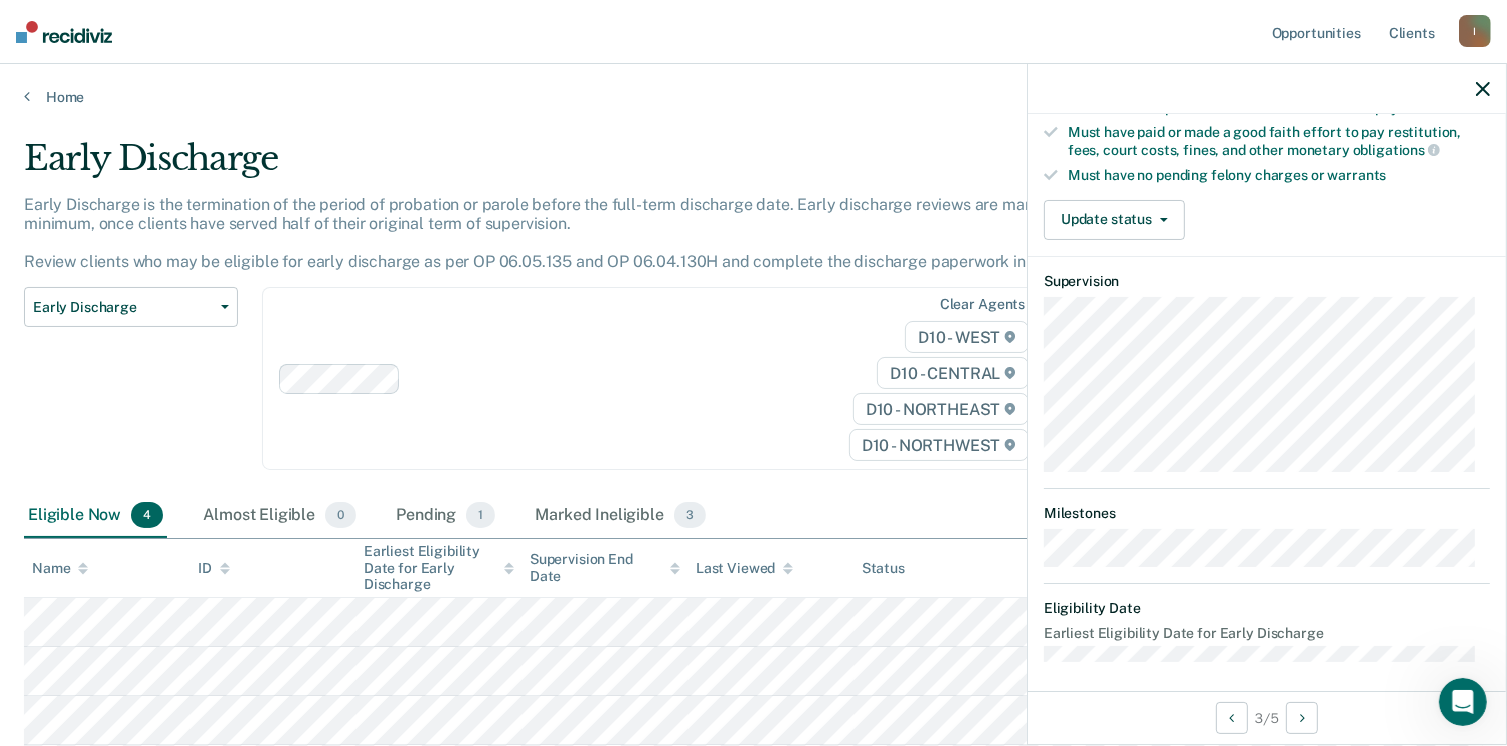 click 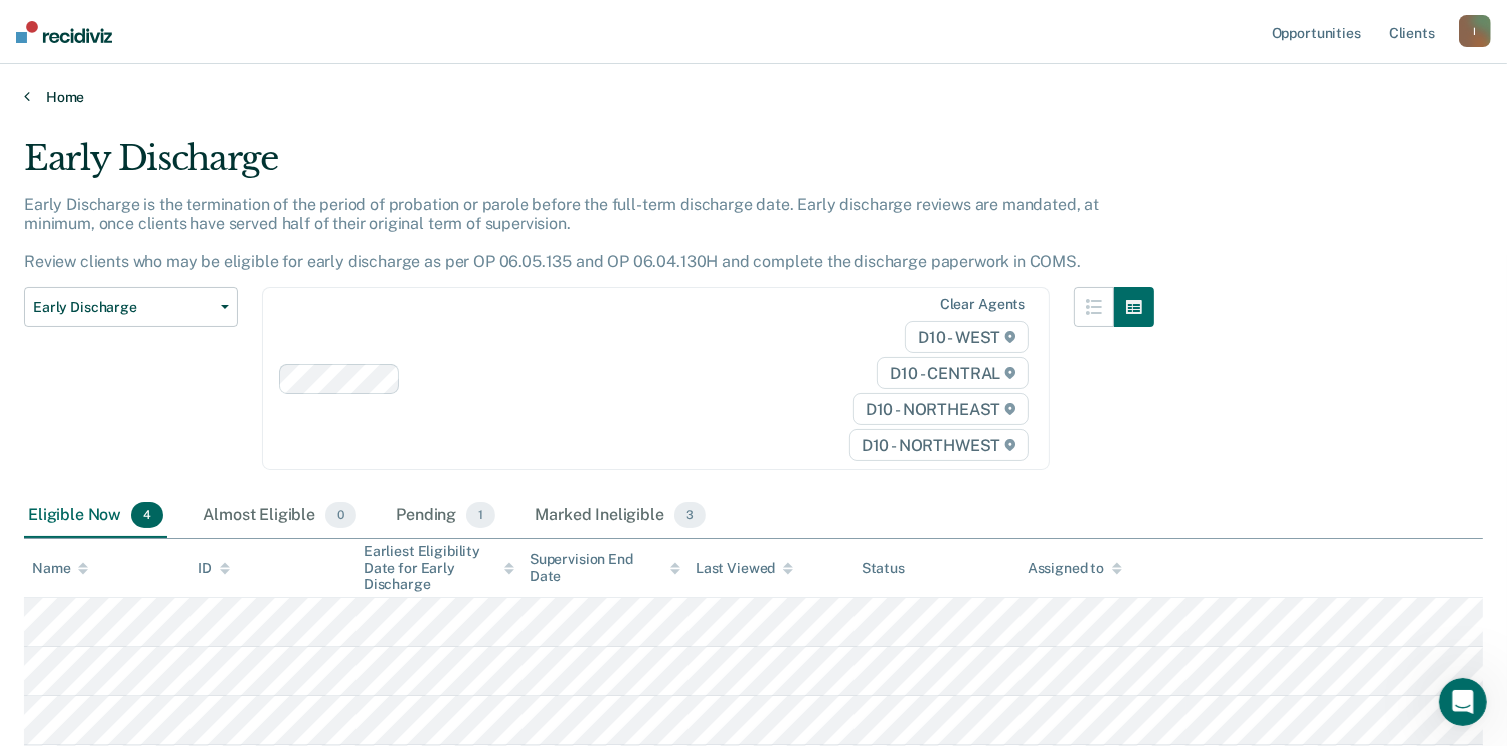 click on "Home" at bounding box center [753, 97] 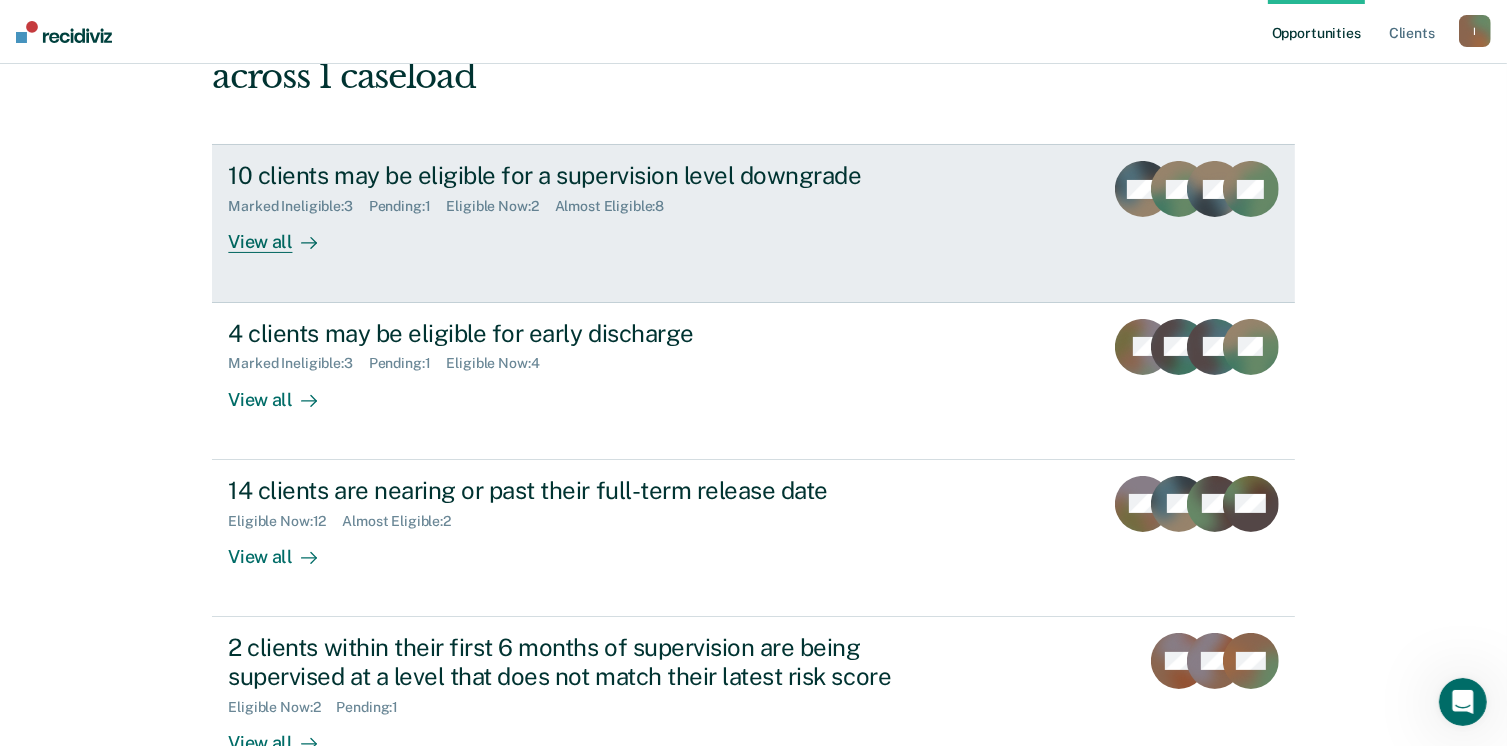 scroll, scrollTop: 263, scrollLeft: 0, axis: vertical 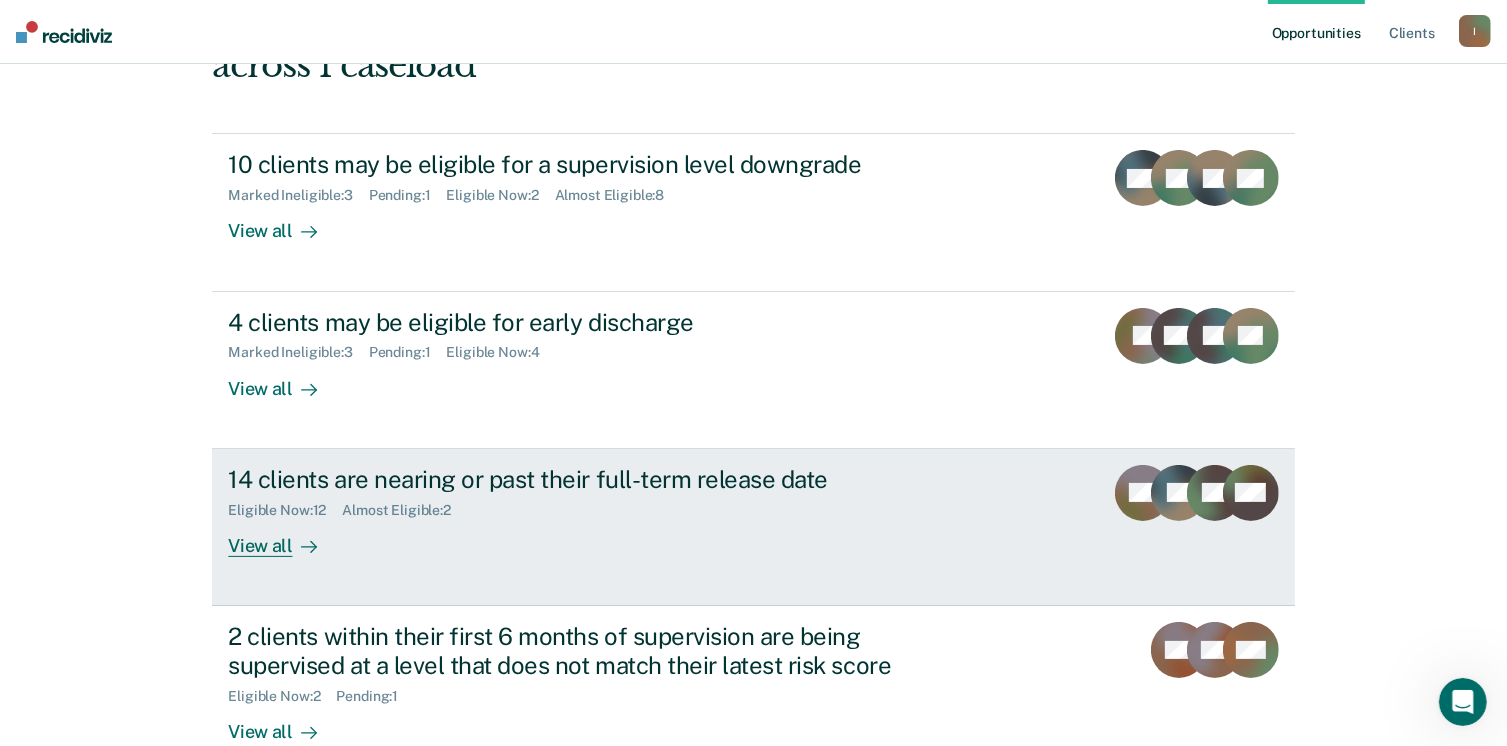 click on "14 clients are nearing or past their full-term release date Eligible Now :  12 Almost Eligible :  2 View all   GO AT FK + 11" at bounding box center [753, 527] 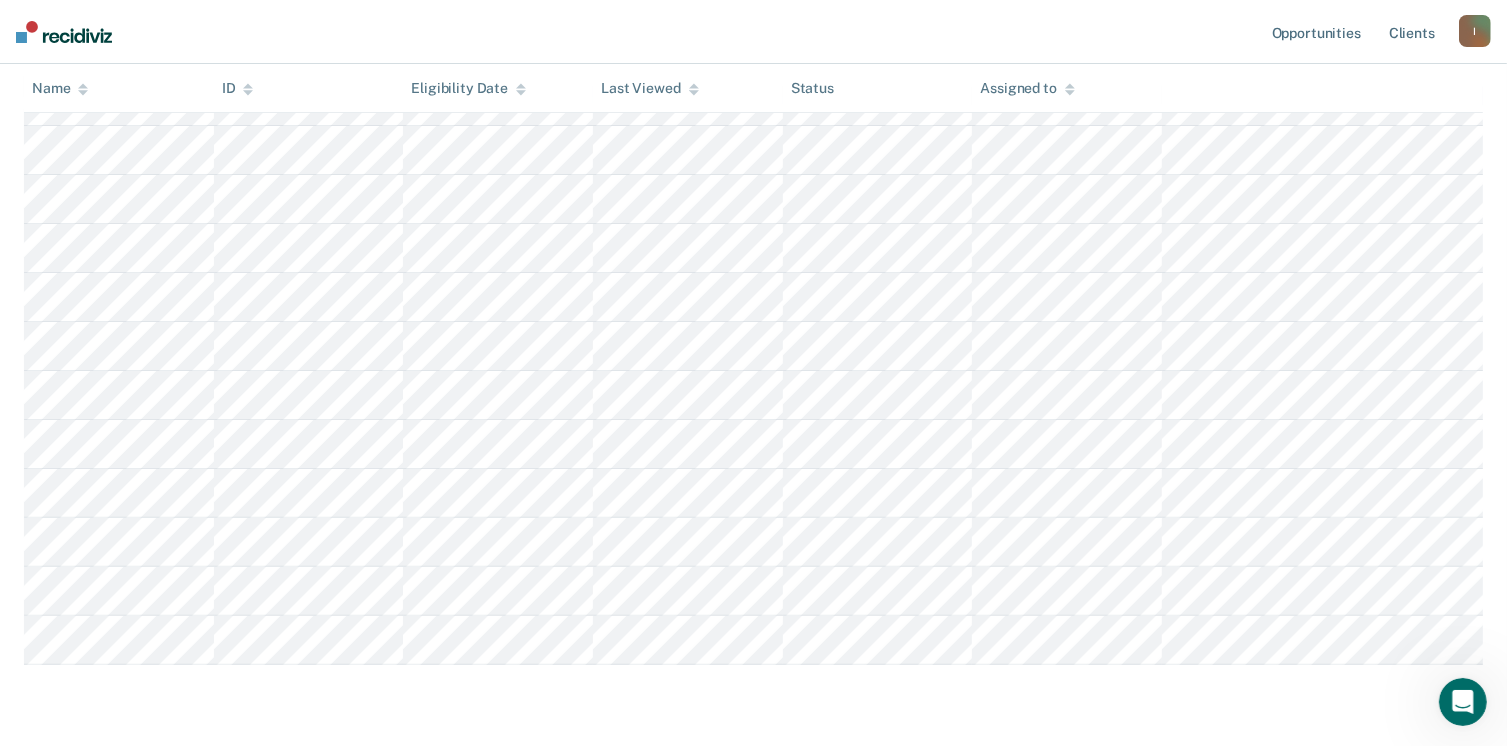 scroll, scrollTop: 456, scrollLeft: 0, axis: vertical 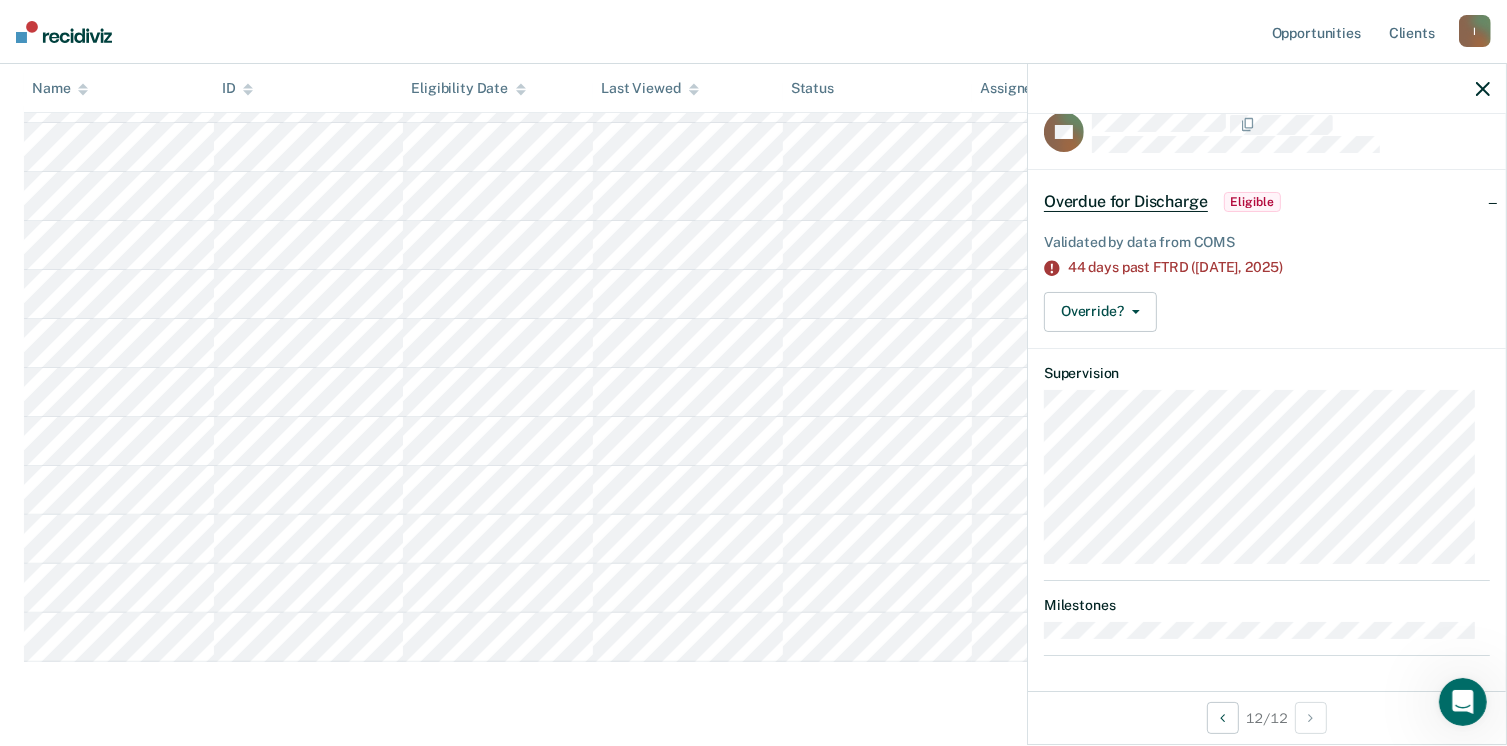 click on "Overdue for Discharge" at bounding box center [1126, 202] 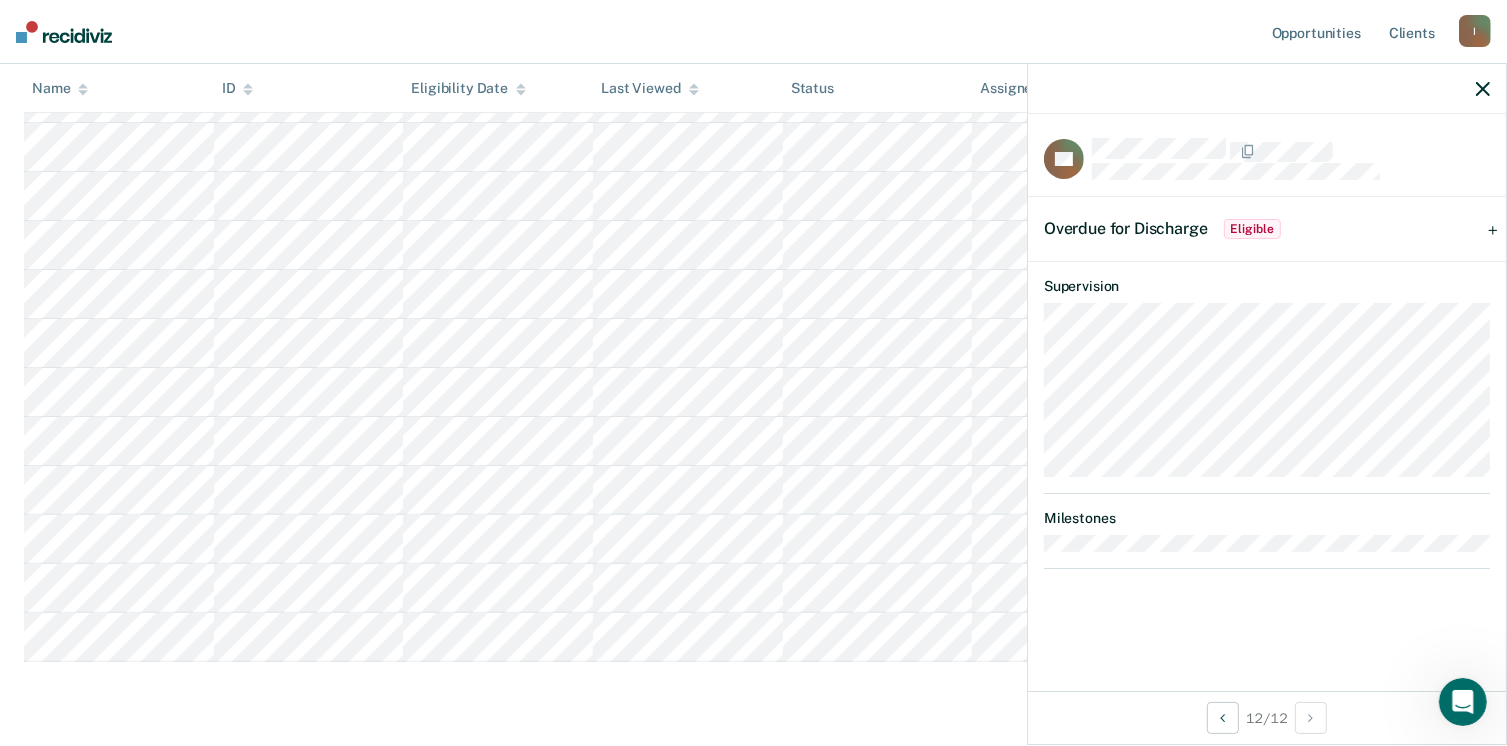 scroll, scrollTop: 0, scrollLeft: 0, axis: both 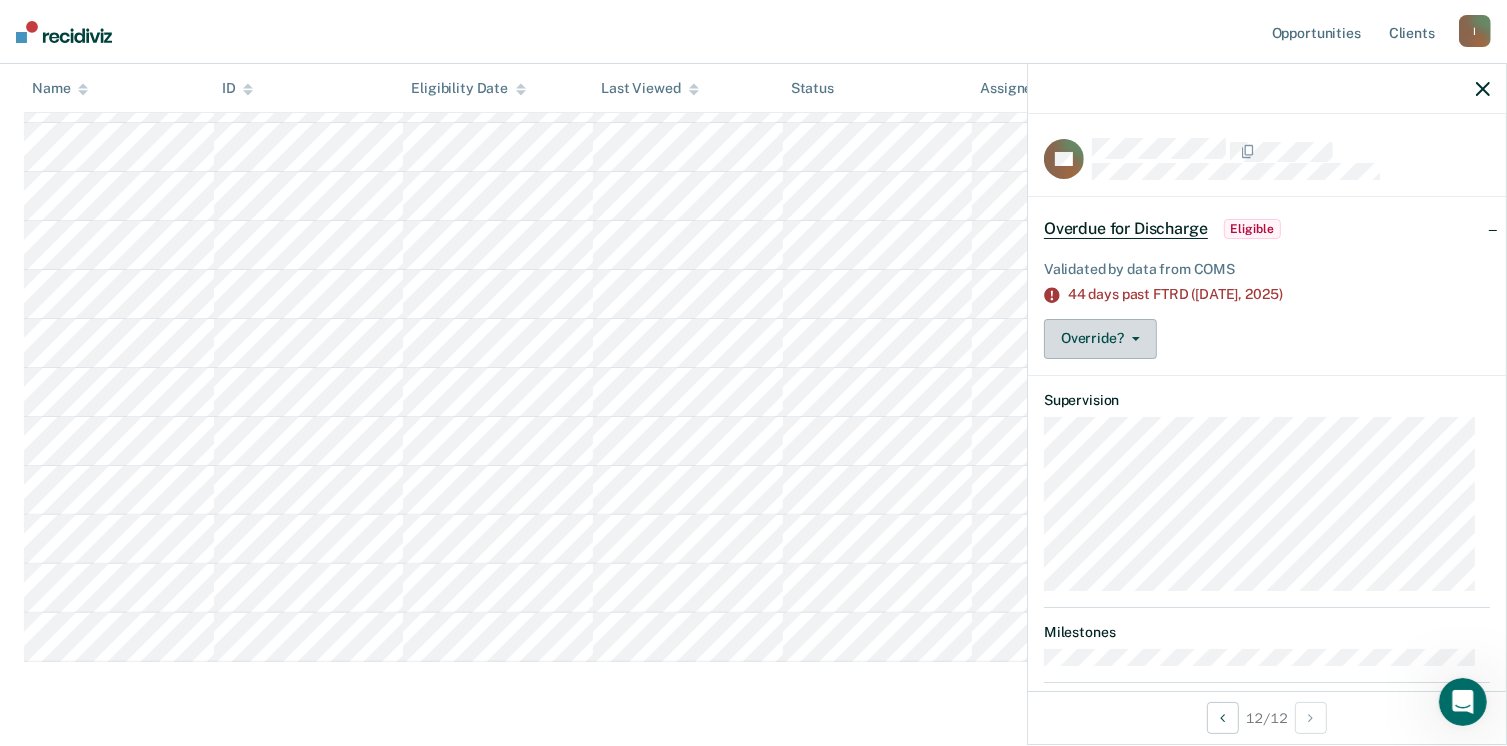 click on "Override?" at bounding box center (1100, 339) 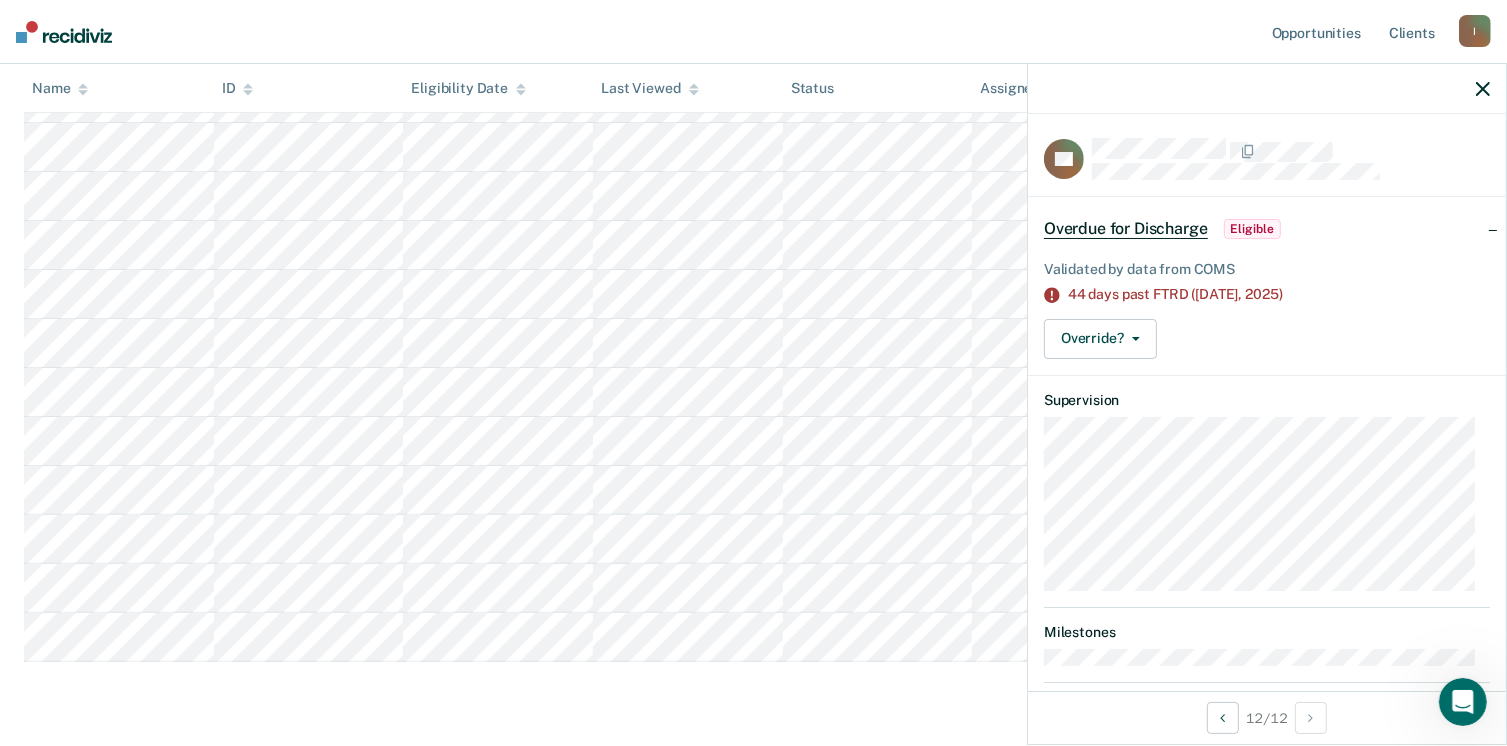 scroll, scrollTop: 27, scrollLeft: 0, axis: vertical 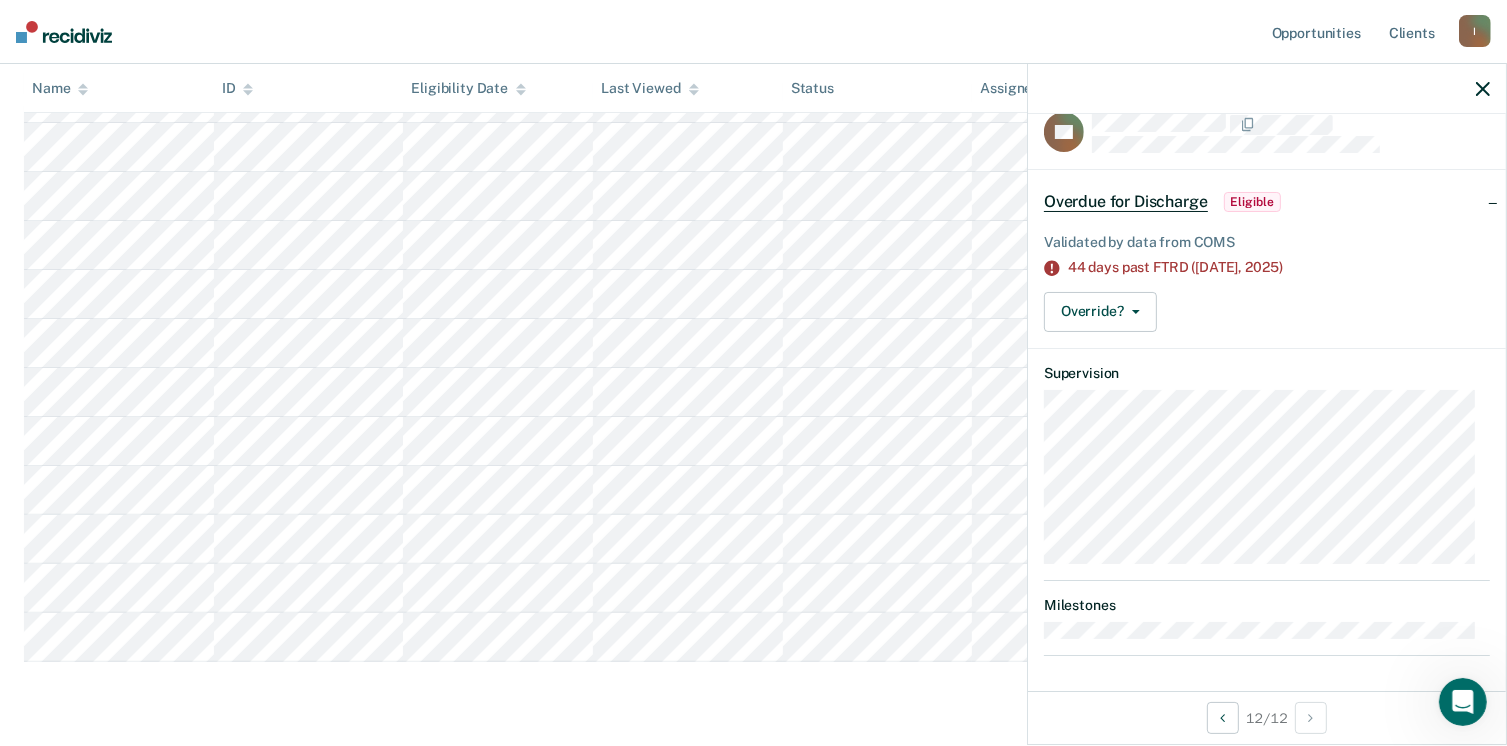 click on "CD   Overdue for Discharge Eligible Validated by data from COMS 44 days past FTRD ([DATE],   2025) Override? Mark Pending Mark Overridden Supervision Milestones" at bounding box center (1267, 402) 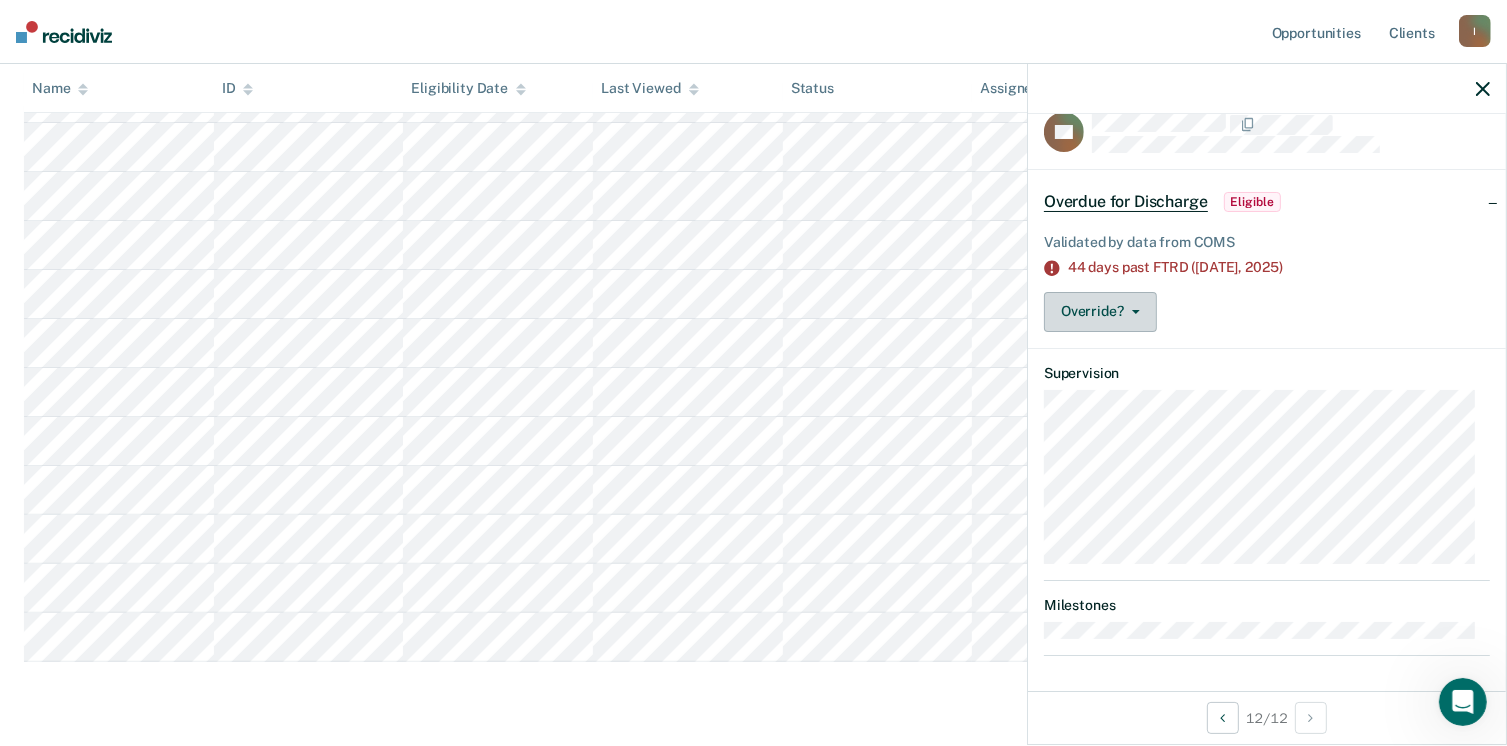 click on "Override?" at bounding box center (1100, 312) 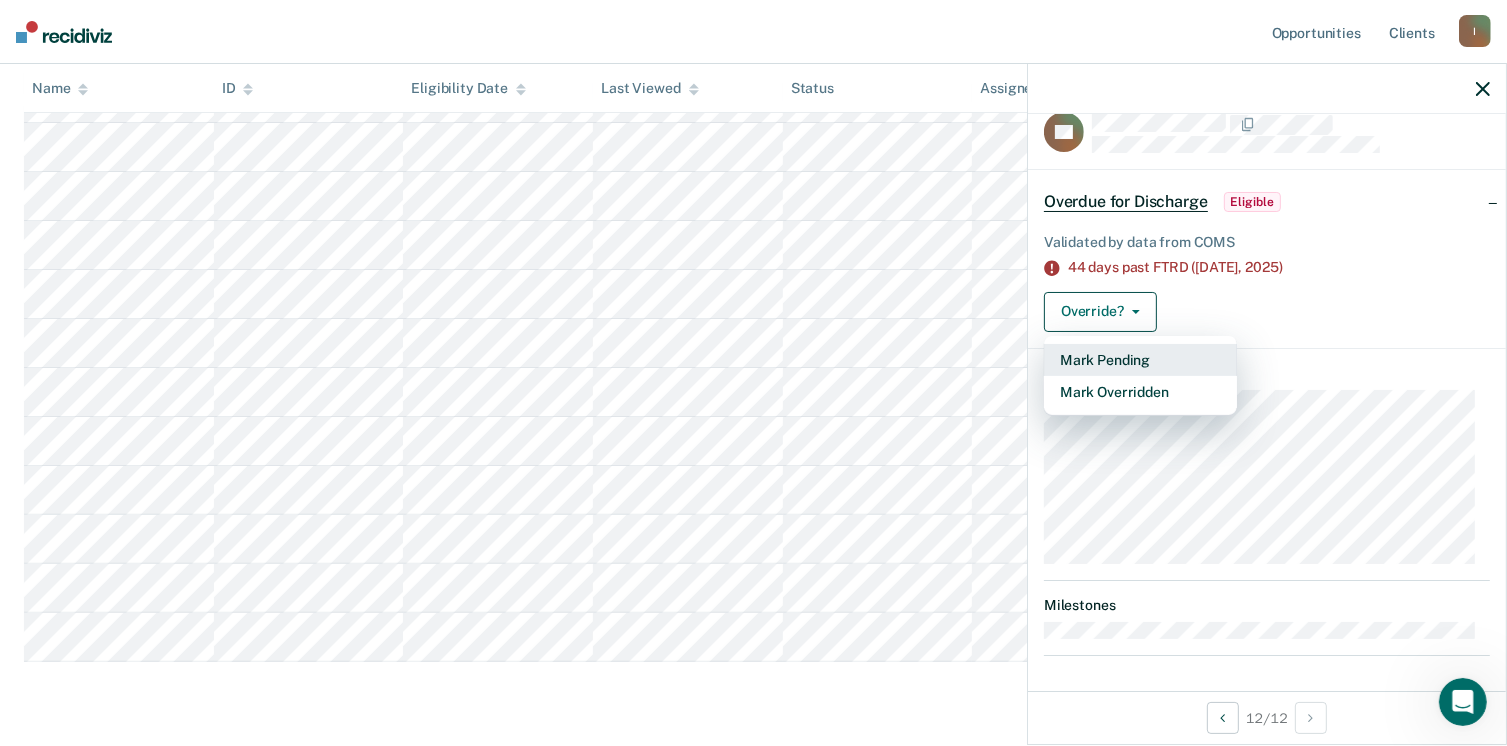 click on "Mark Pending" at bounding box center (1140, 360) 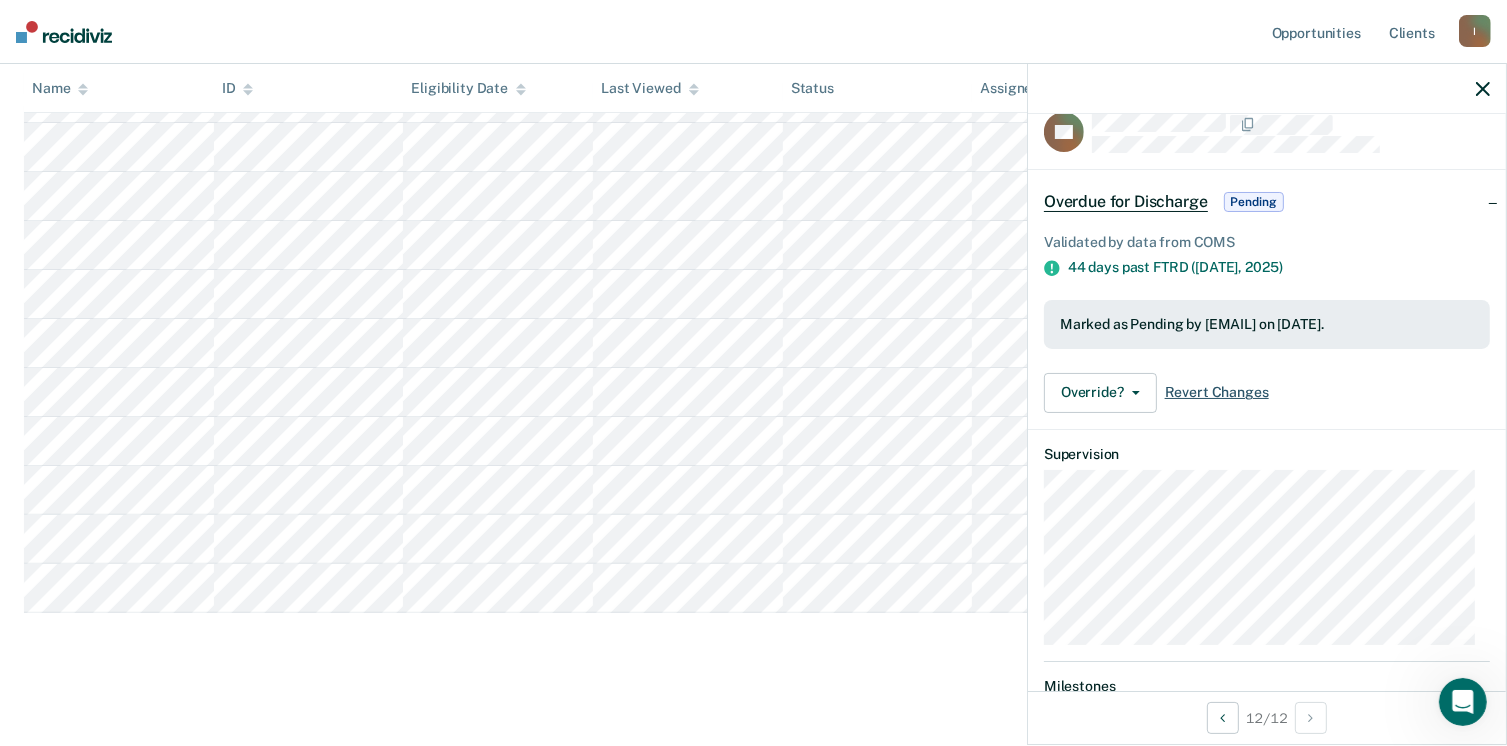 click on "Revert Changes" at bounding box center (1217, 392) 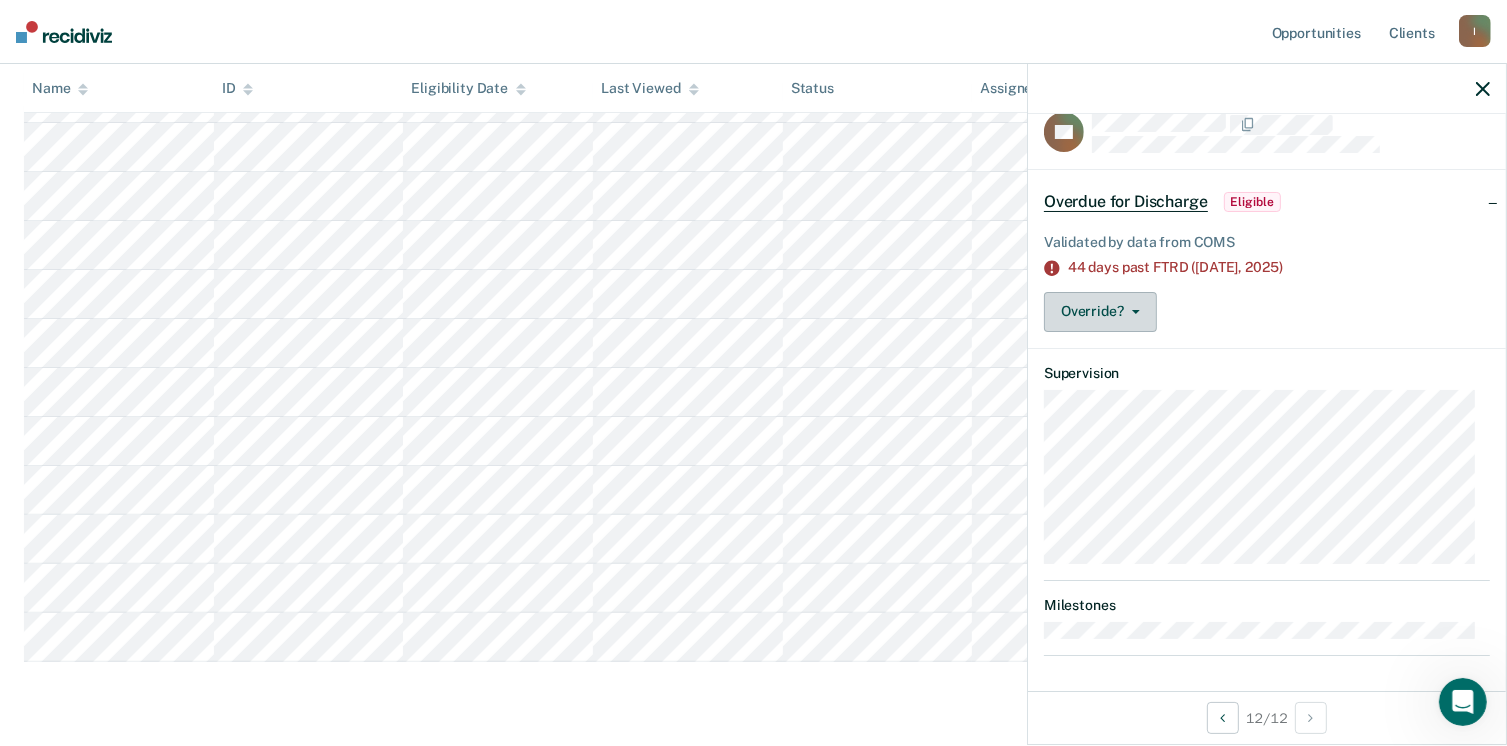 click on "Override?" at bounding box center [1100, 312] 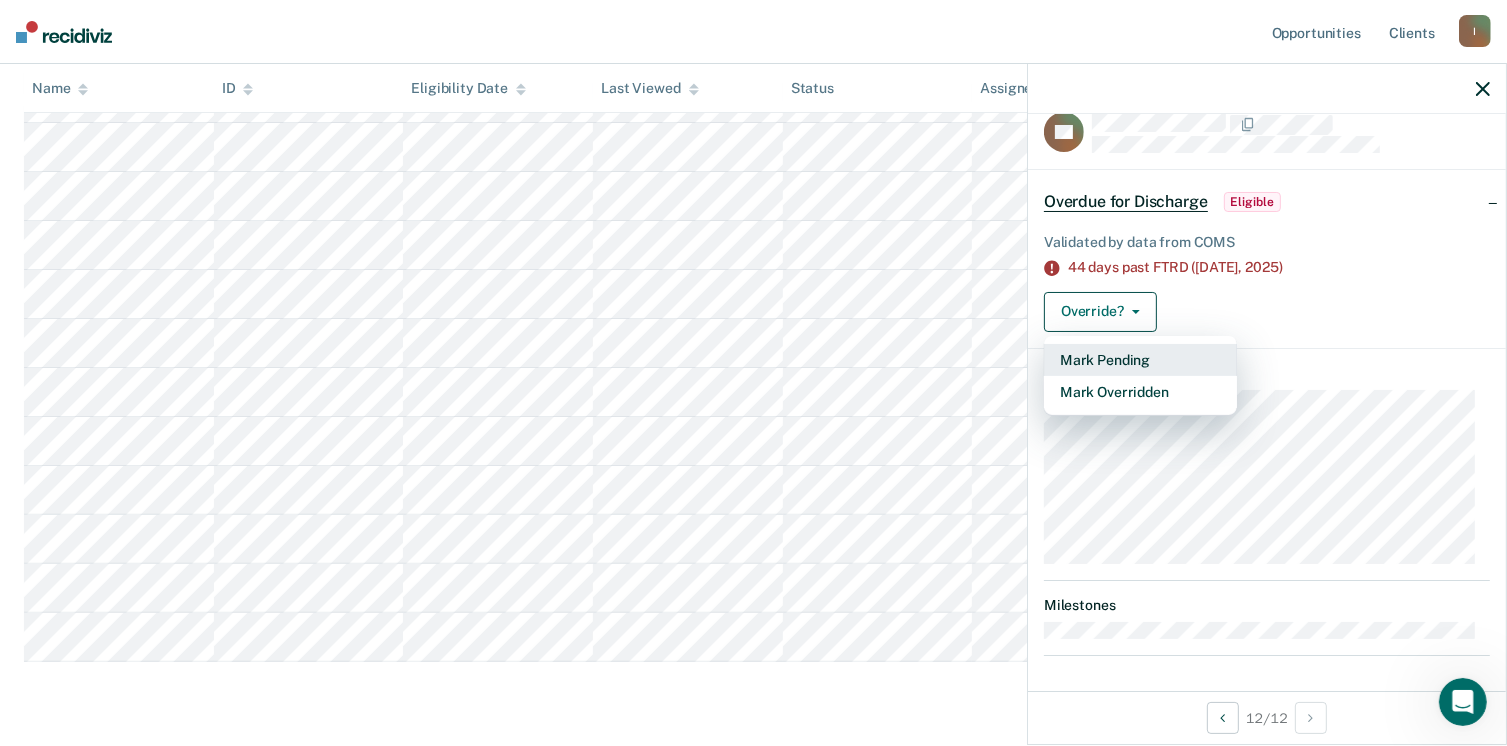 click on "Mark Pending" at bounding box center (1140, 360) 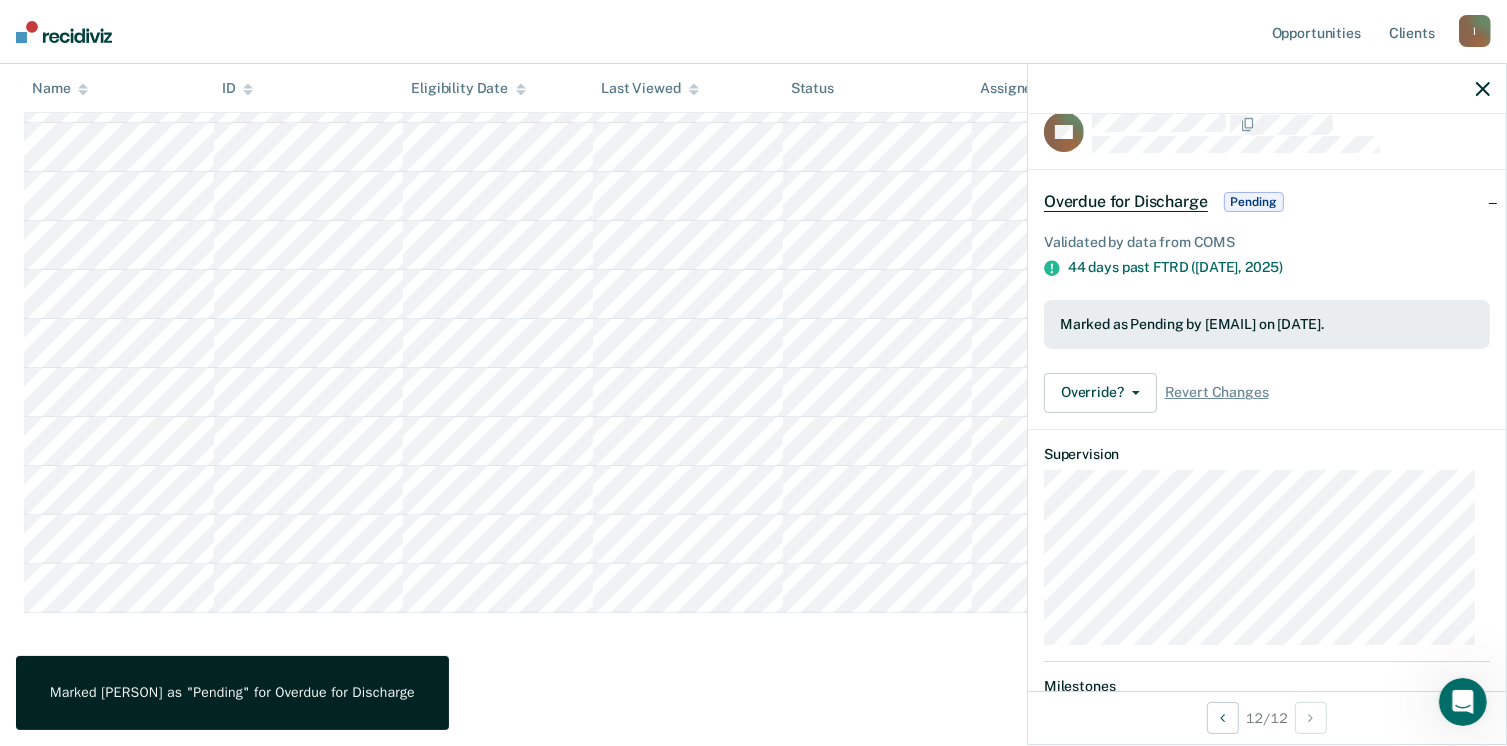 scroll, scrollTop: 124, scrollLeft: 0, axis: vertical 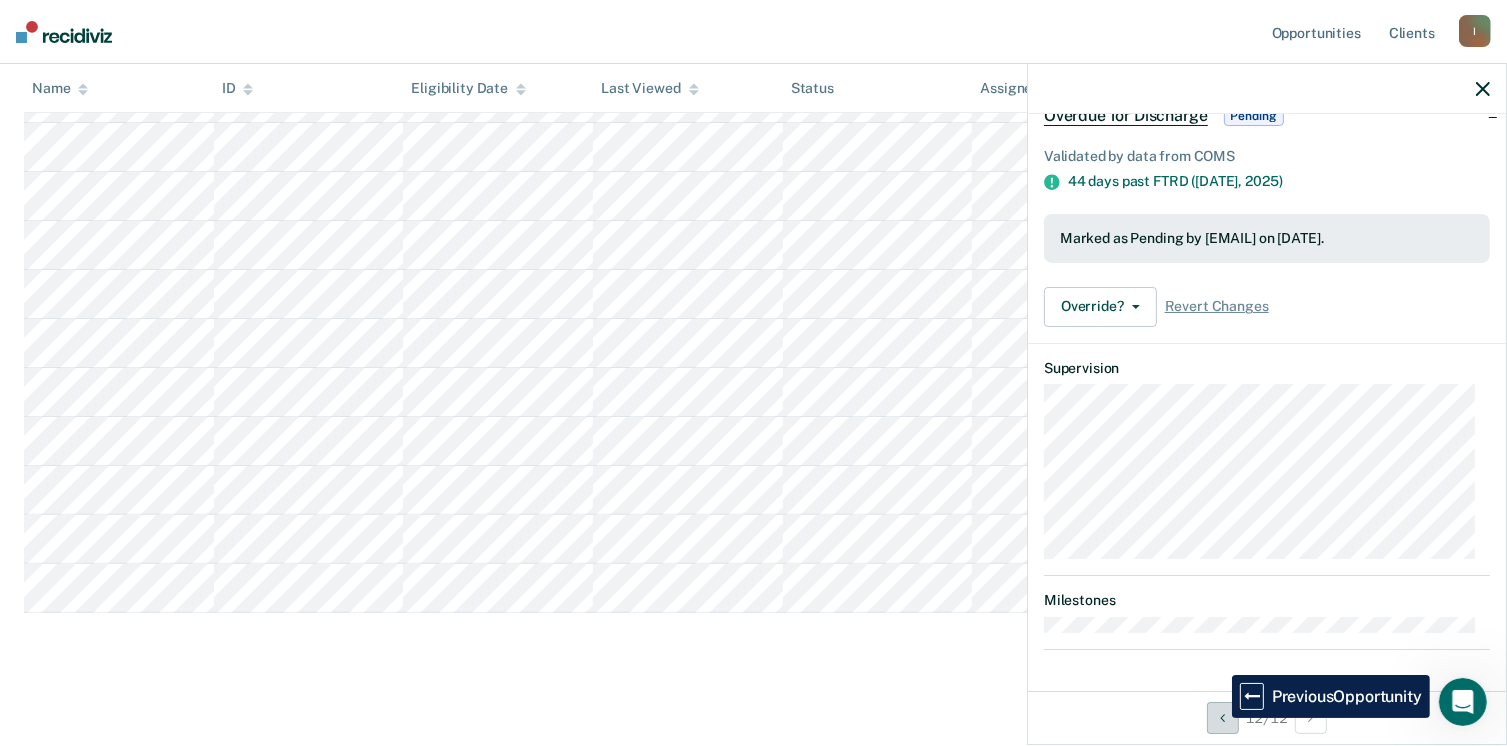 click at bounding box center (1223, 718) 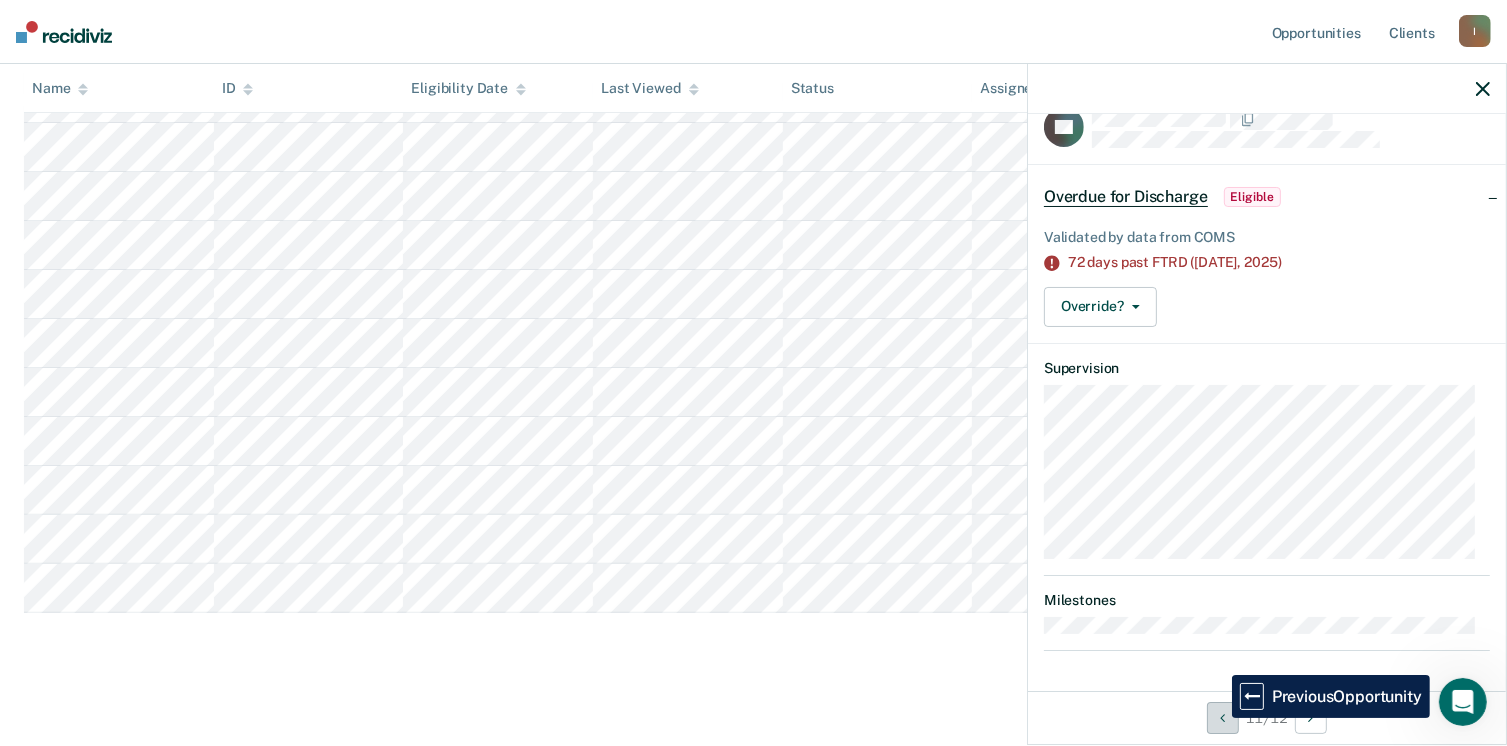 scroll, scrollTop: 27, scrollLeft: 0, axis: vertical 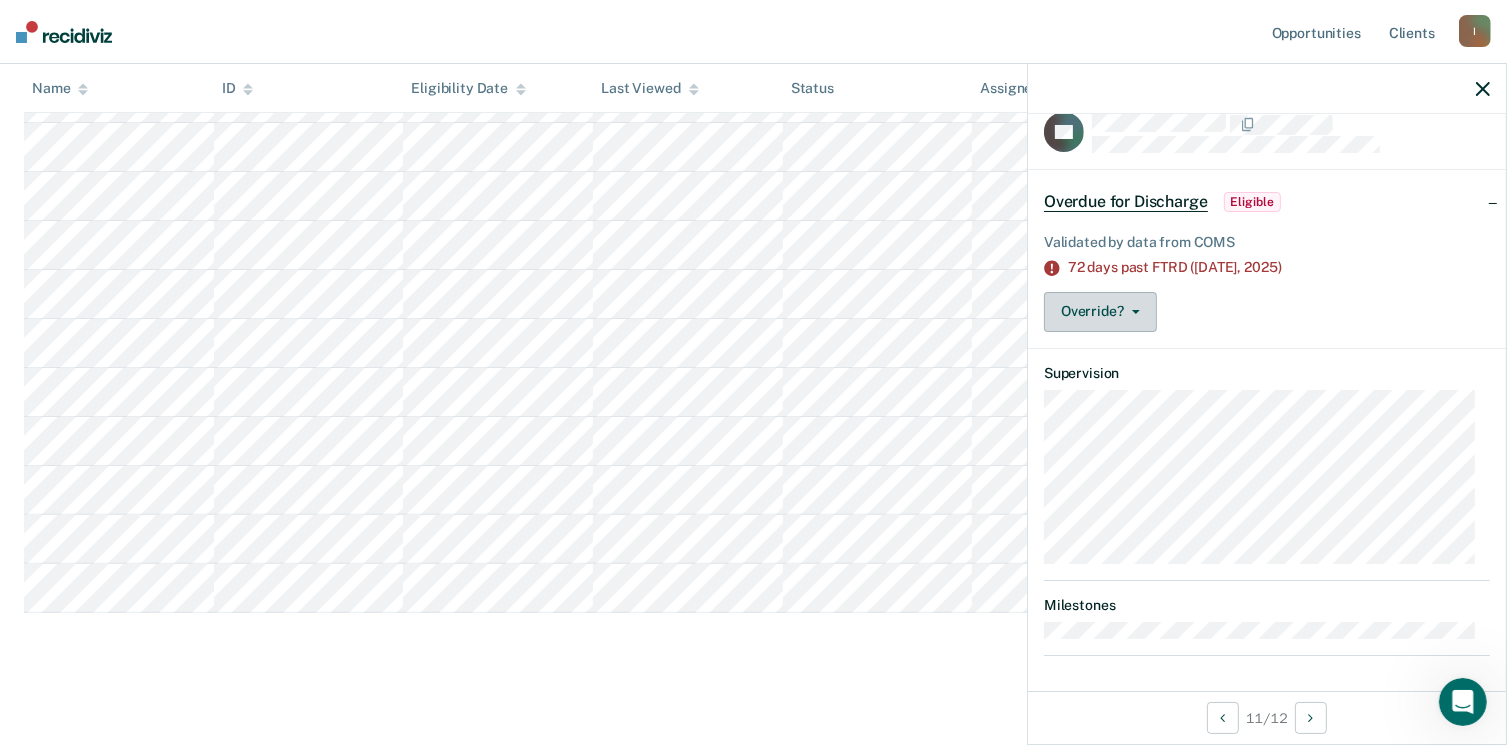 click 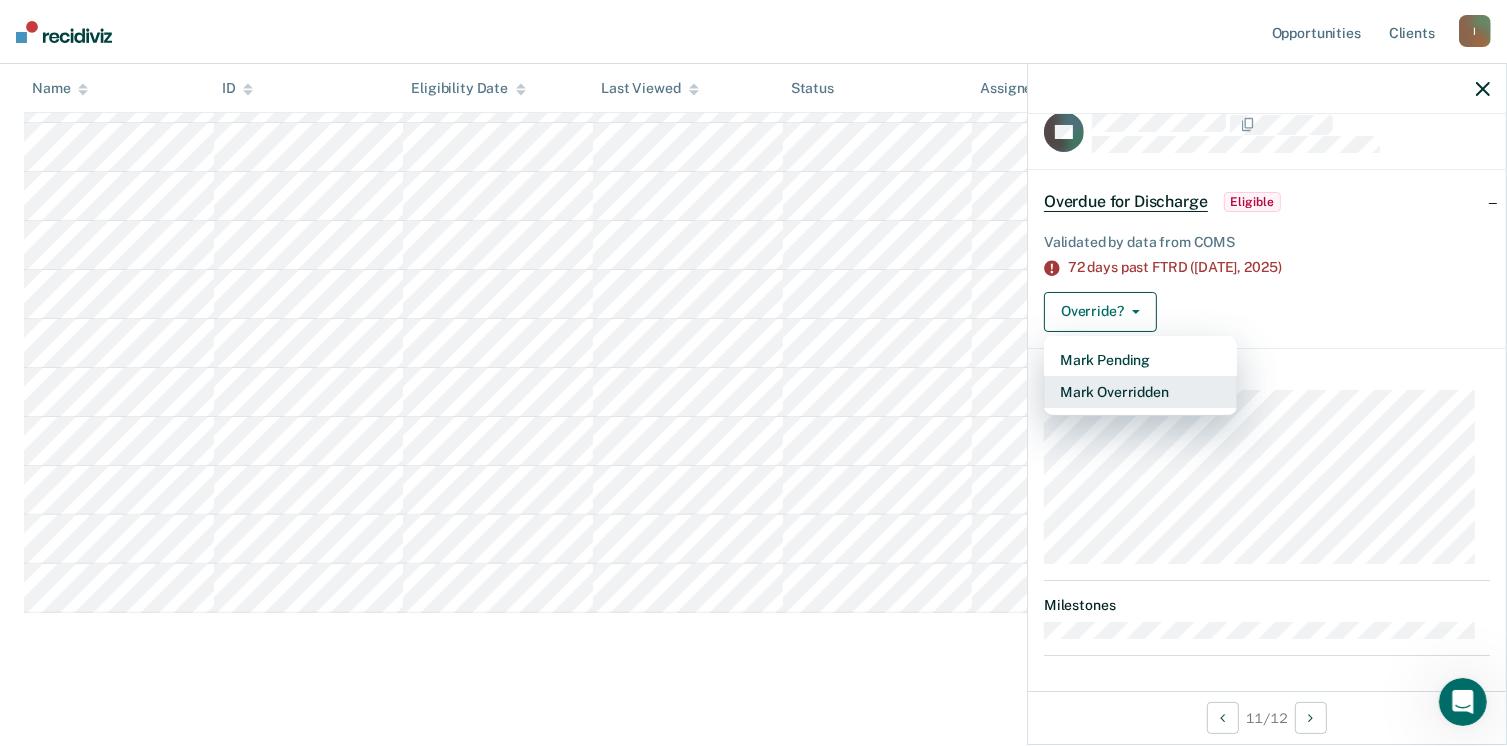 click on "Mark Overridden" at bounding box center [1140, 392] 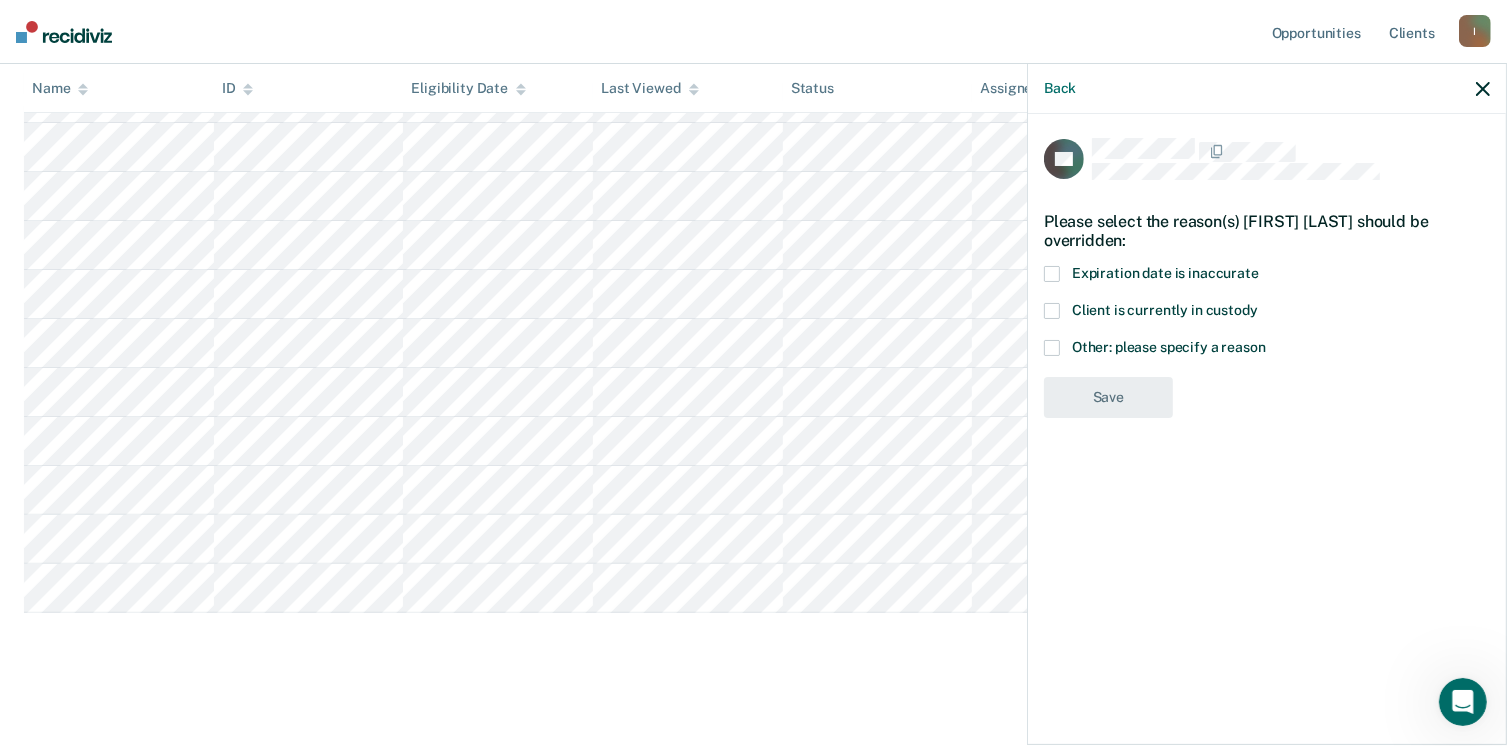 scroll, scrollTop: 0, scrollLeft: 0, axis: both 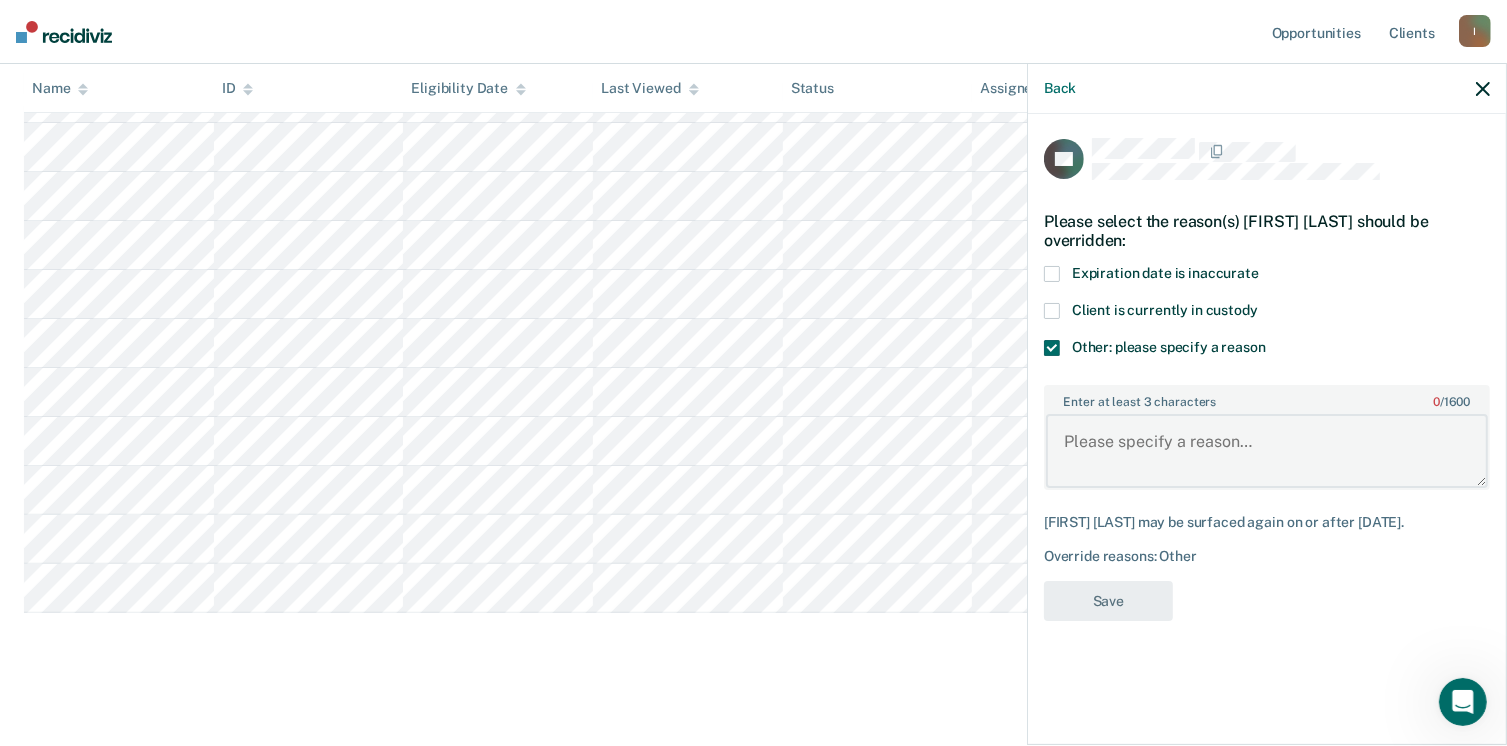 click on "Enter at least 3 characters 0  /  1600" at bounding box center (1267, 451) 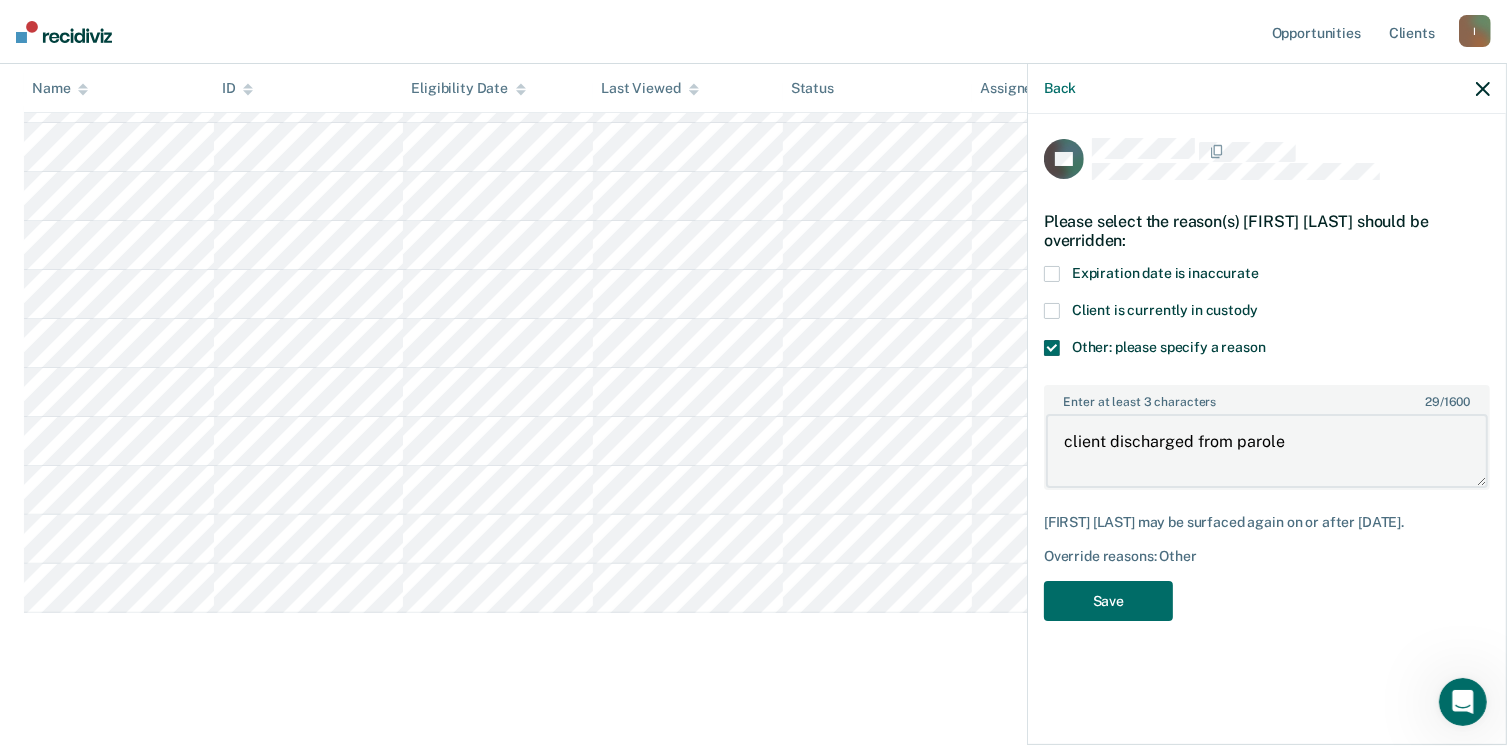 drag, startPoint x: 1312, startPoint y: 437, endPoint x: 1054, endPoint y: 437, distance: 258 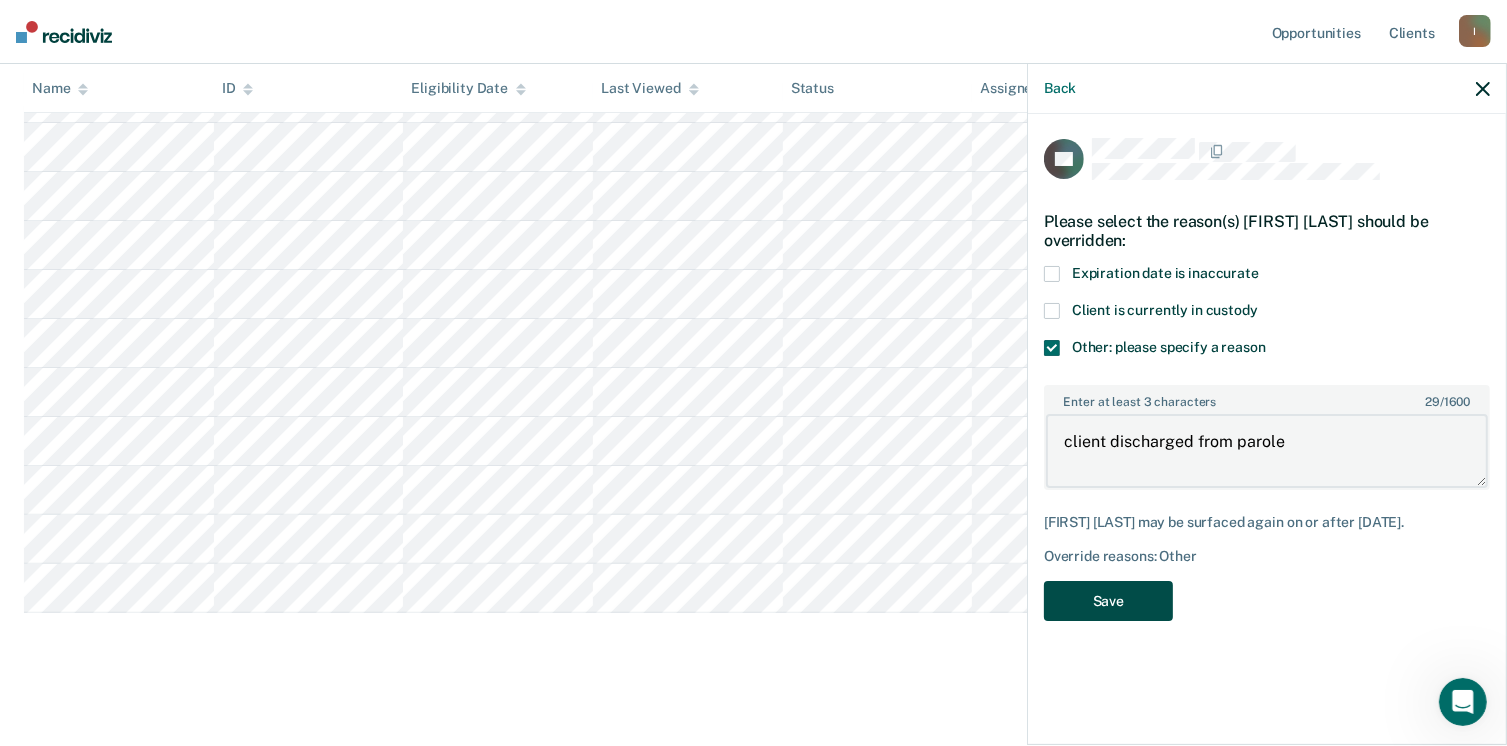 type on "client discharged from parole" 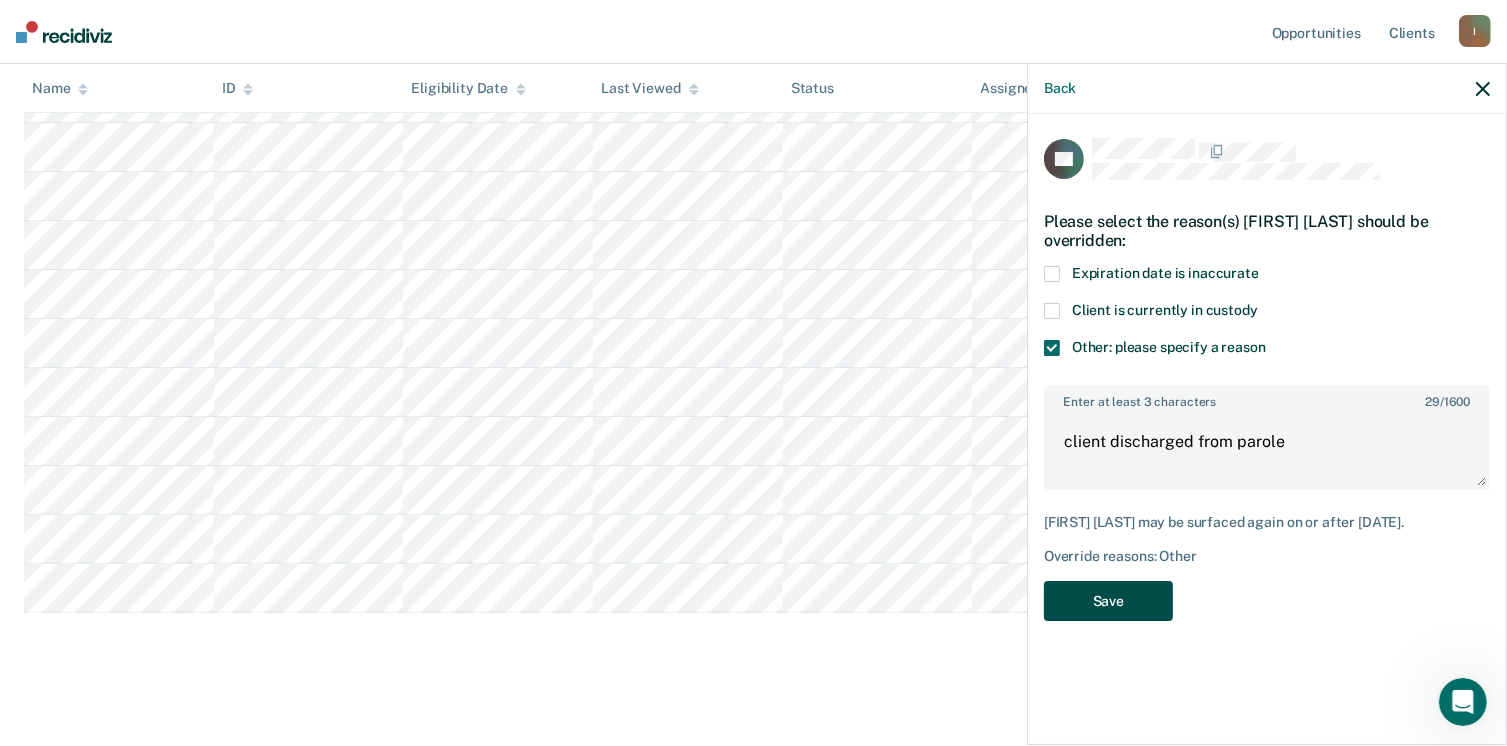 click on "Save" at bounding box center (1108, 601) 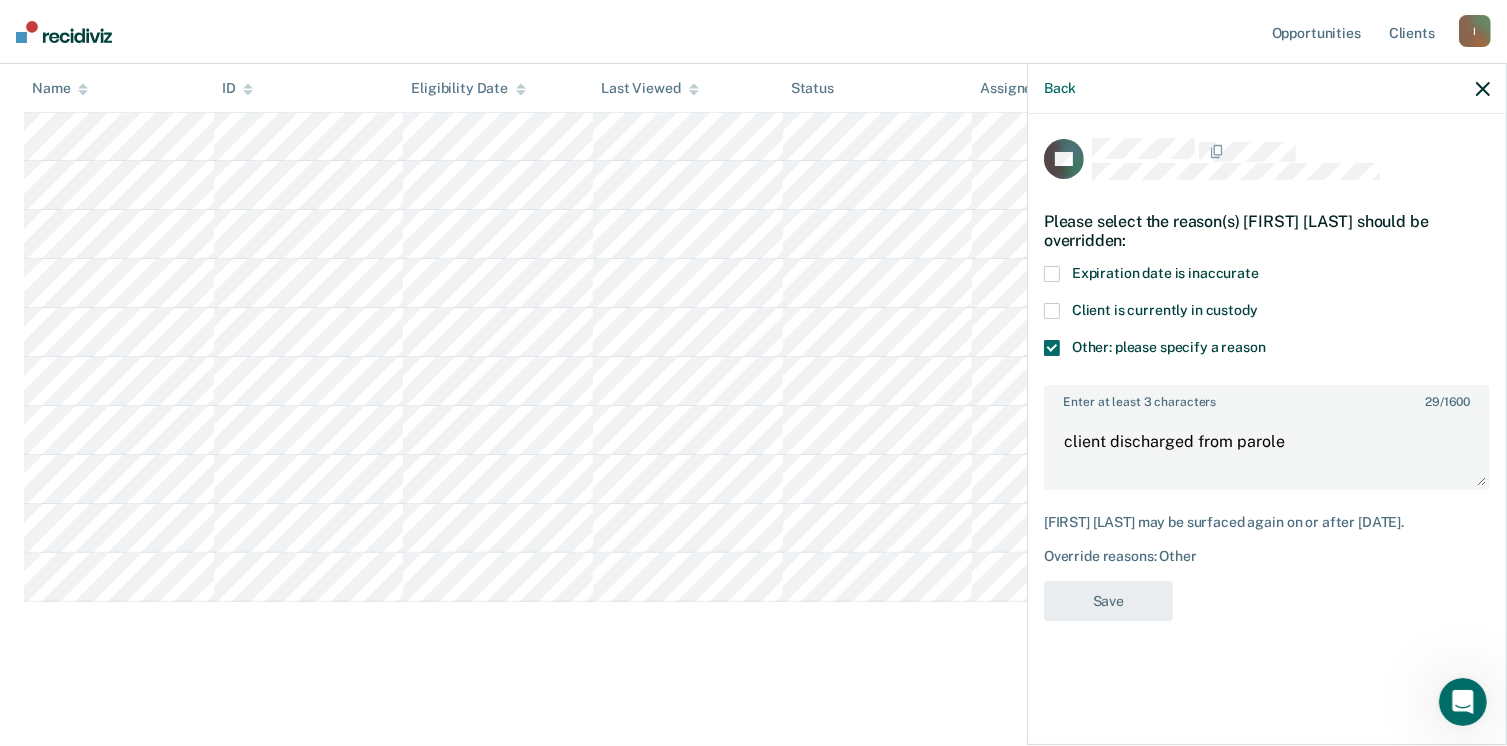 scroll, scrollTop: 416, scrollLeft: 0, axis: vertical 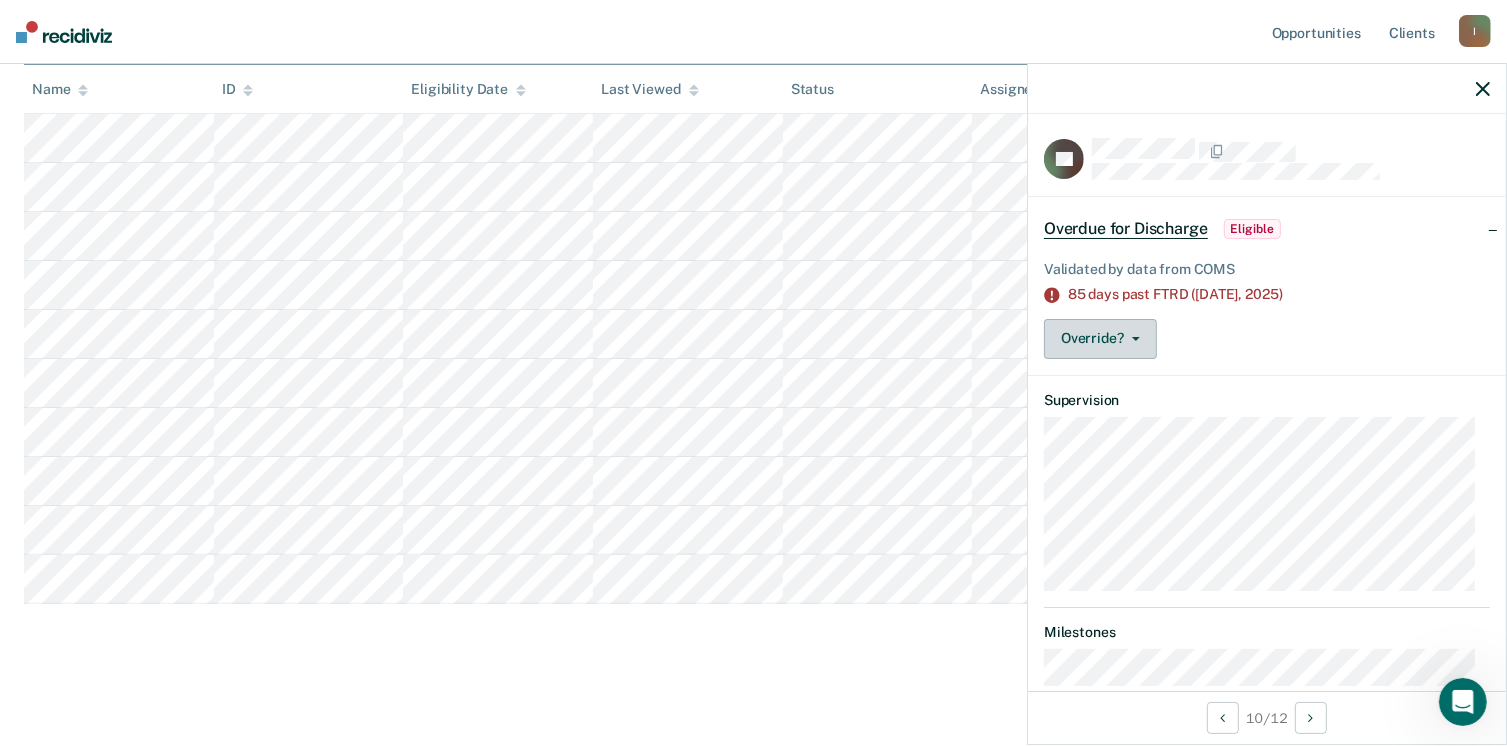 click on "Override?" at bounding box center (1100, 339) 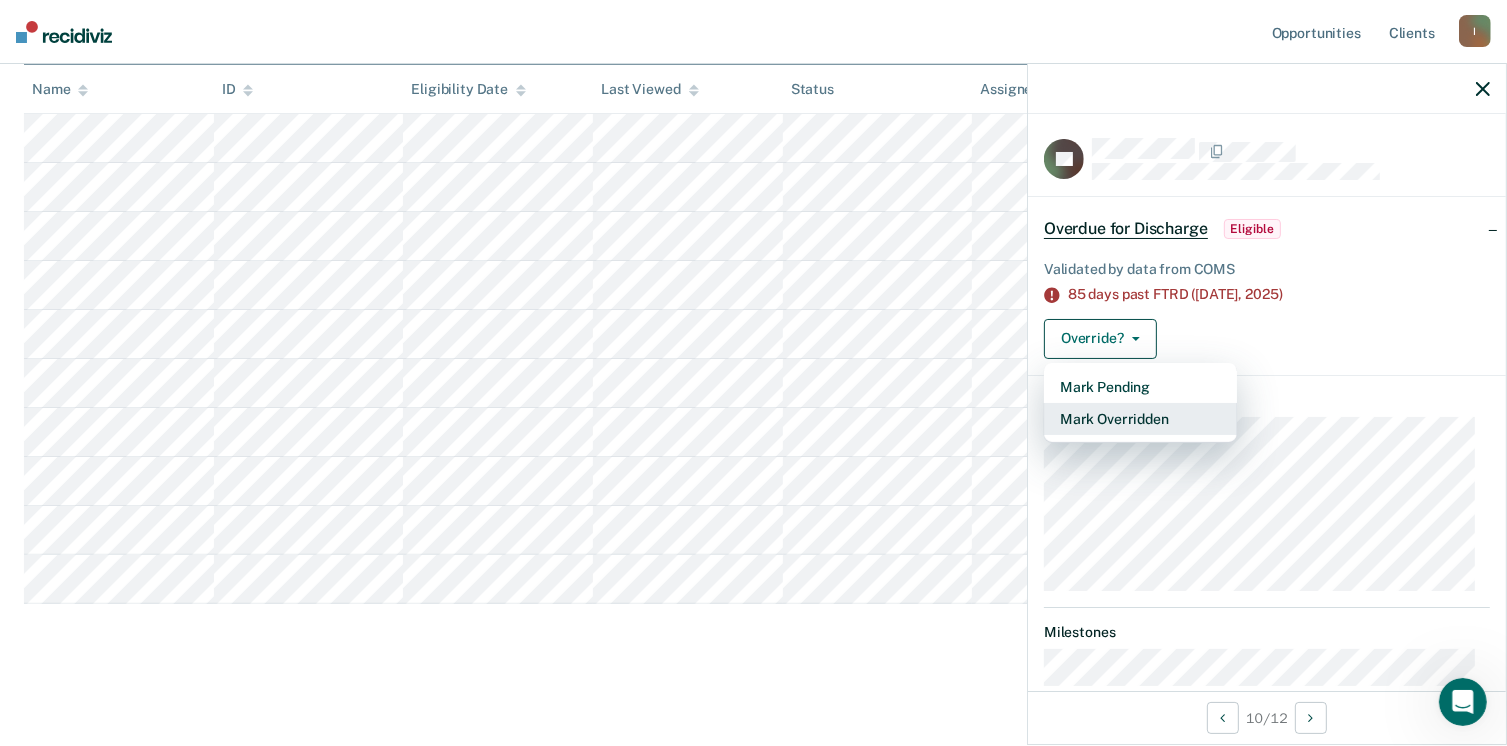 click on "Mark Overridden" at bounding box center (1140, 419) 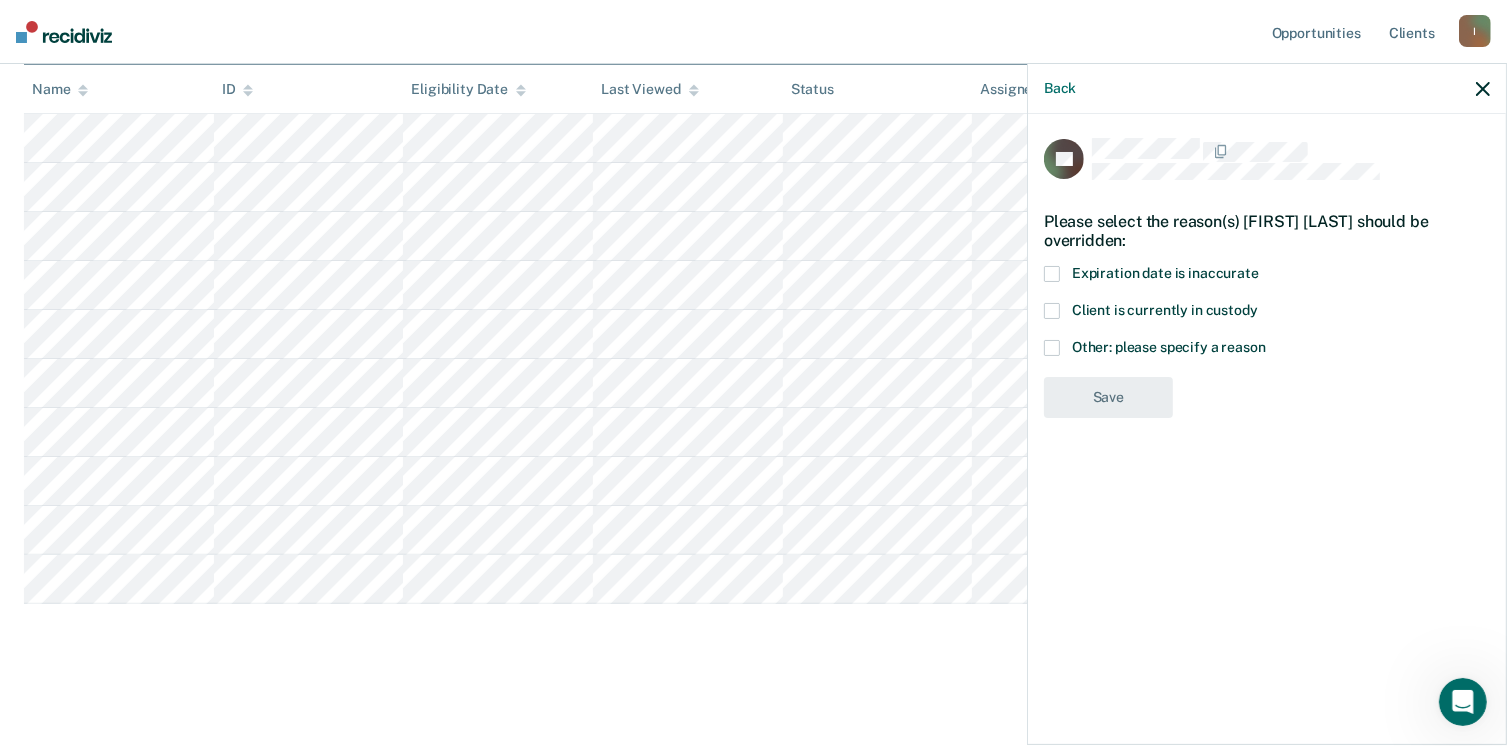 click on "Other: please specify a reason" at bounding box center (1267, 350) 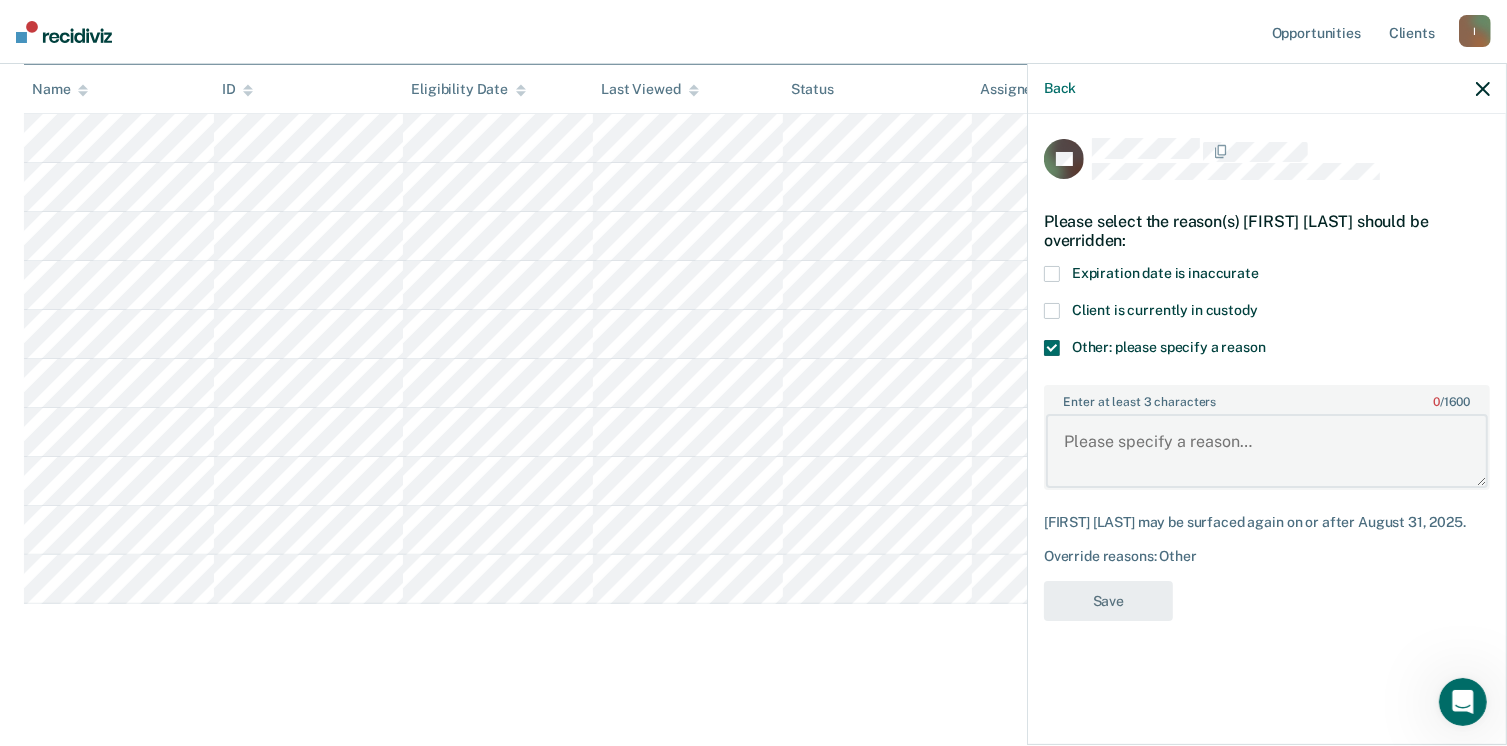click on "Enter at least 3 characters 0  /  1600" at bounding box center (1267, 451) 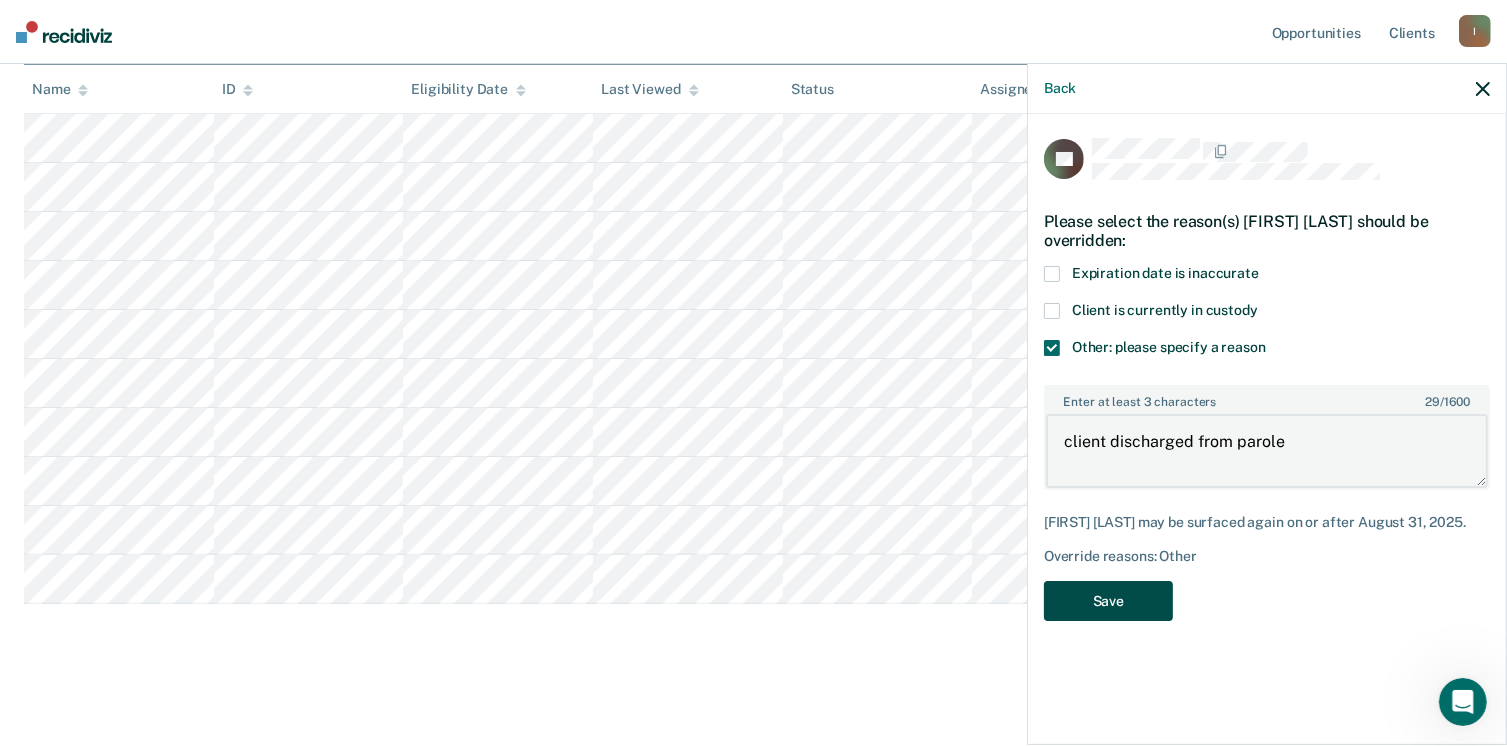 type on "client discharged from parole" 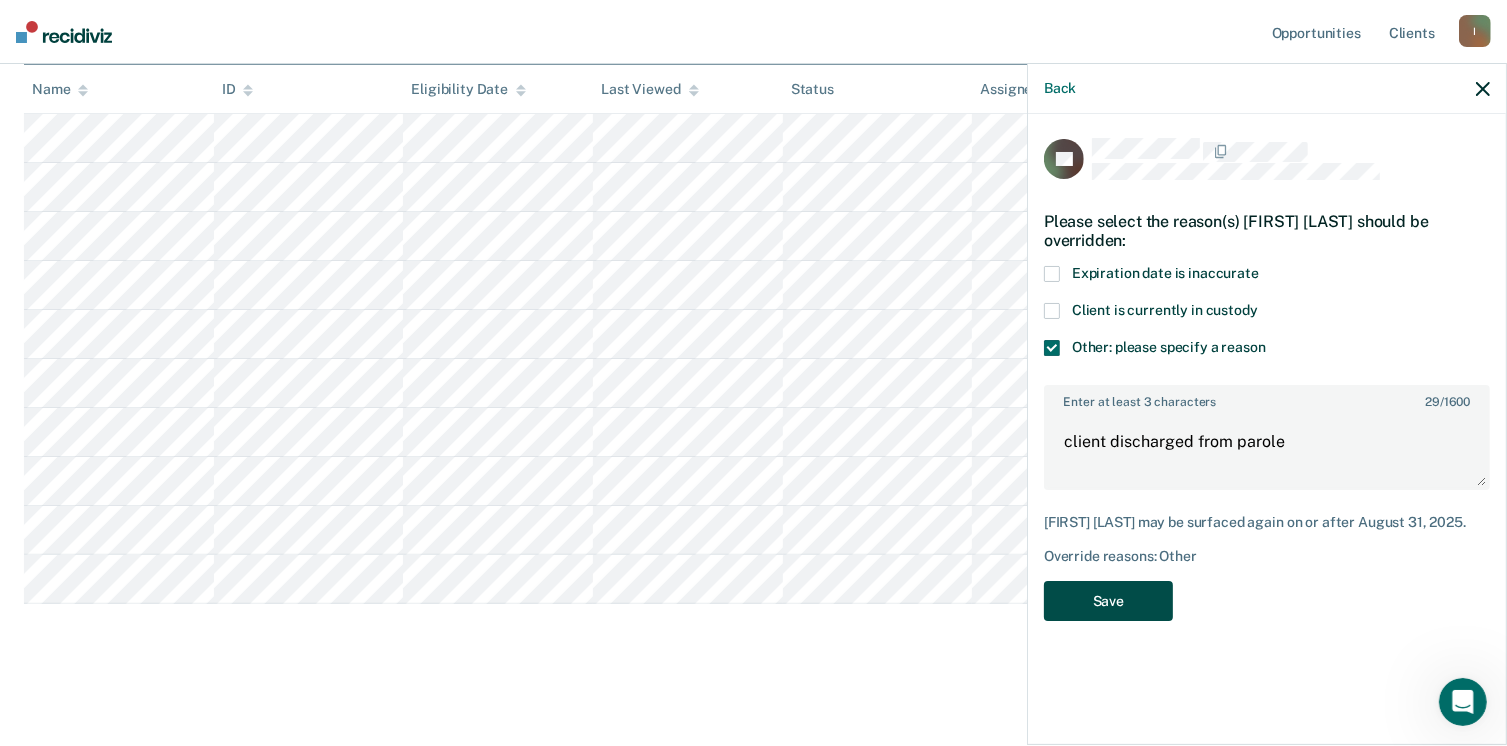 click on "Save" at bounding box center [1108, 601] 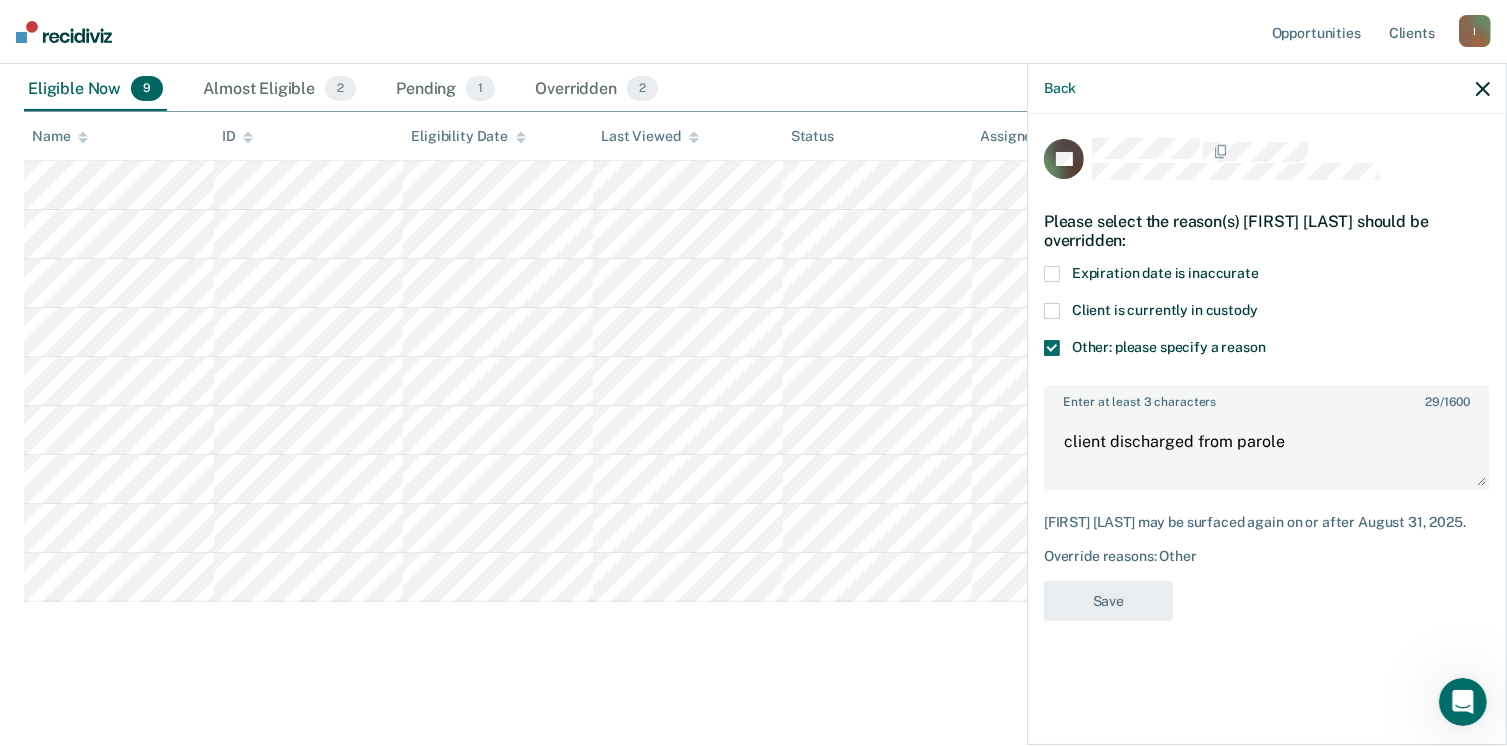 scroll, scrollTop: 367, scrollLeft: 0, axis: vertical 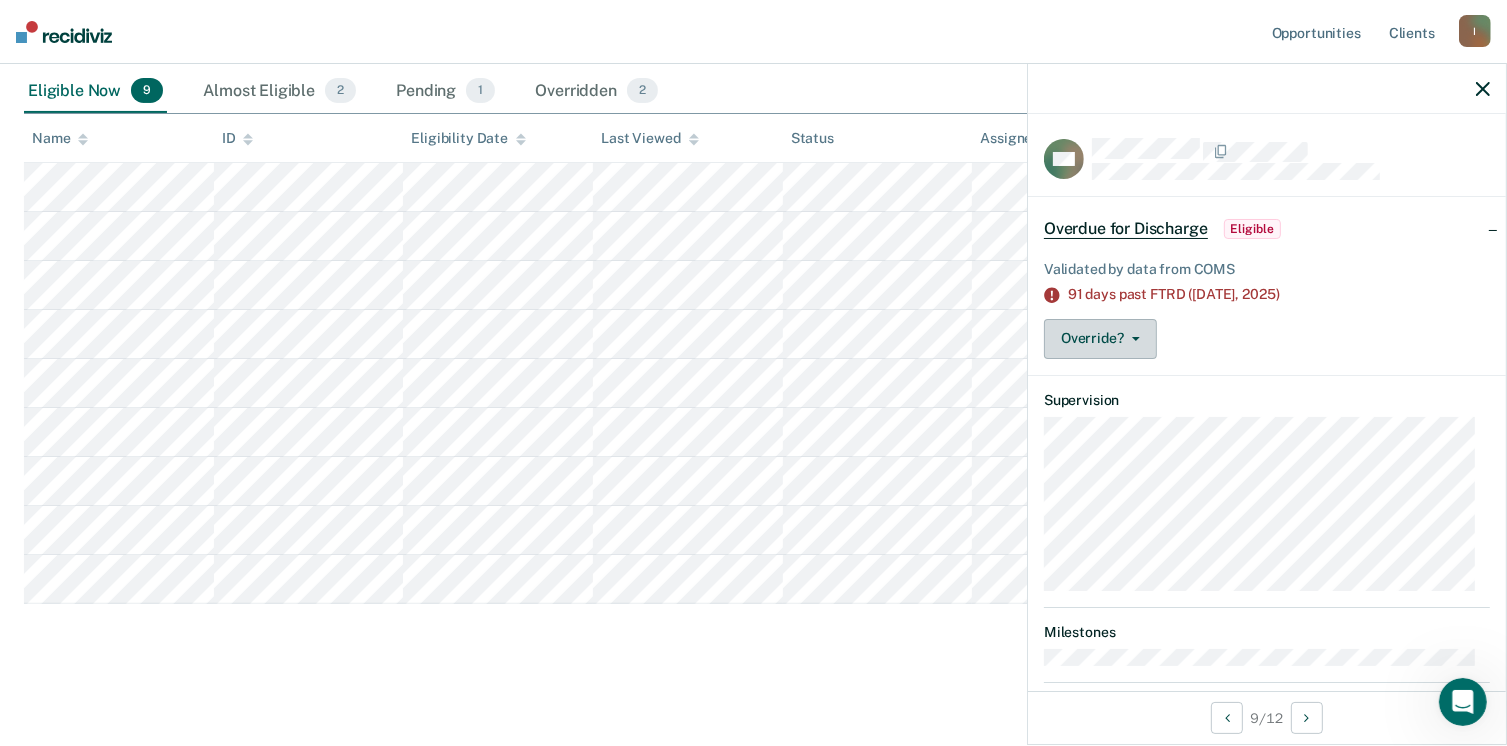 click on "Override?" at bounding box center [1100, 339] 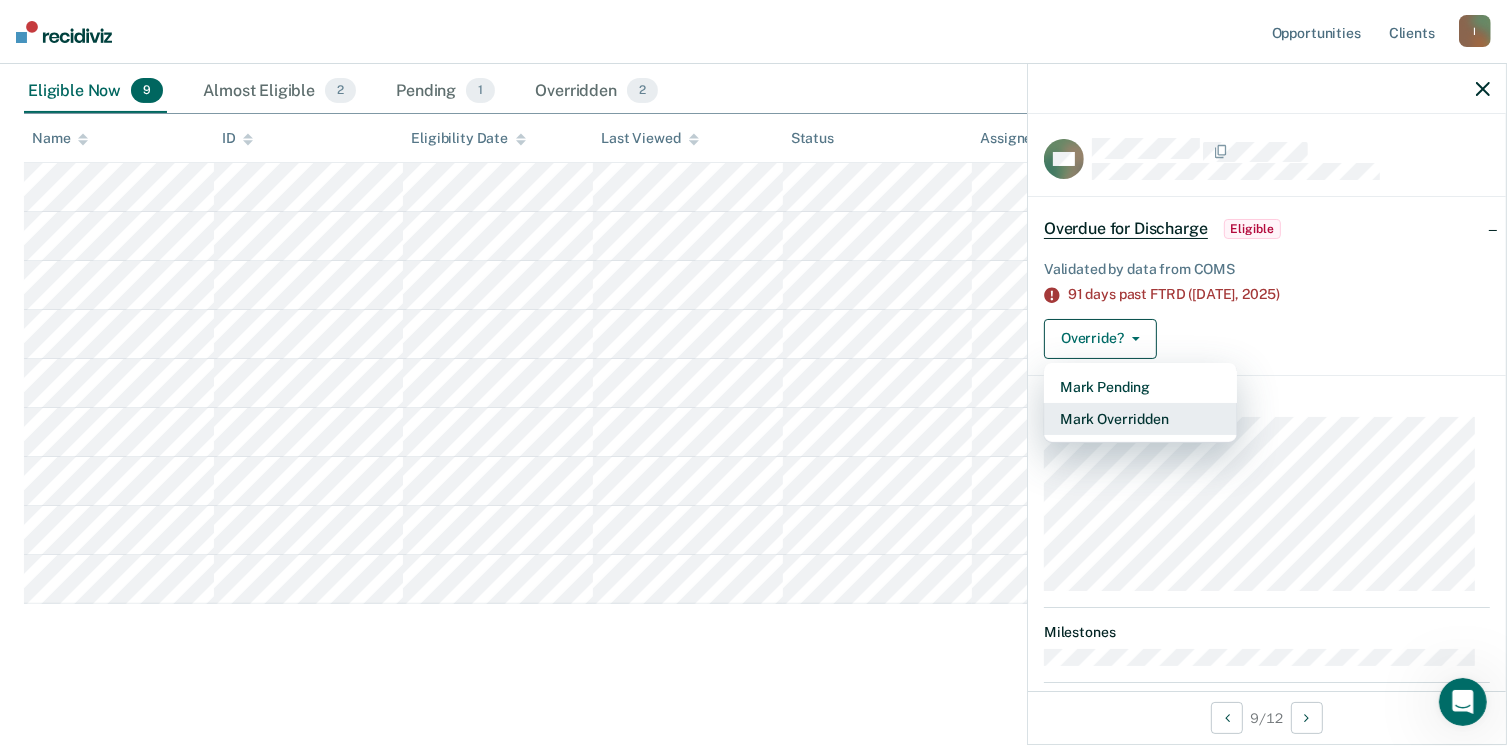 click on "Mark Overridden" at bounding box center [1140, 419] 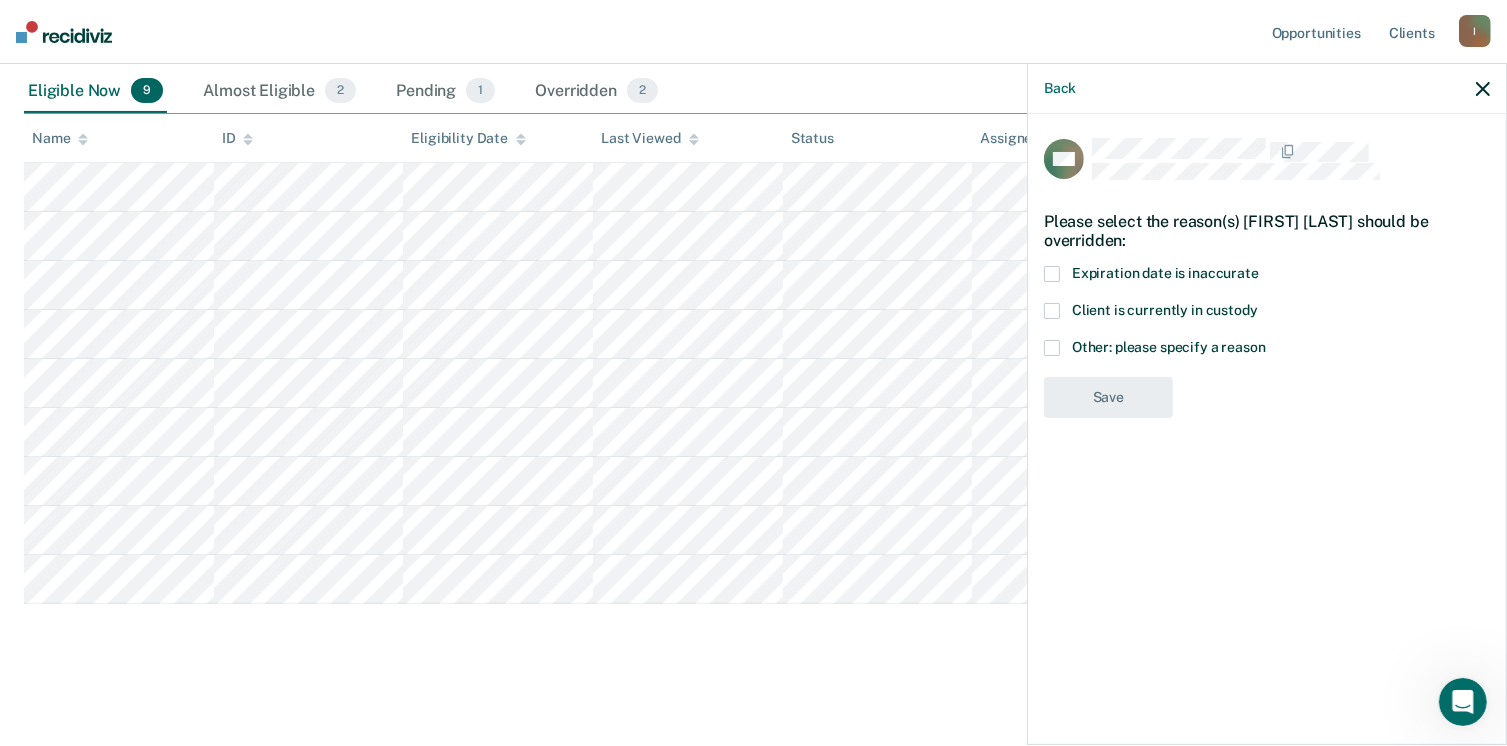 click on "Other: please specify a reason" at bounding box center (1267, 350) 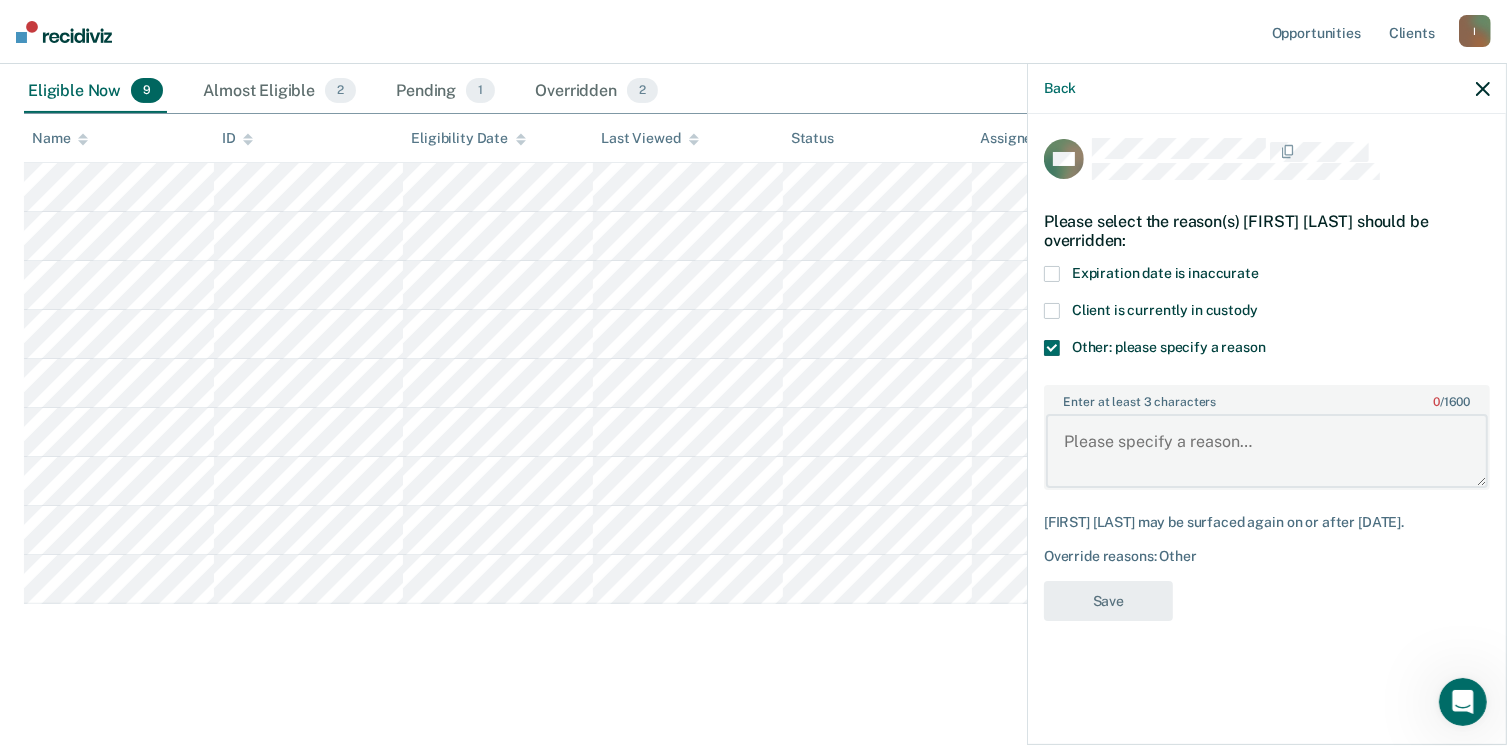 click on "Enter at least 3 characters 0  /  1600" at bounding box center [1267, 451] 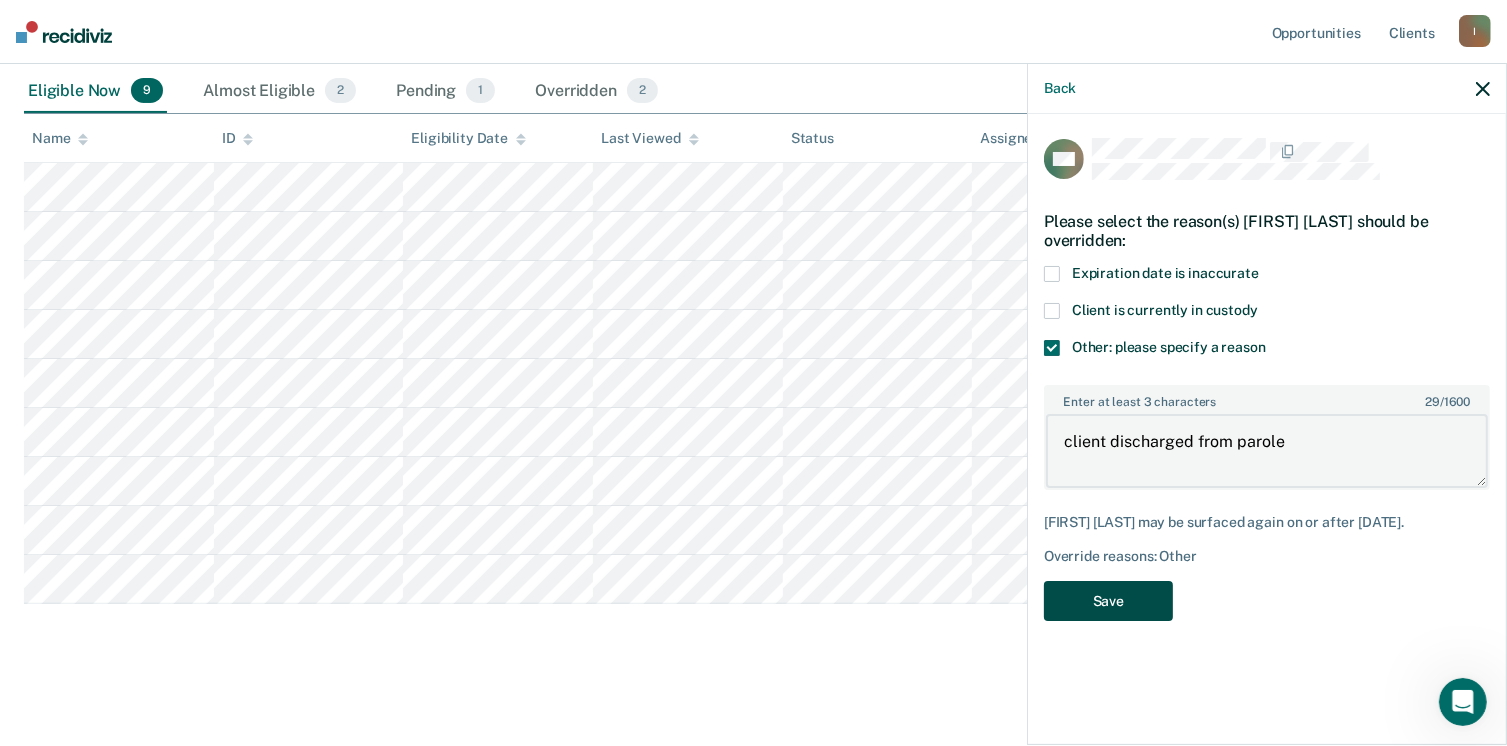 type on "client discharged from parole" 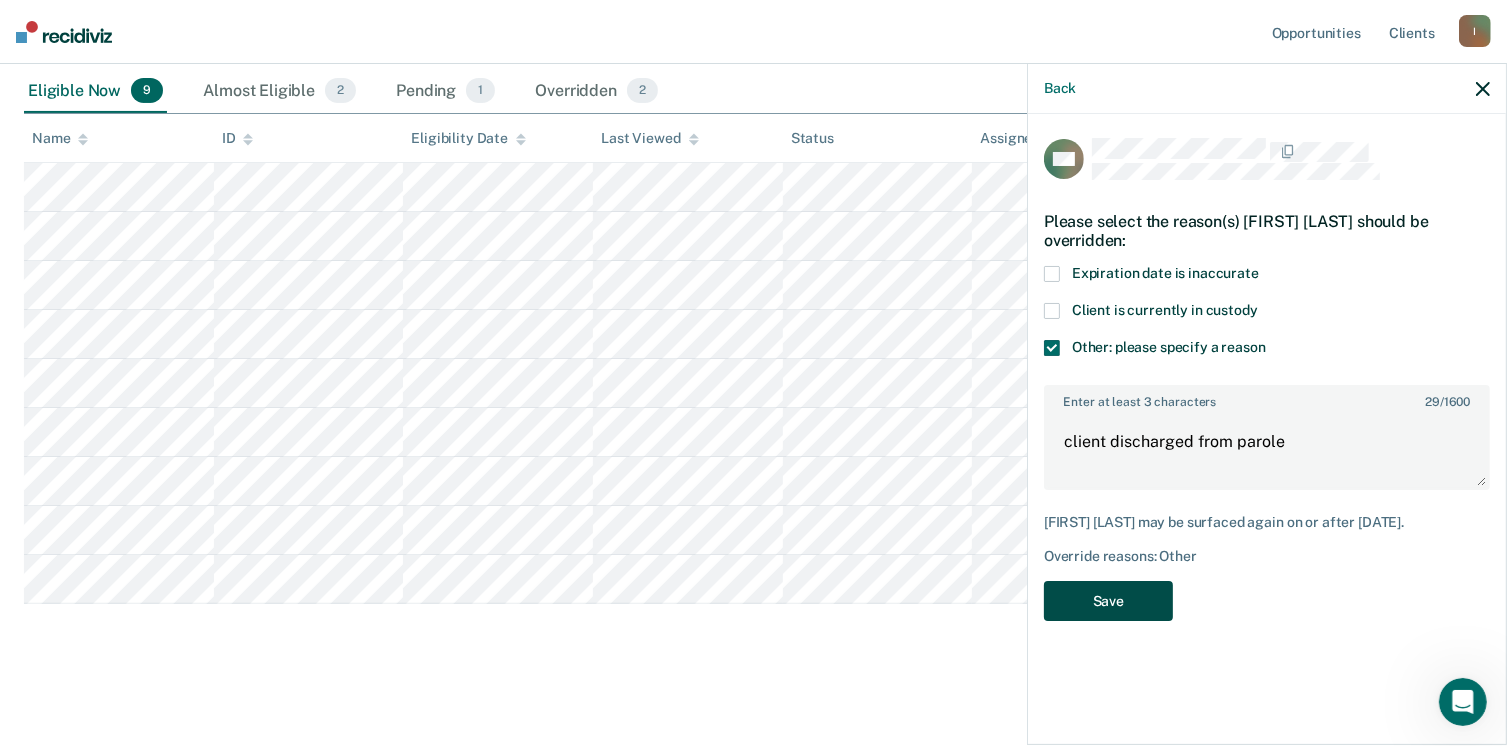 click on "Save" at bounding box center (1108, 601) 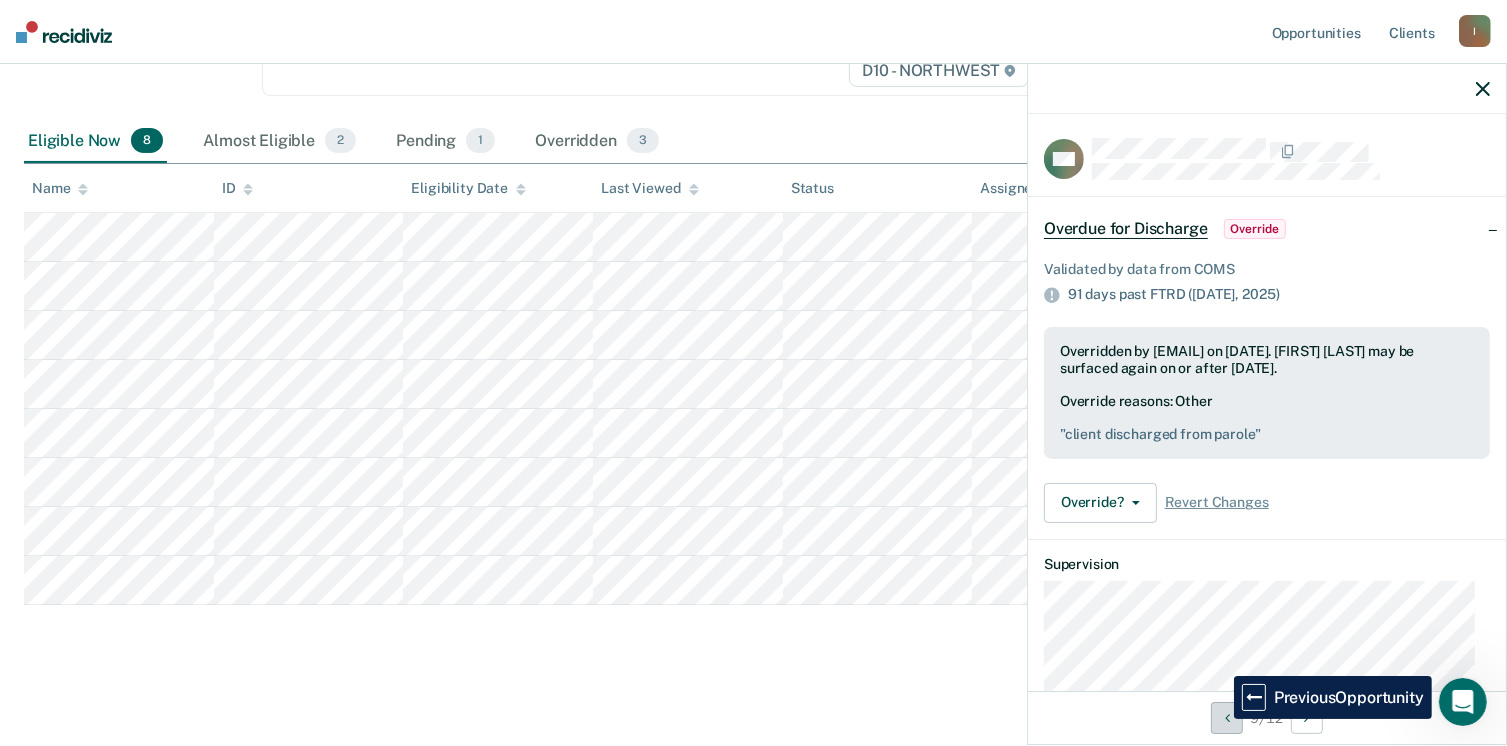 click at bounding box center (1227, 718) 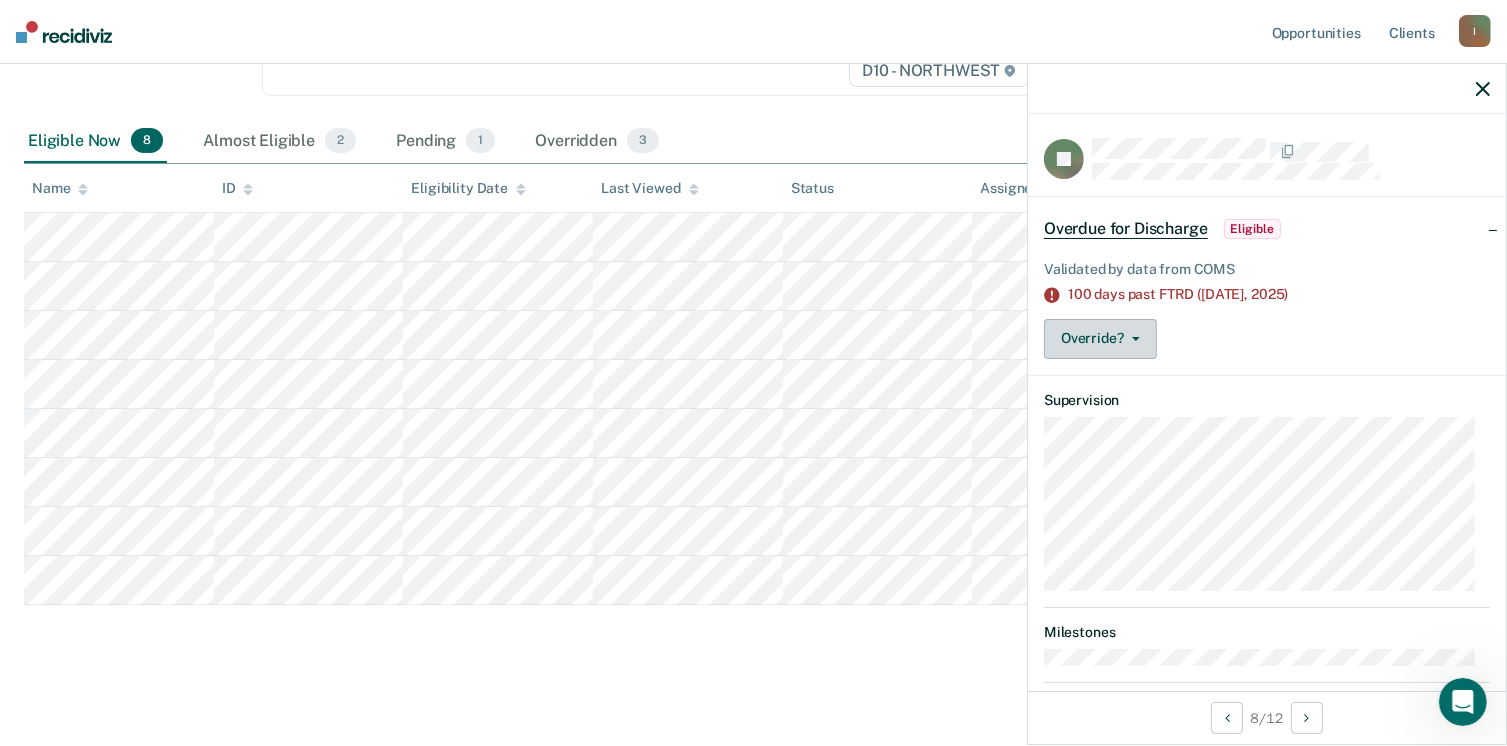 click on "Override?" at bounding box center [1100, 339] 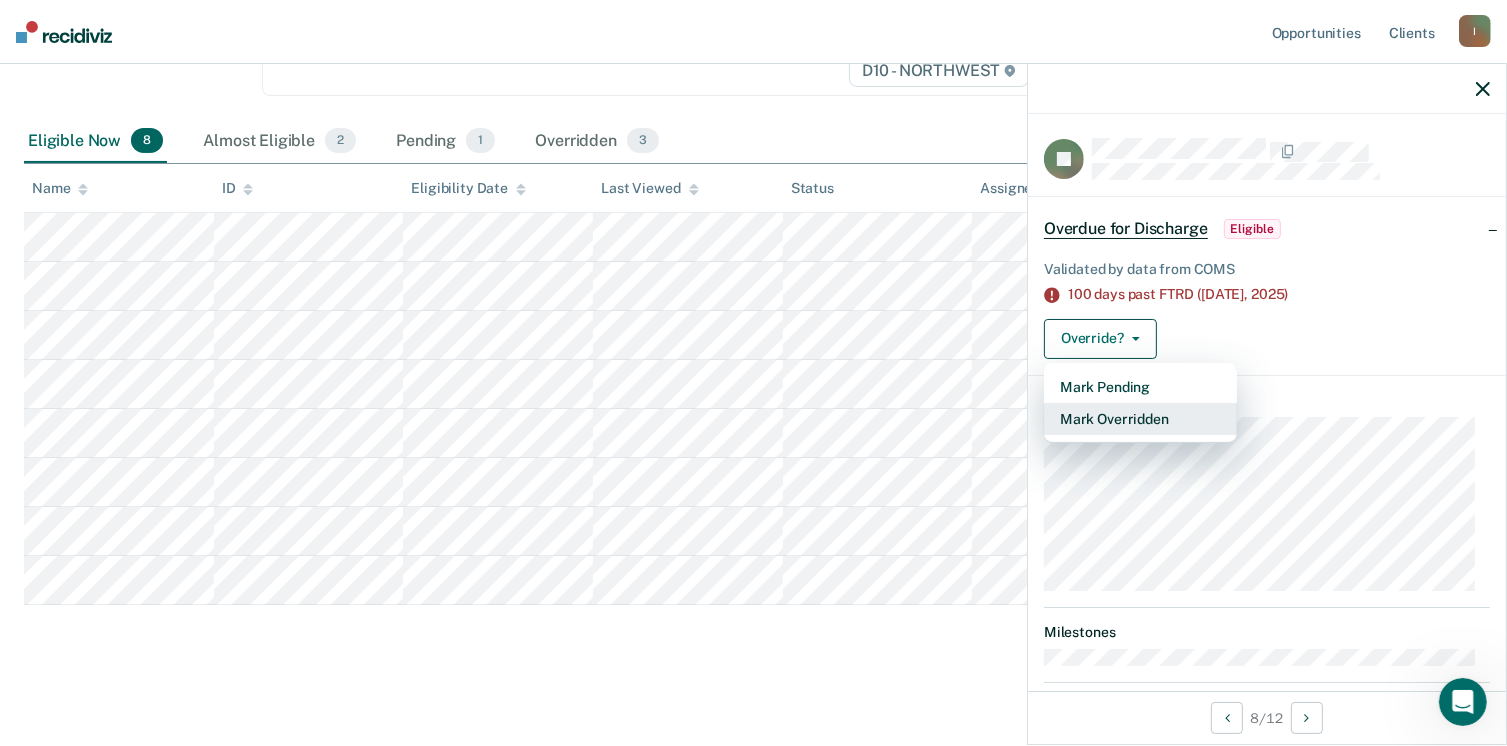 click on "Mark Overridden" at bounding box center [1140, 419] 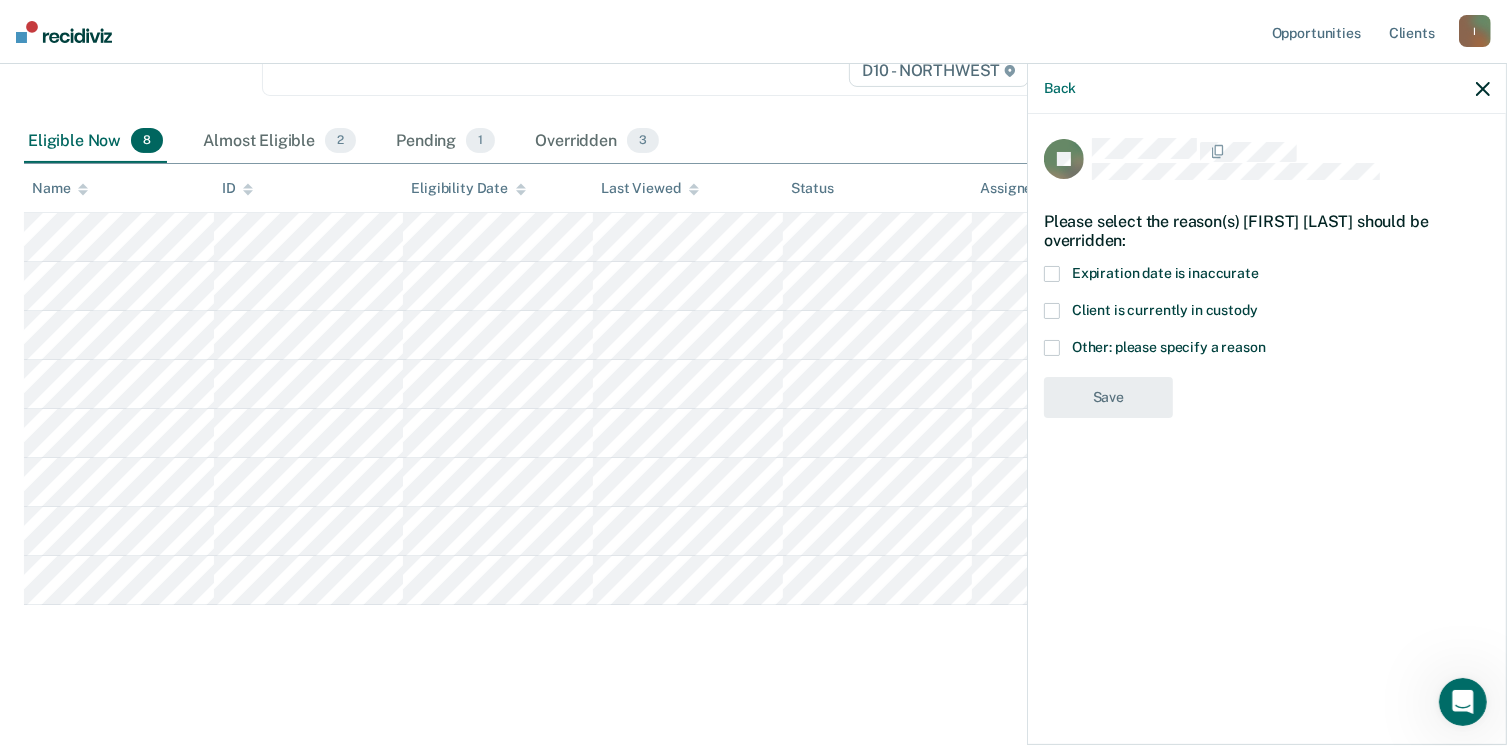 click on "Other: please specify a reason" at bounding box center (1267, 350) 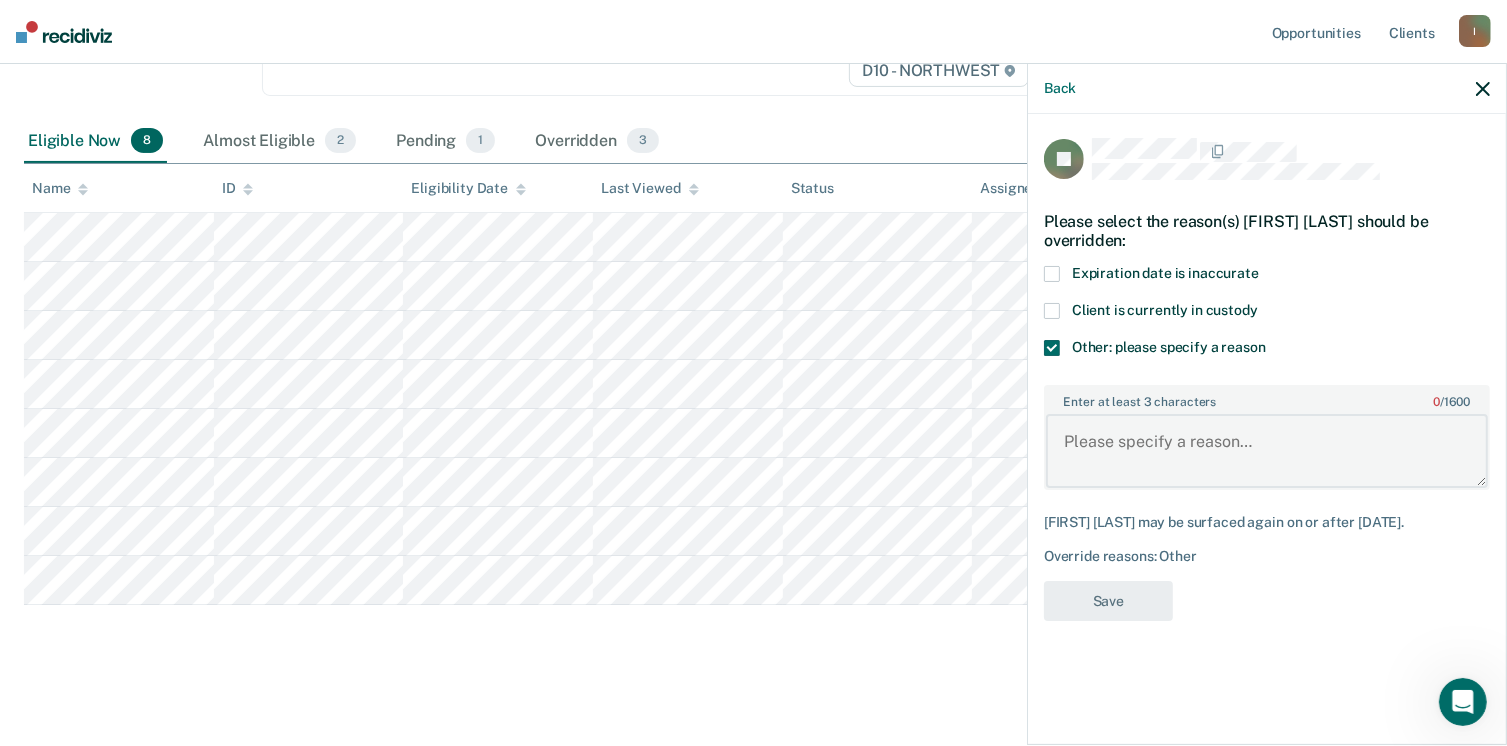 click on "Enter at least 3 characters 0  /  1600" at bounding box center [1267, 451] 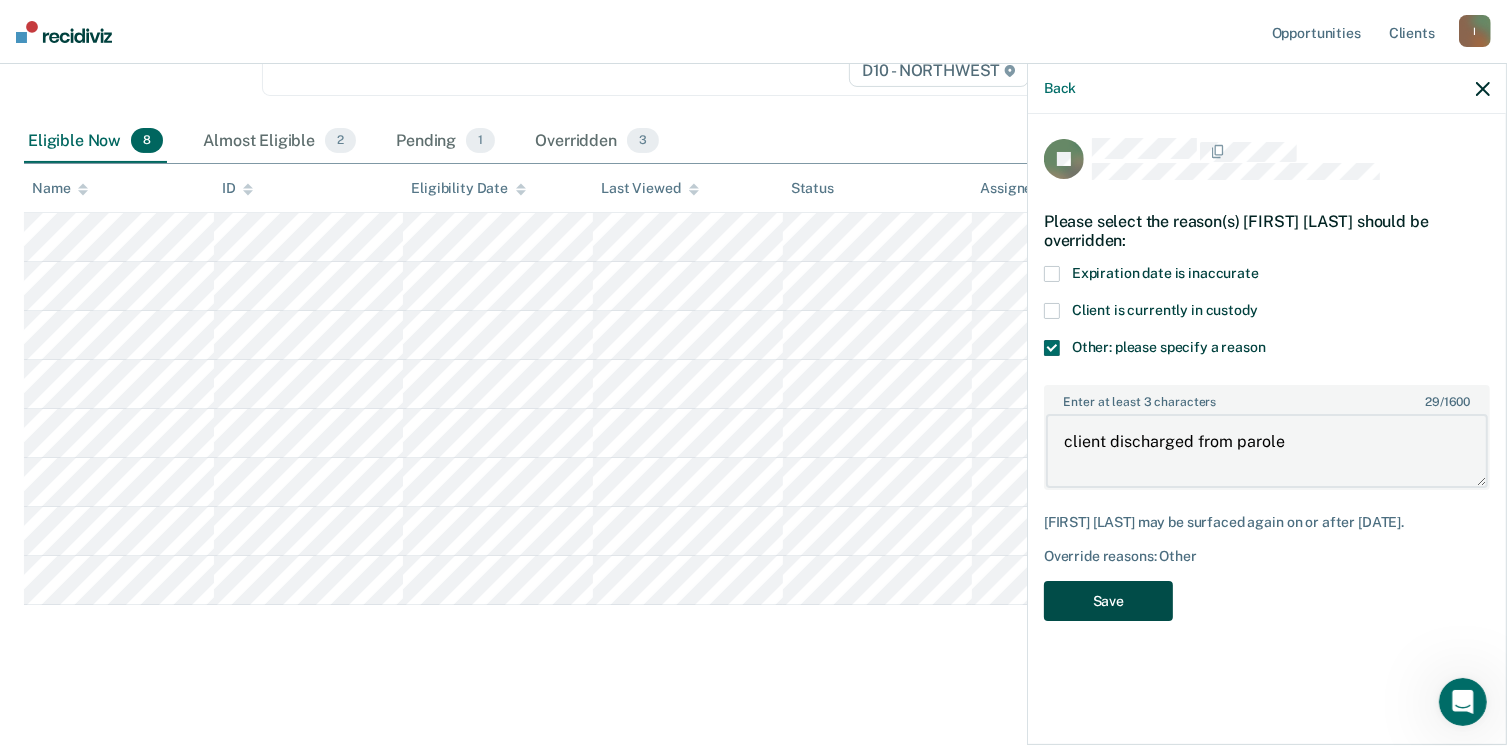 type on "client discharged from parole" 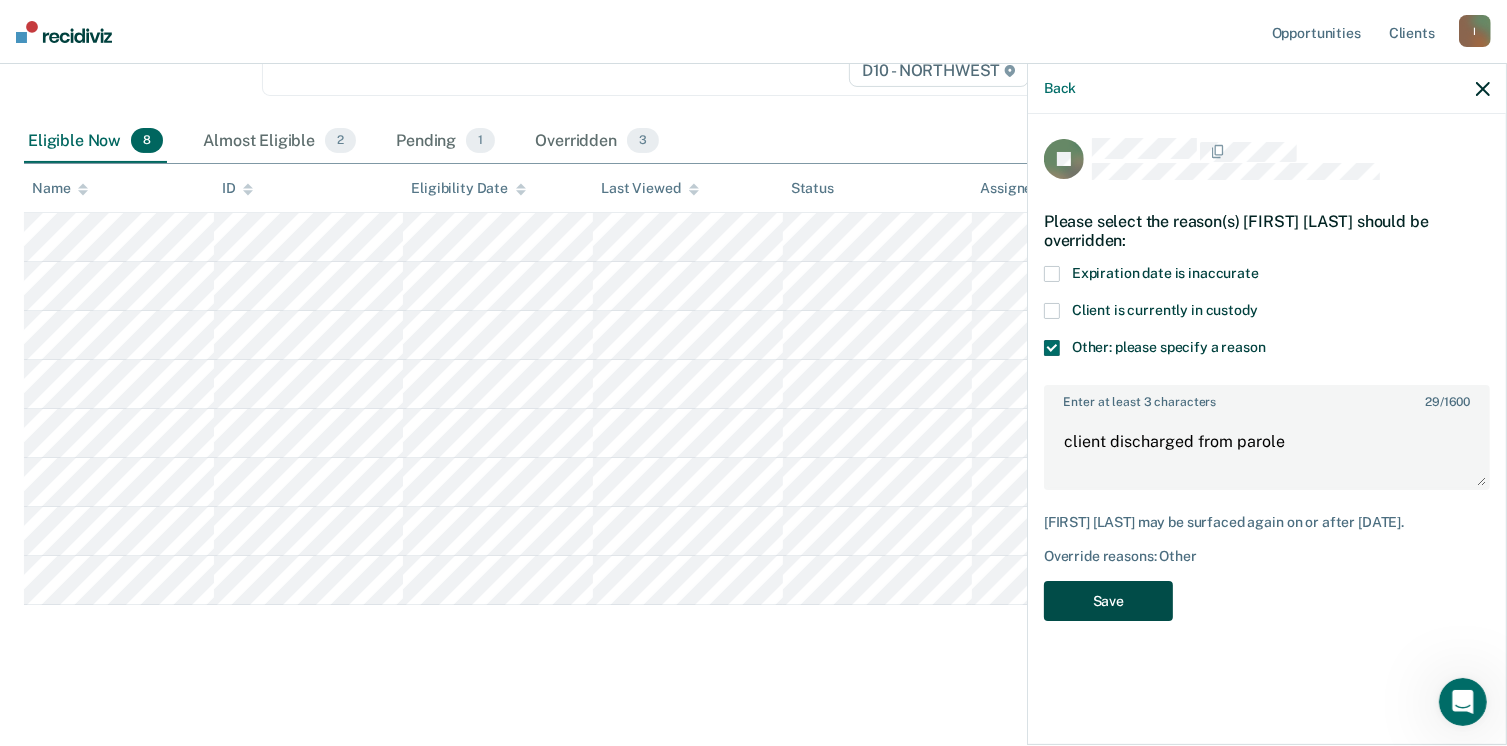 click on "Save" at bounding box center (1108, 601) 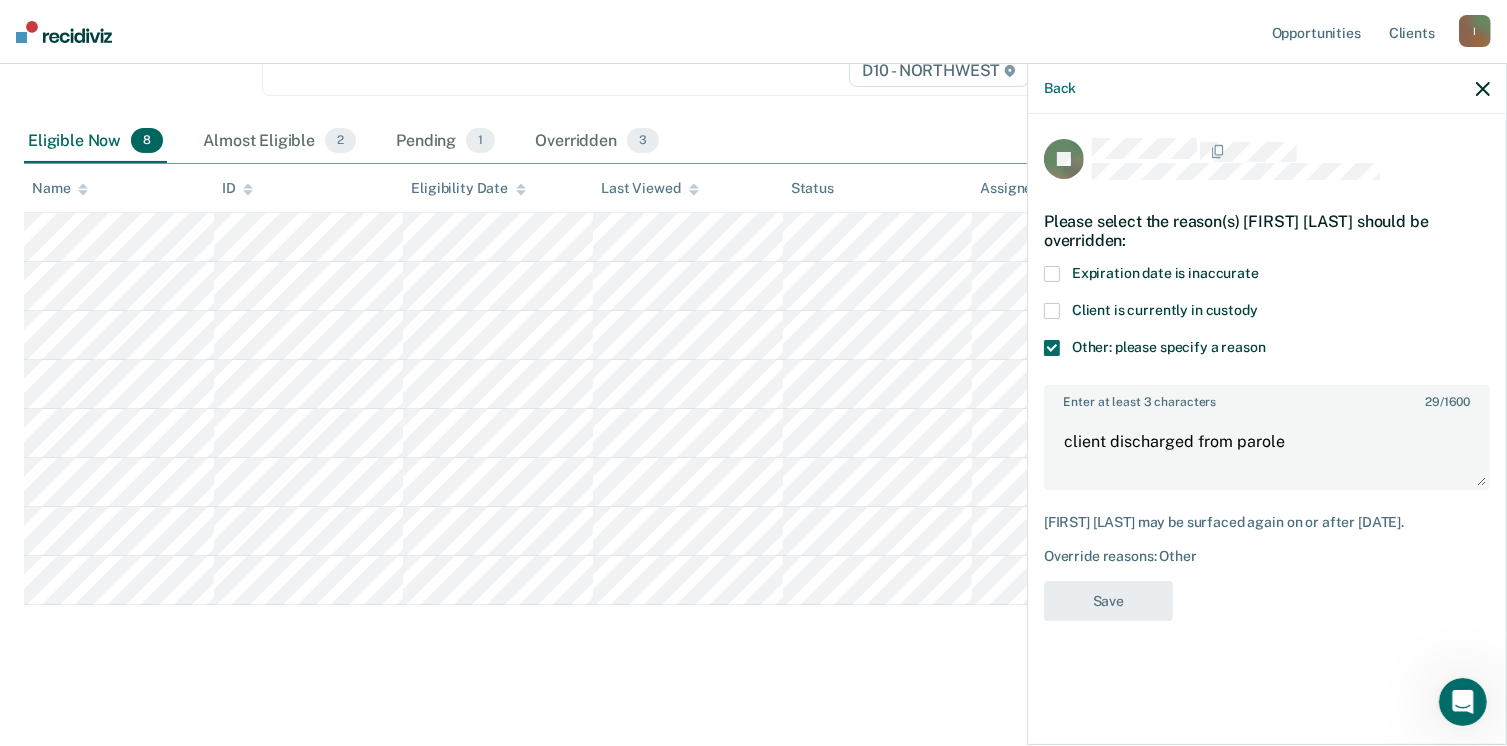 scroll, scrollTop: 268, scrollLeft: 0, axis: vertical 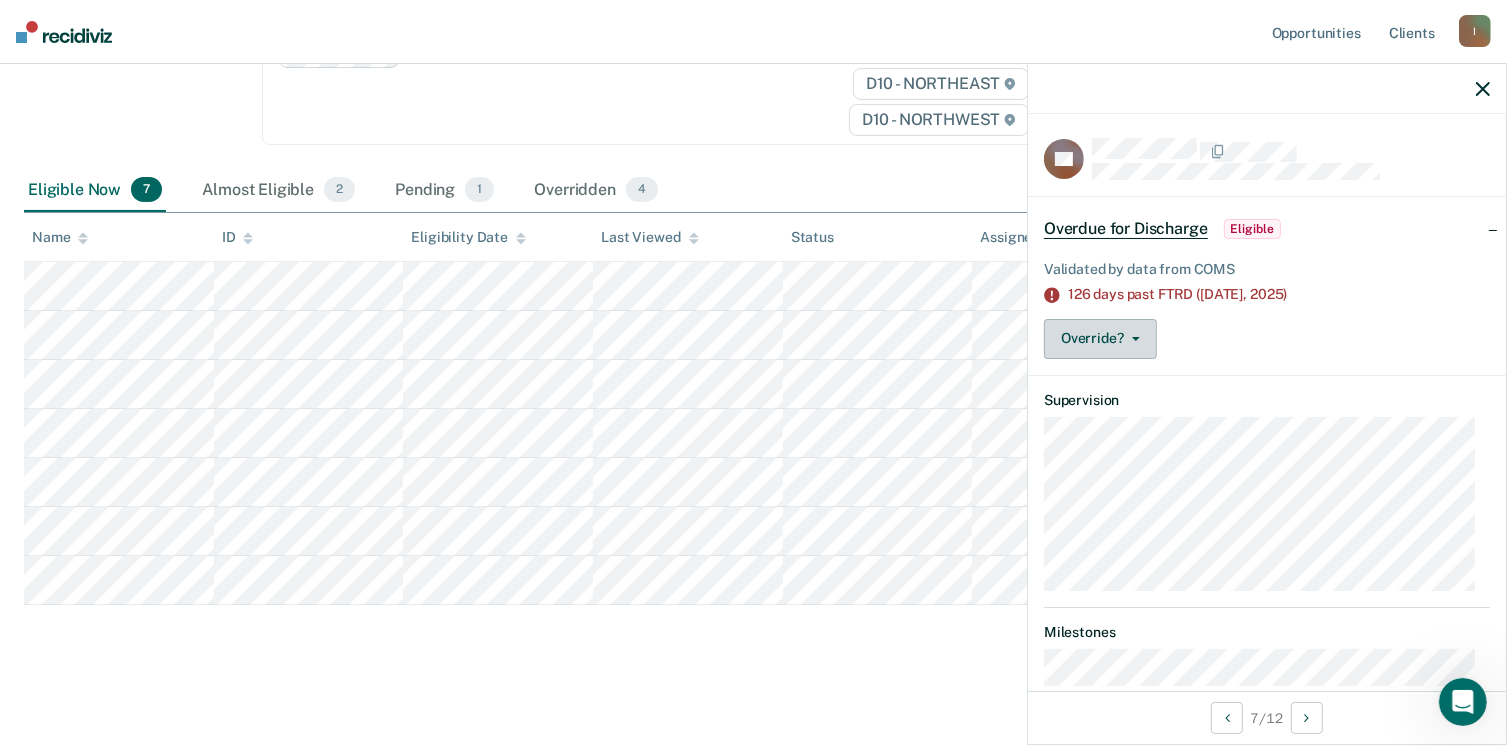 click 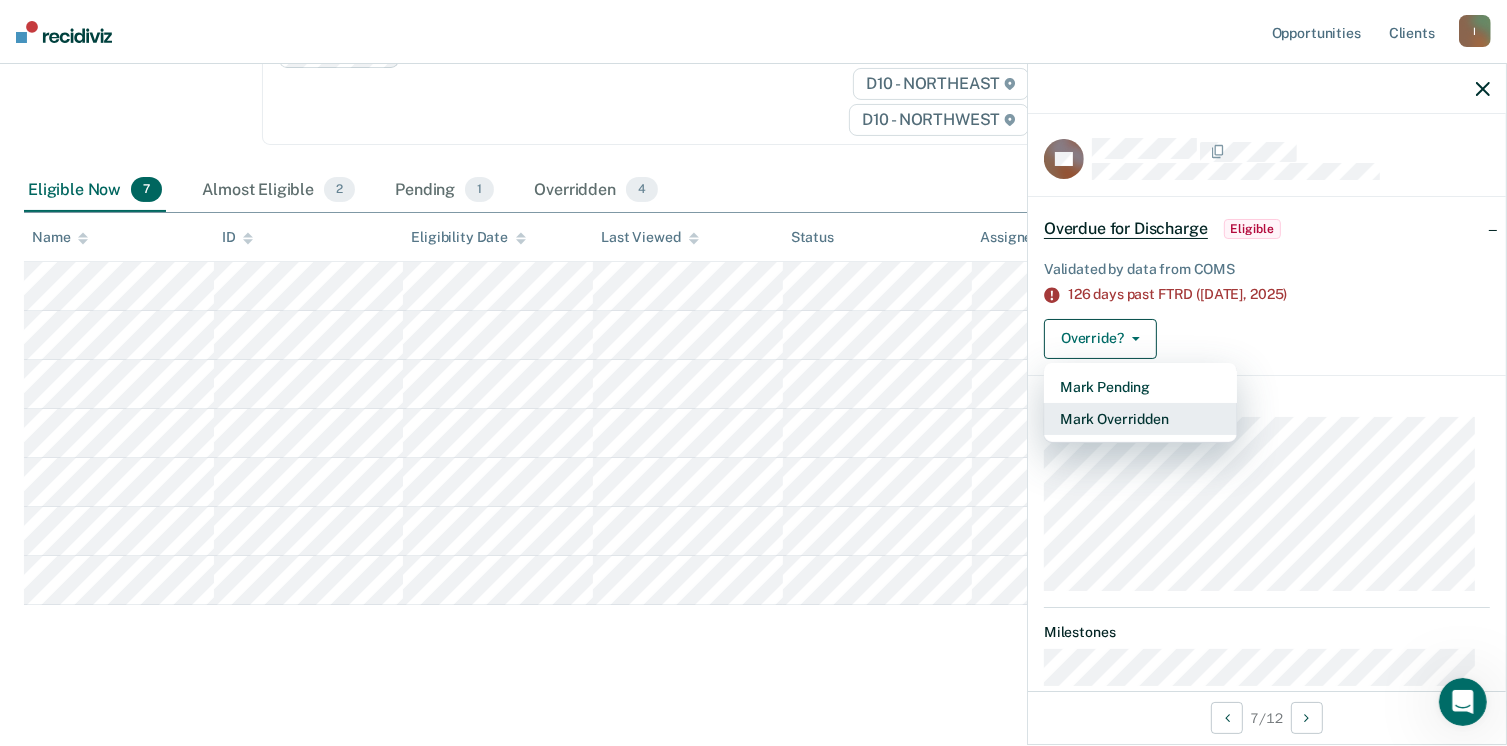 click on "Mark Overridden" at bounding box center [1140, 419] 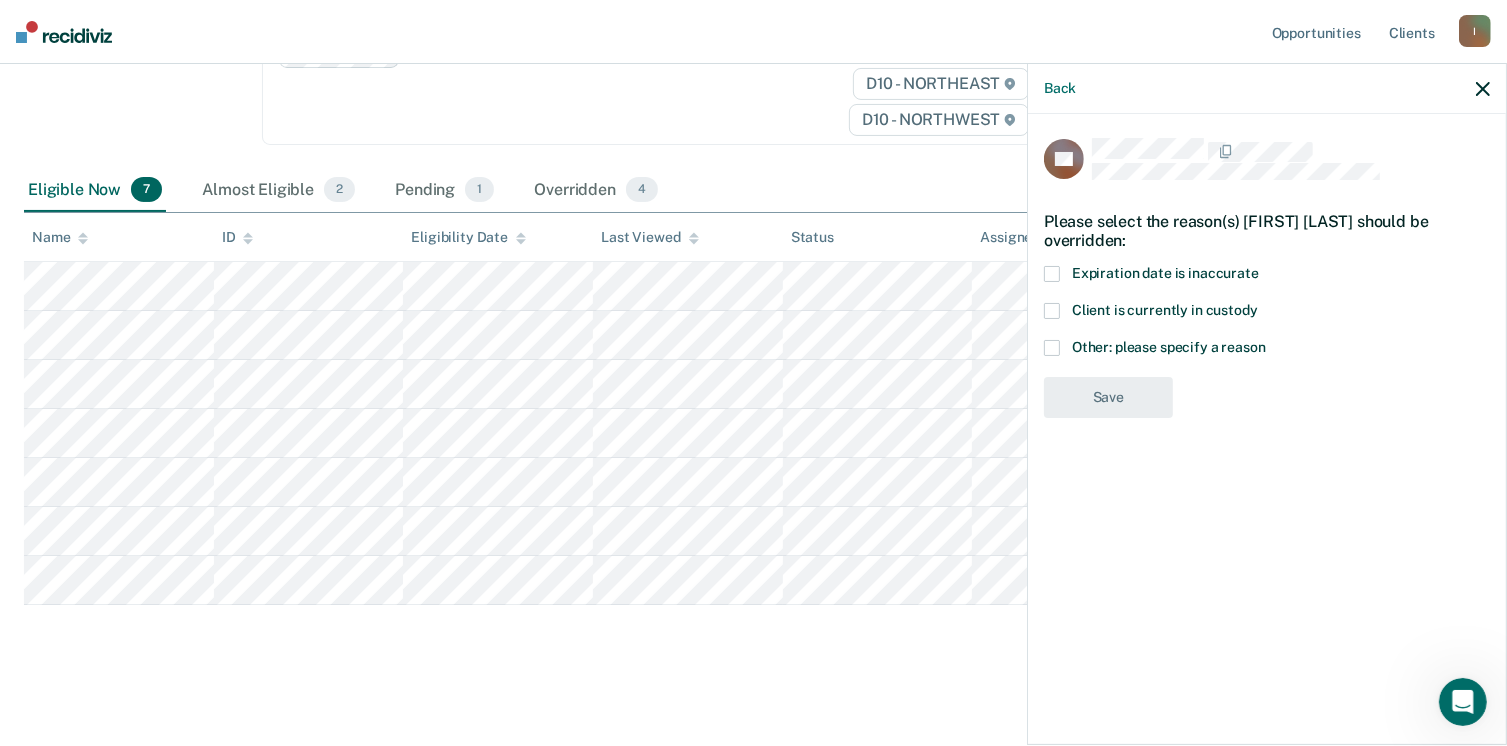 click at bounding box center [1052, 348] 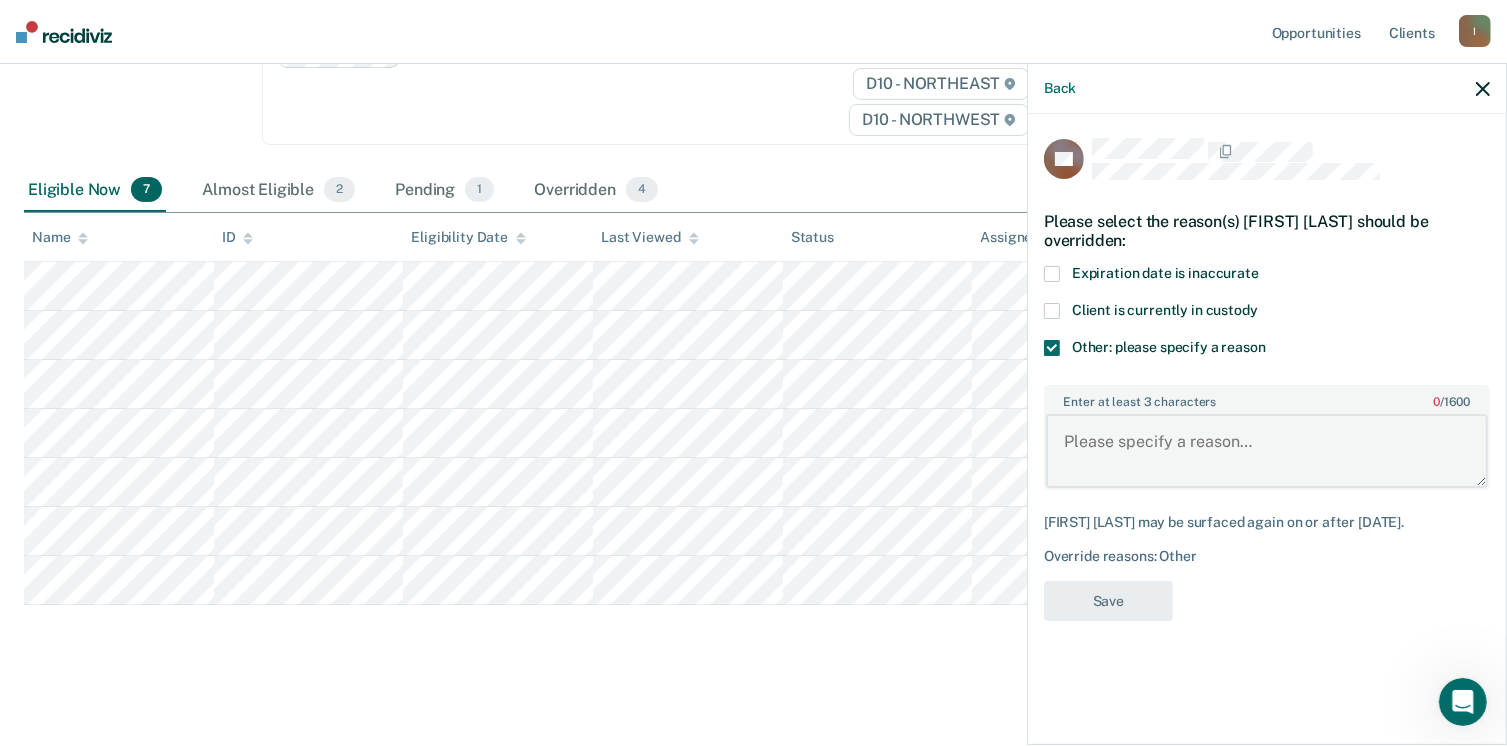 click on "Enter at least 3 characters 0  /  1600" at bounding box center (1267, 451) 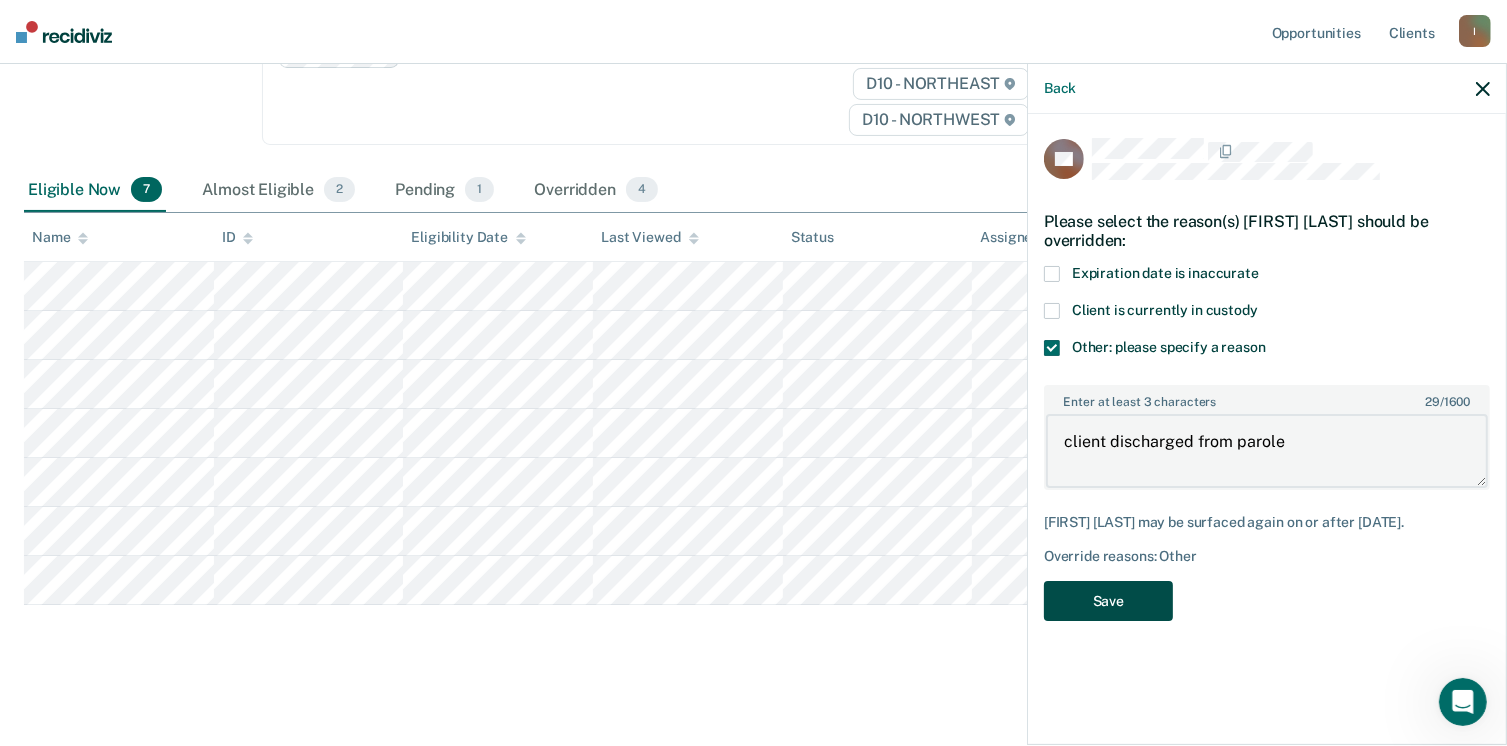 type on "client discharged from parole" 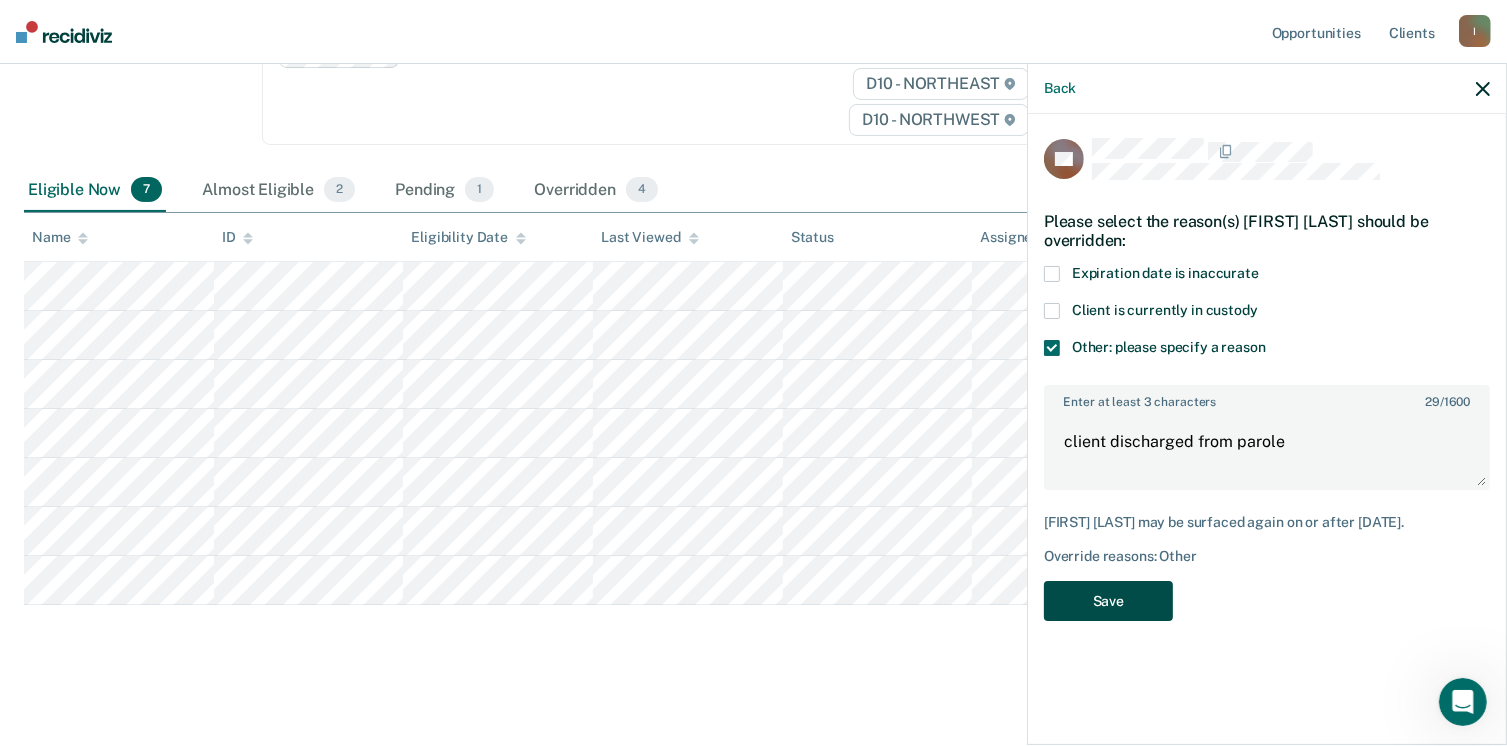 click on "Save" at bounding box center [1108, 601] 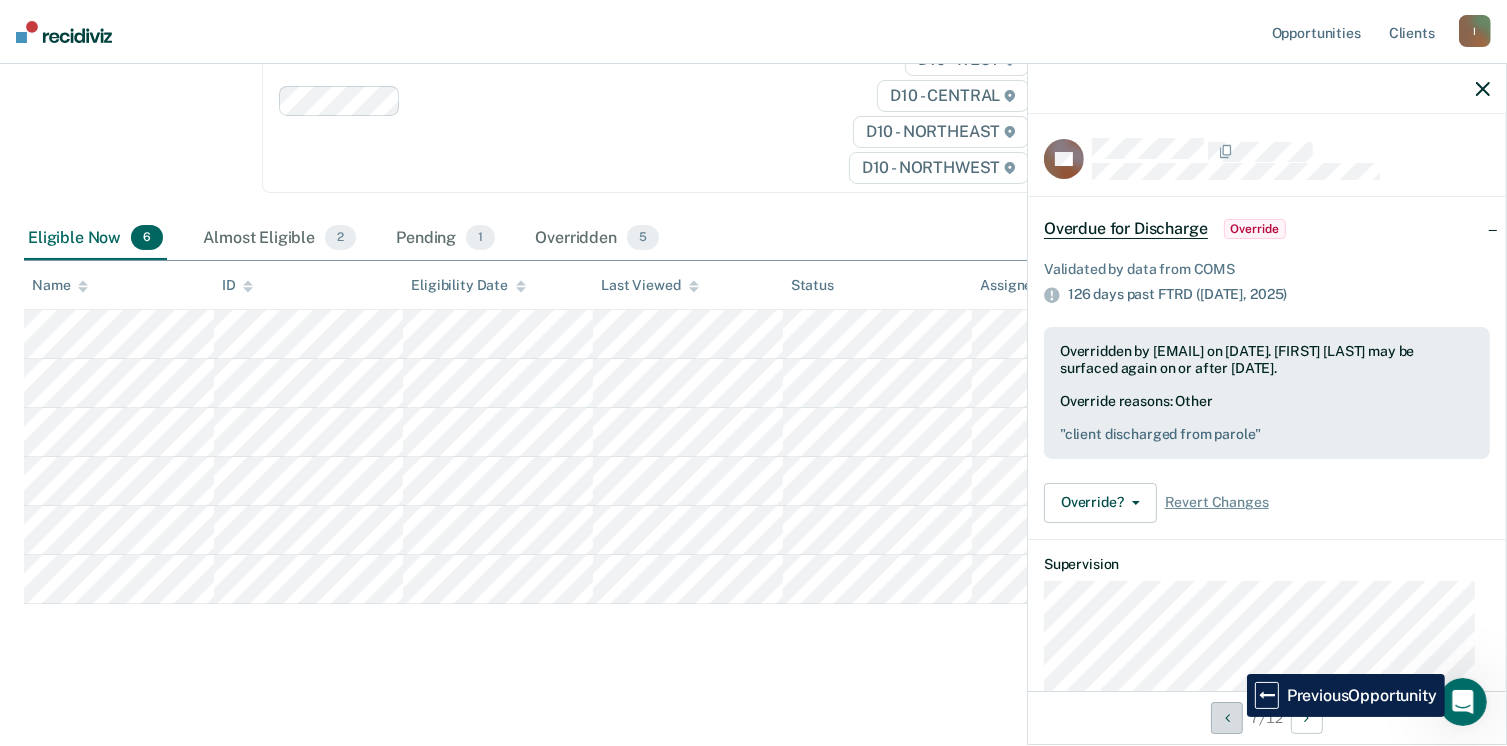 click at bounding box center [1227, 718] 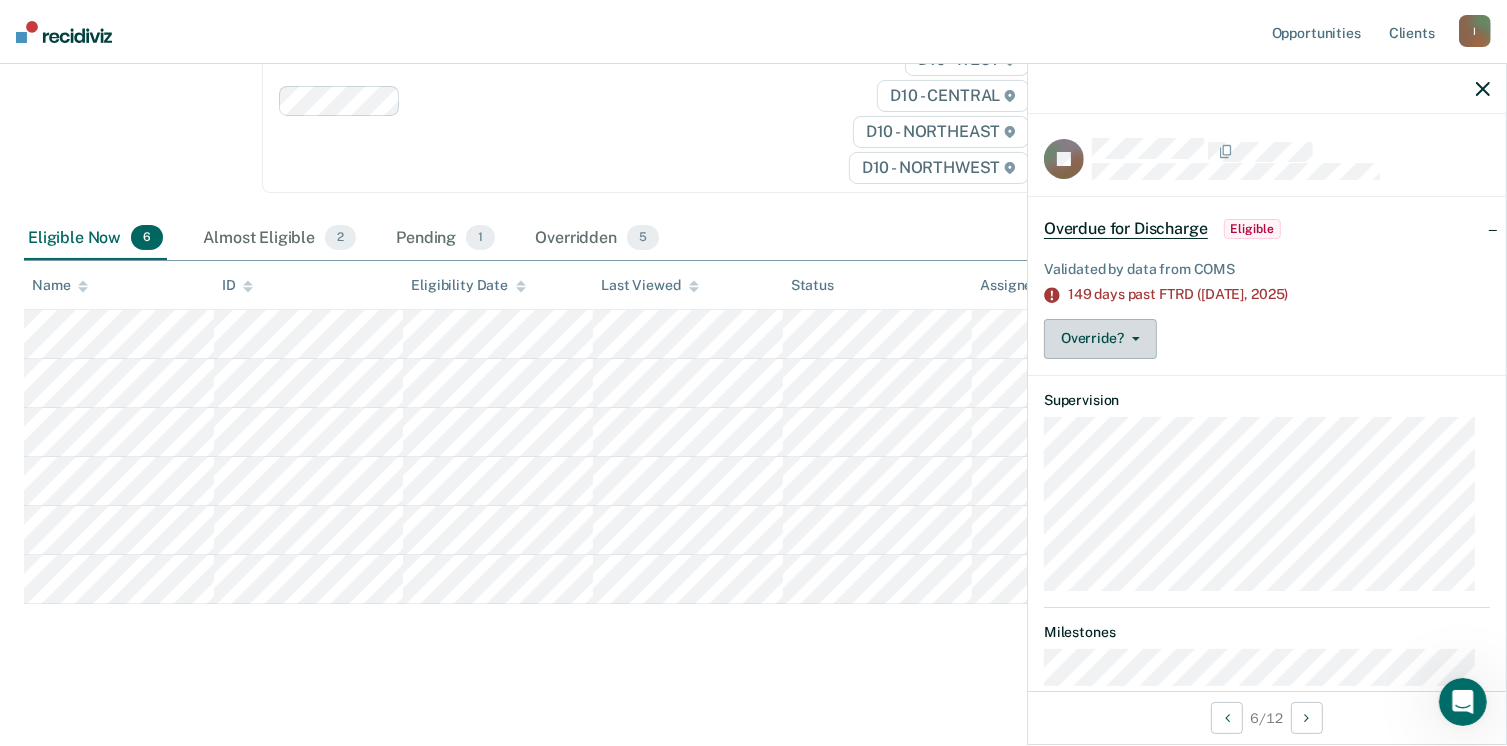 click 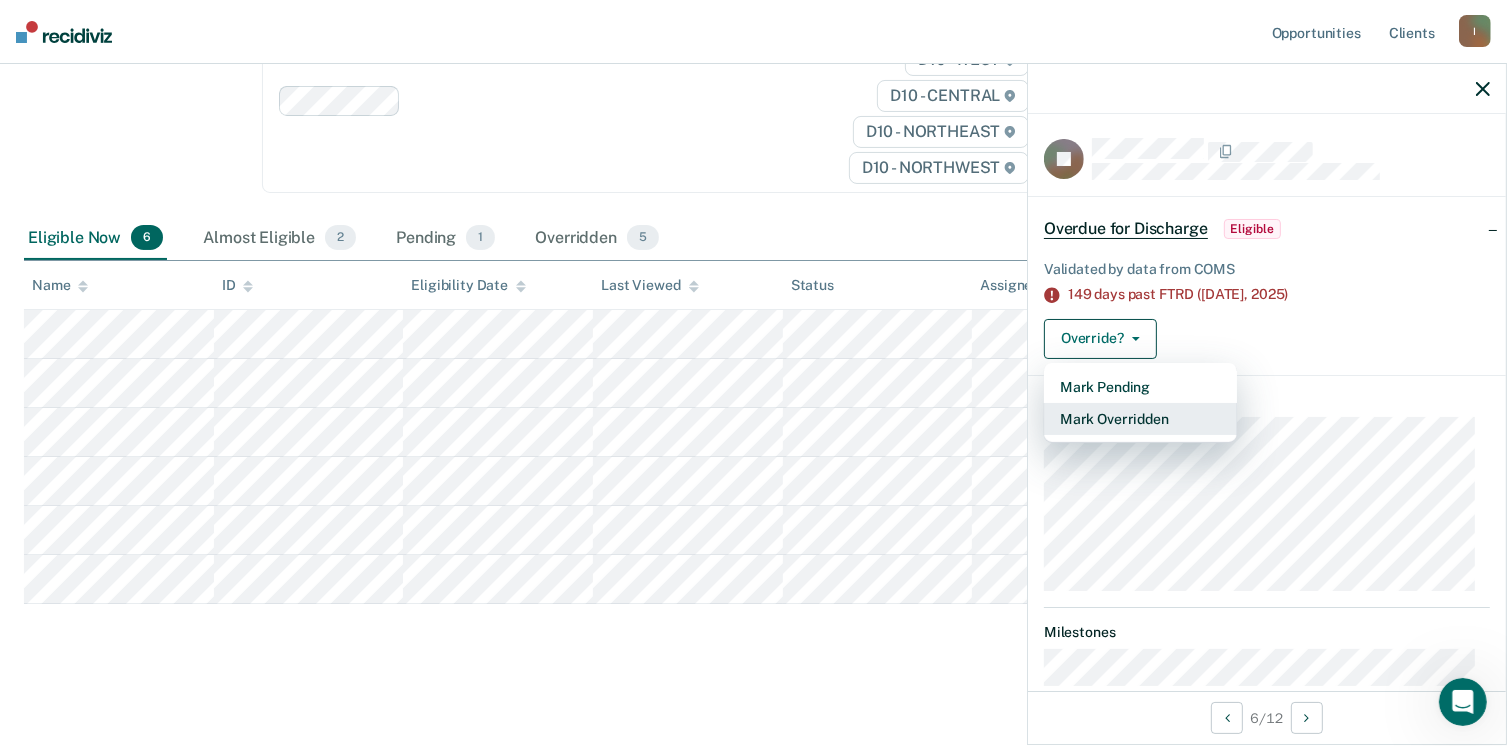 click on "Mark Overridden" at bounding box center [1140, 419] 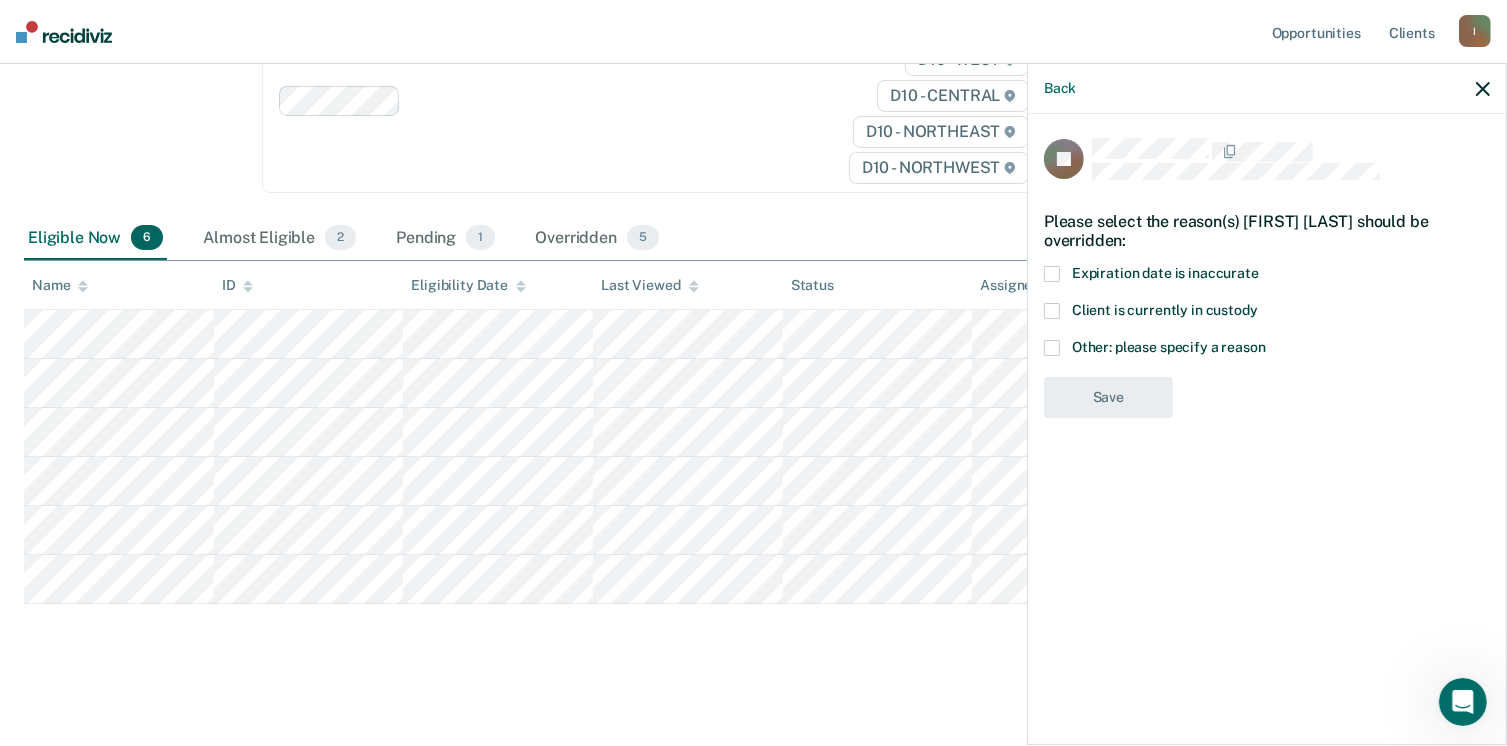 click at bounding box center [1052, 348] 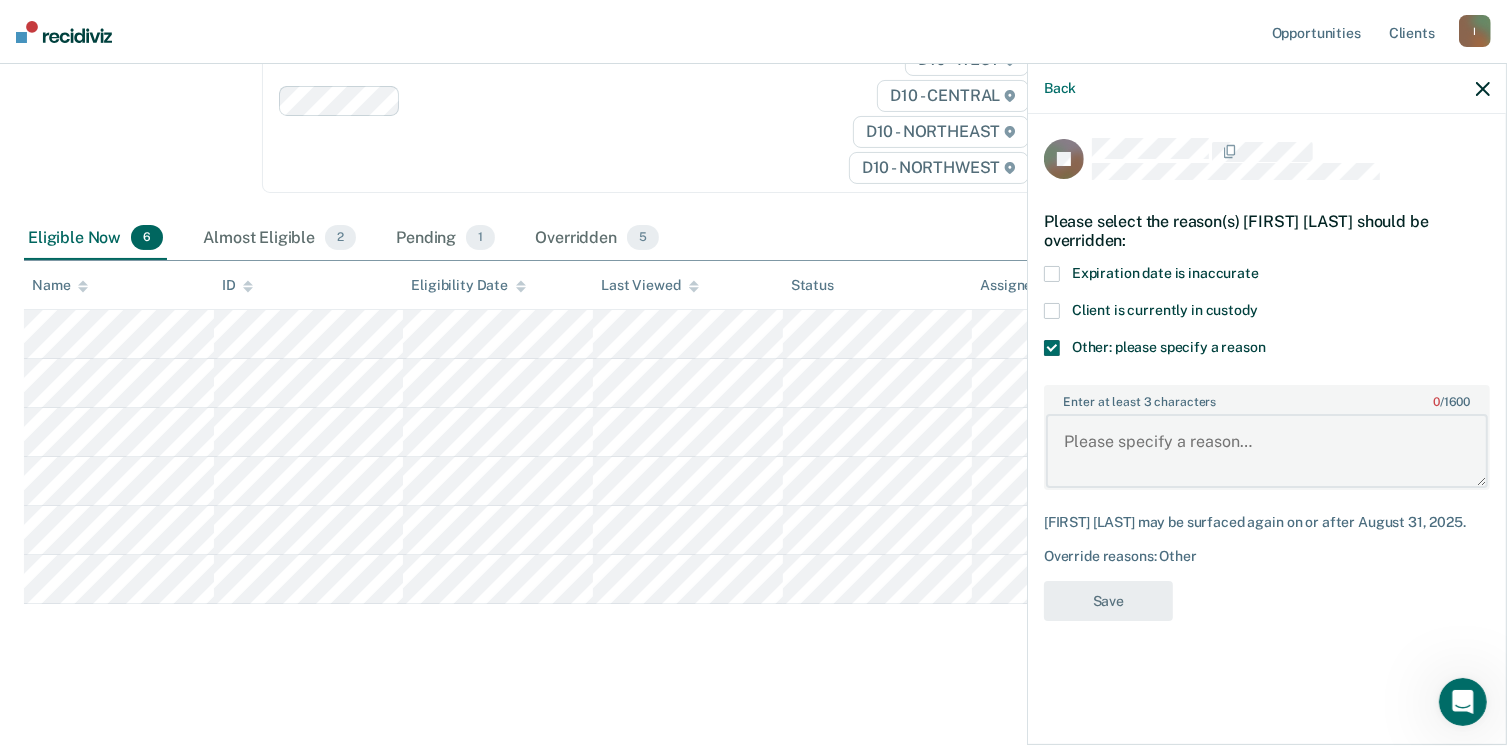 click on "Enter at least 3 characters 0  /  1600" at bounding box center [1267, 451] 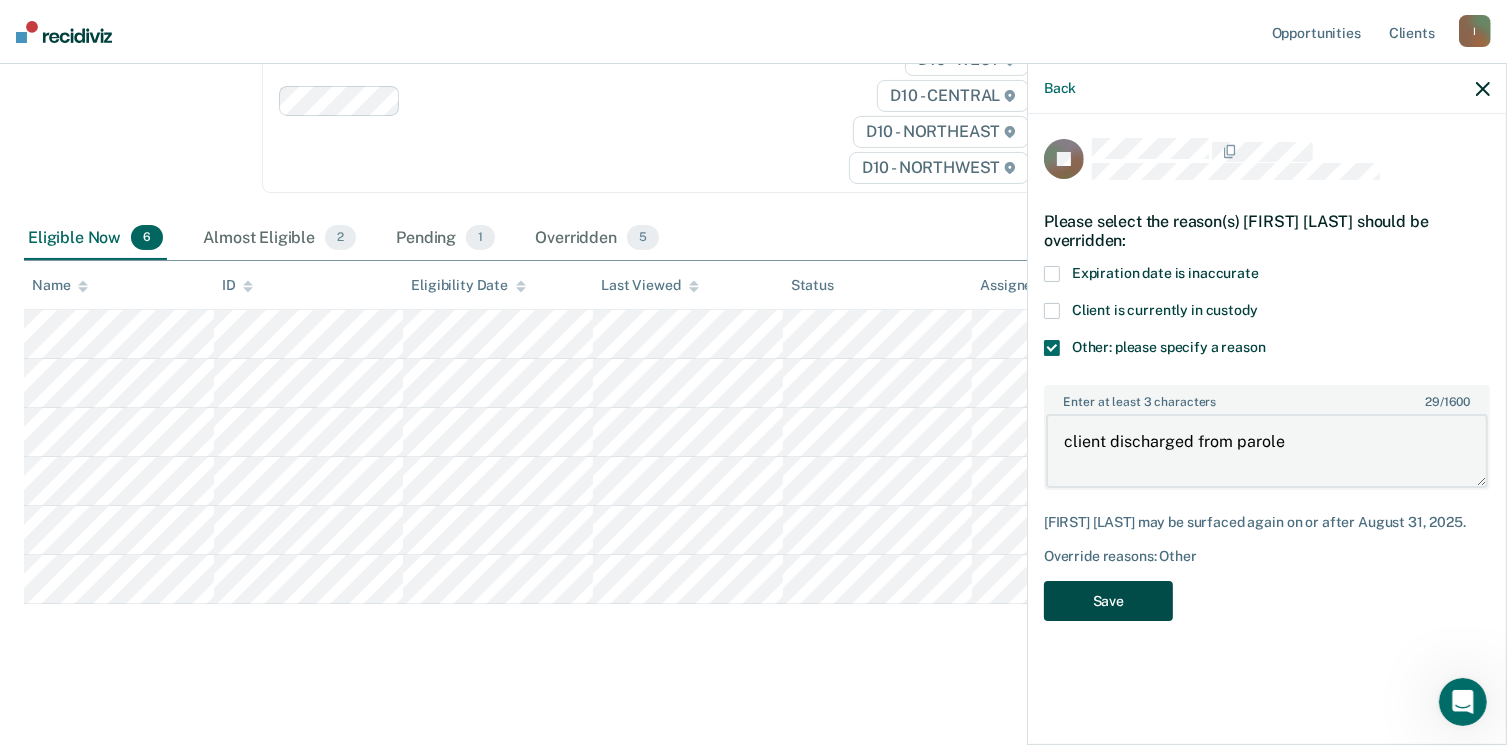 type on "client discharged from parole" 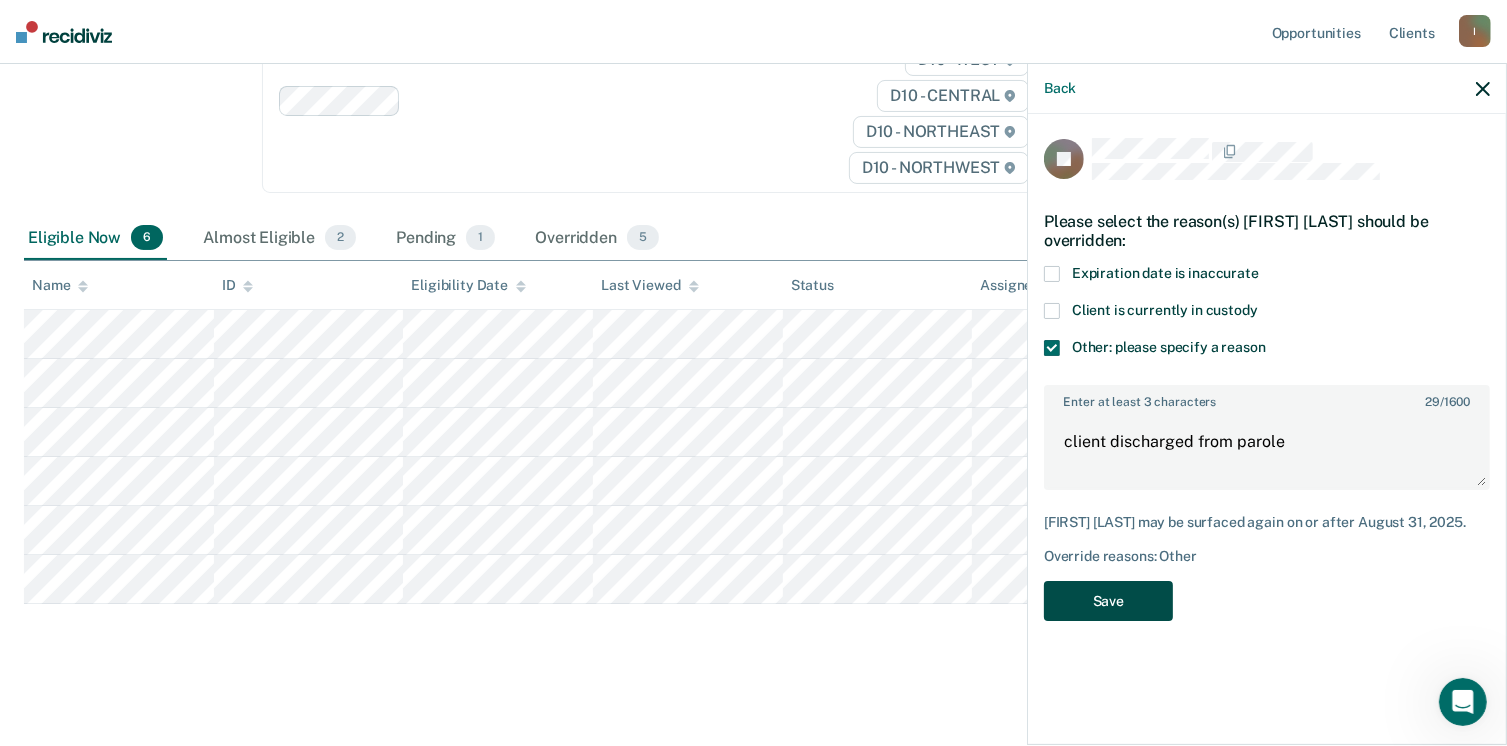 click on "Save" at bounding box center [1108, 601] 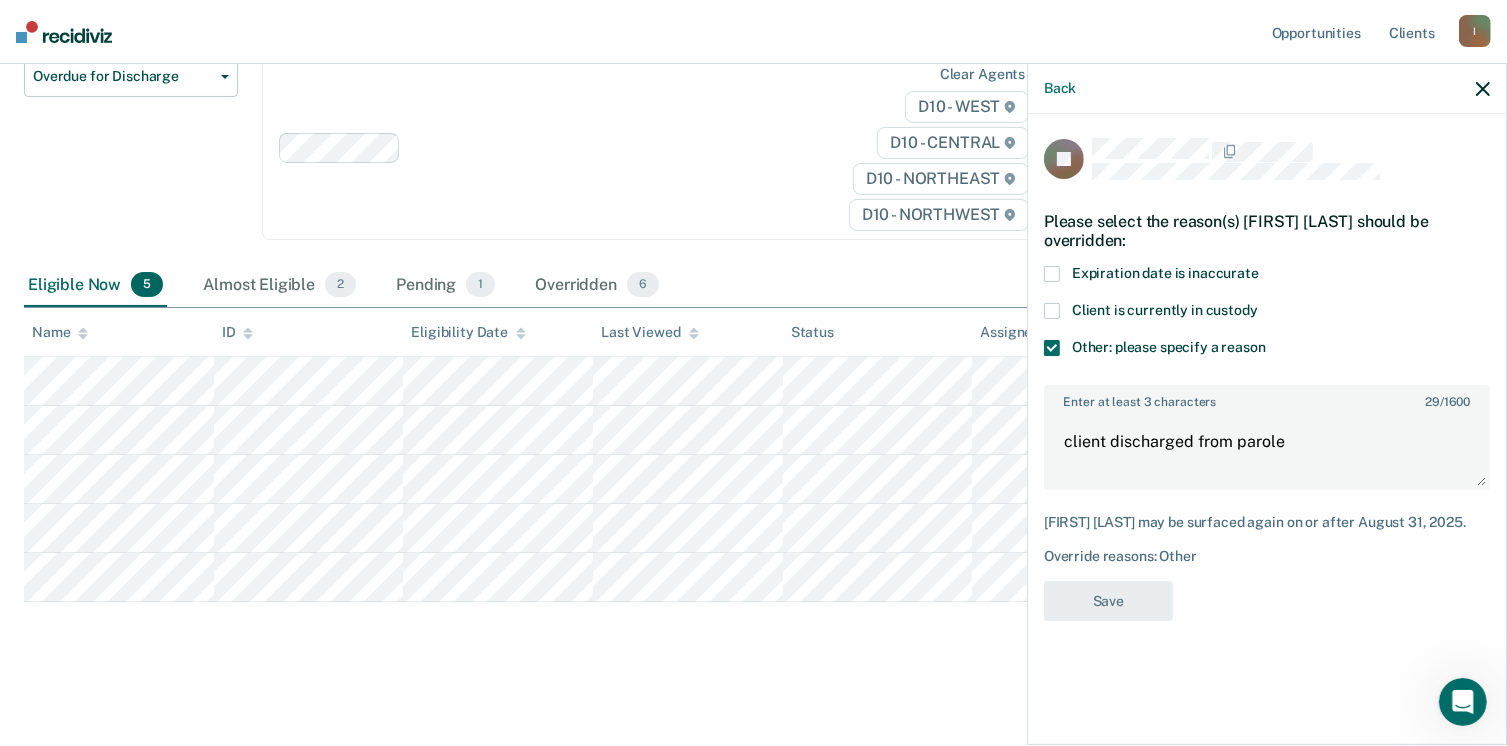 scroll, scrollTop: 171, scrollLeft: 0, axis: vertical 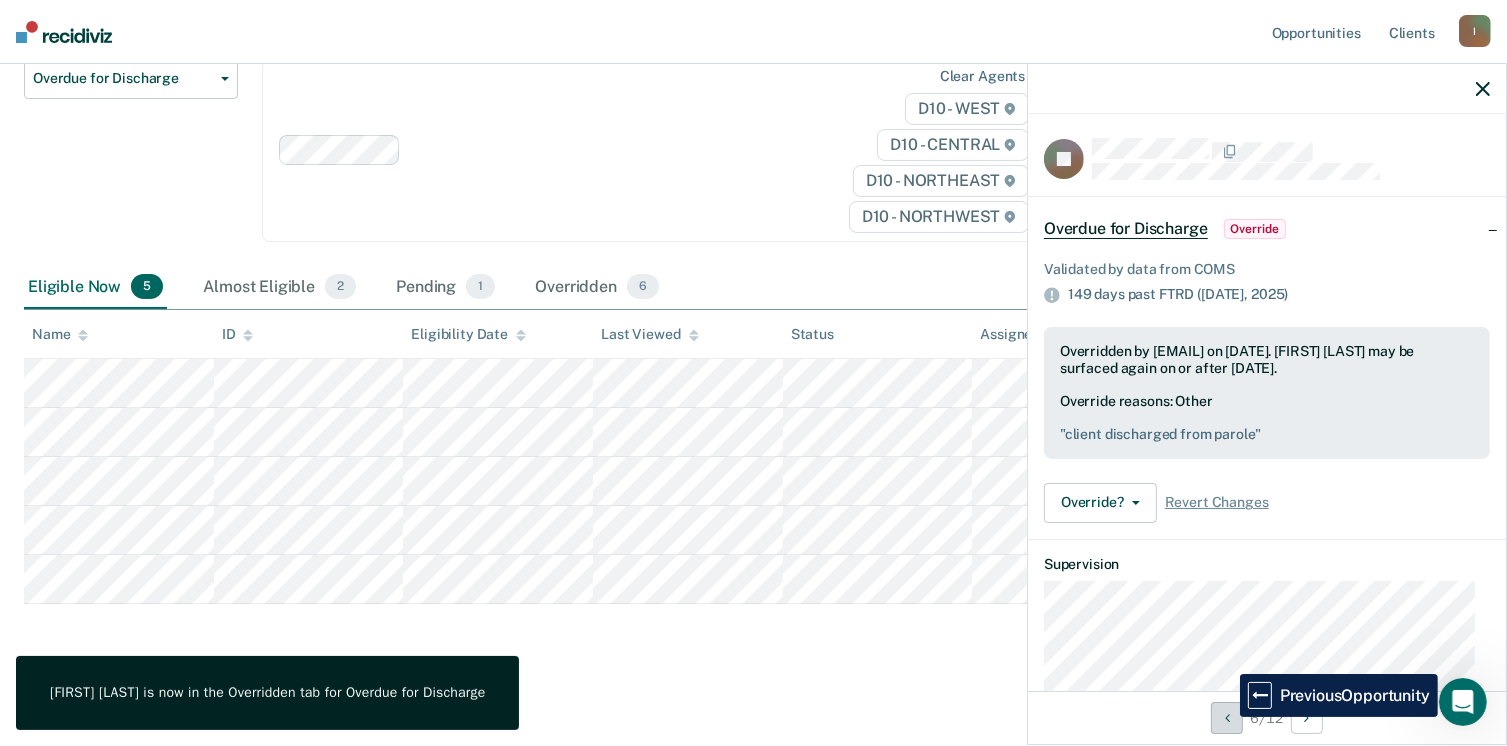 click at bounding box center [1227, 718] 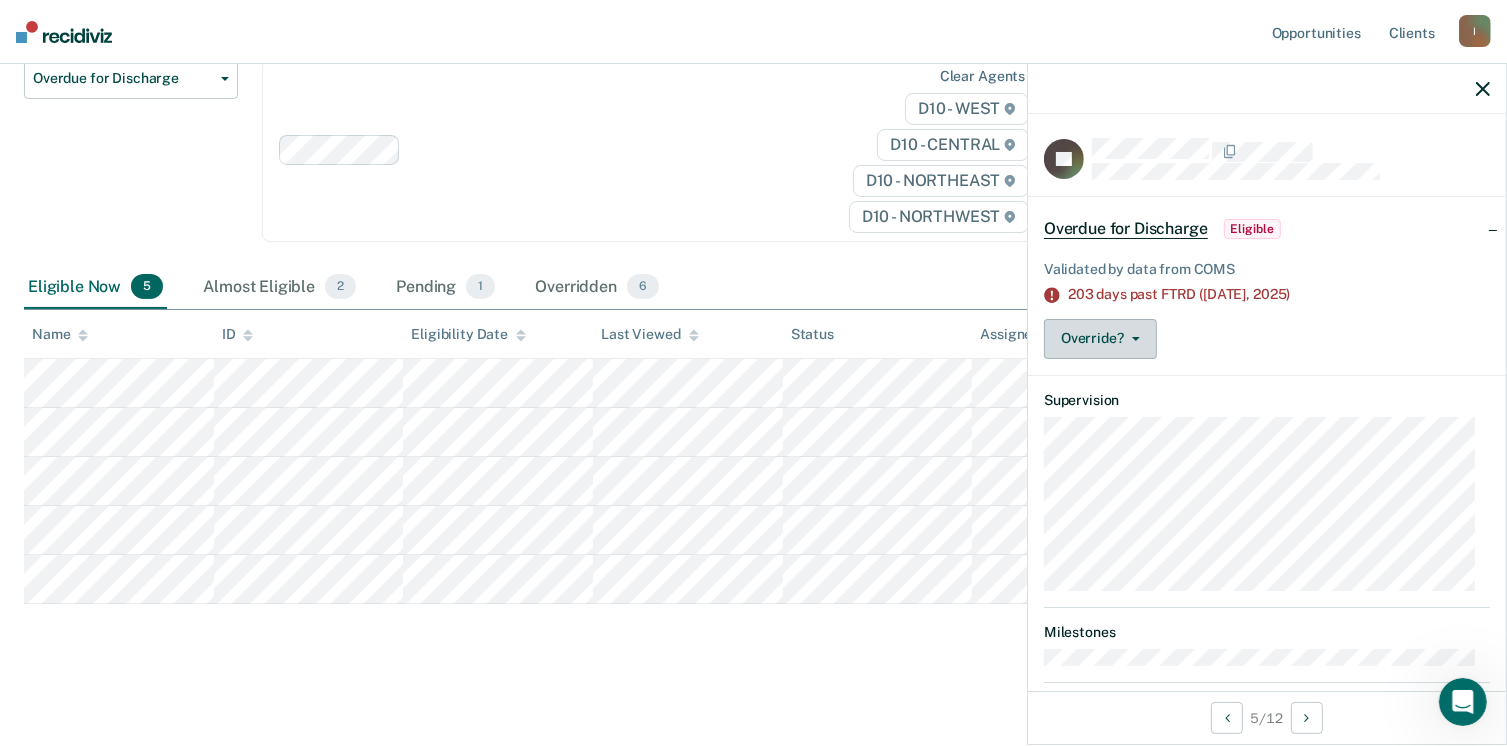 click 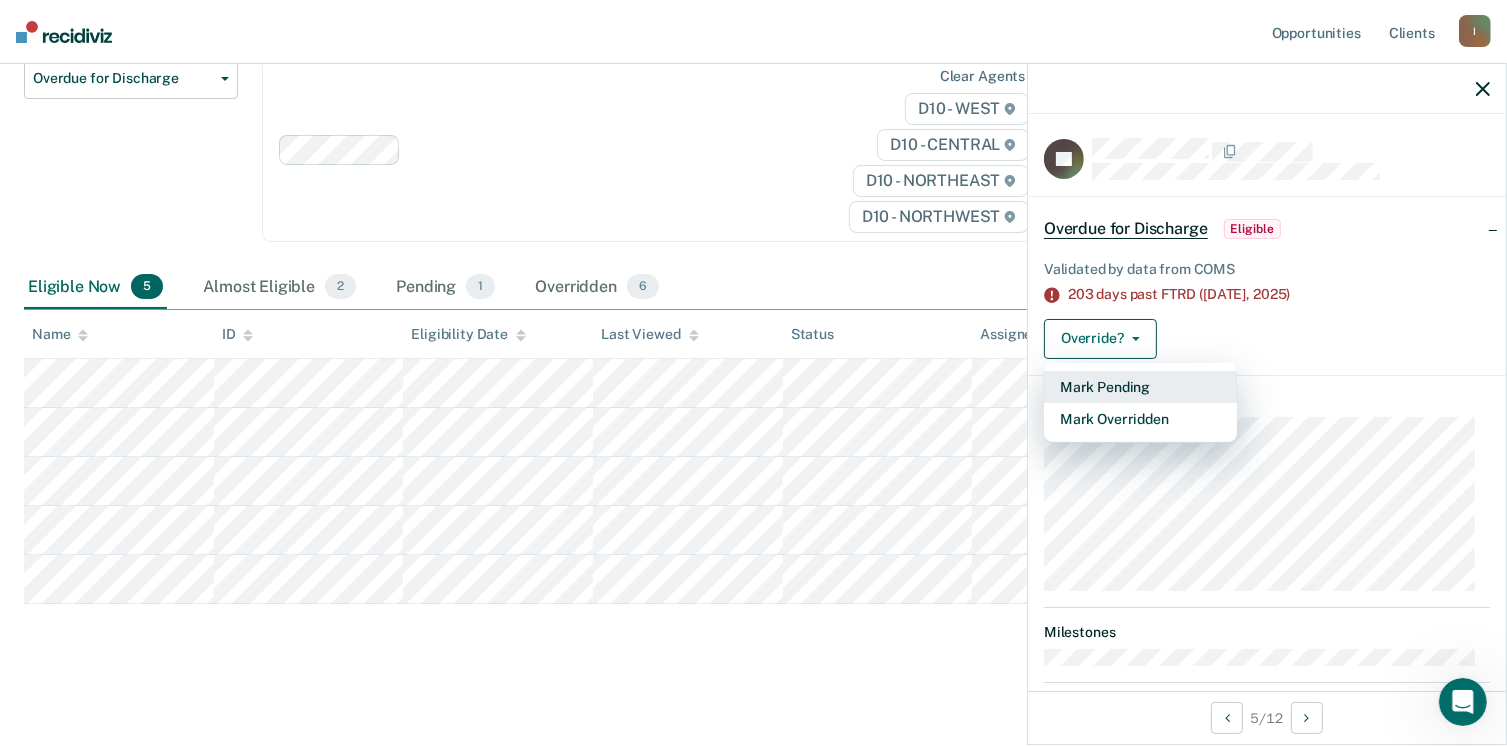 click on "Mark Pending" at bounding box center [1140, 387] 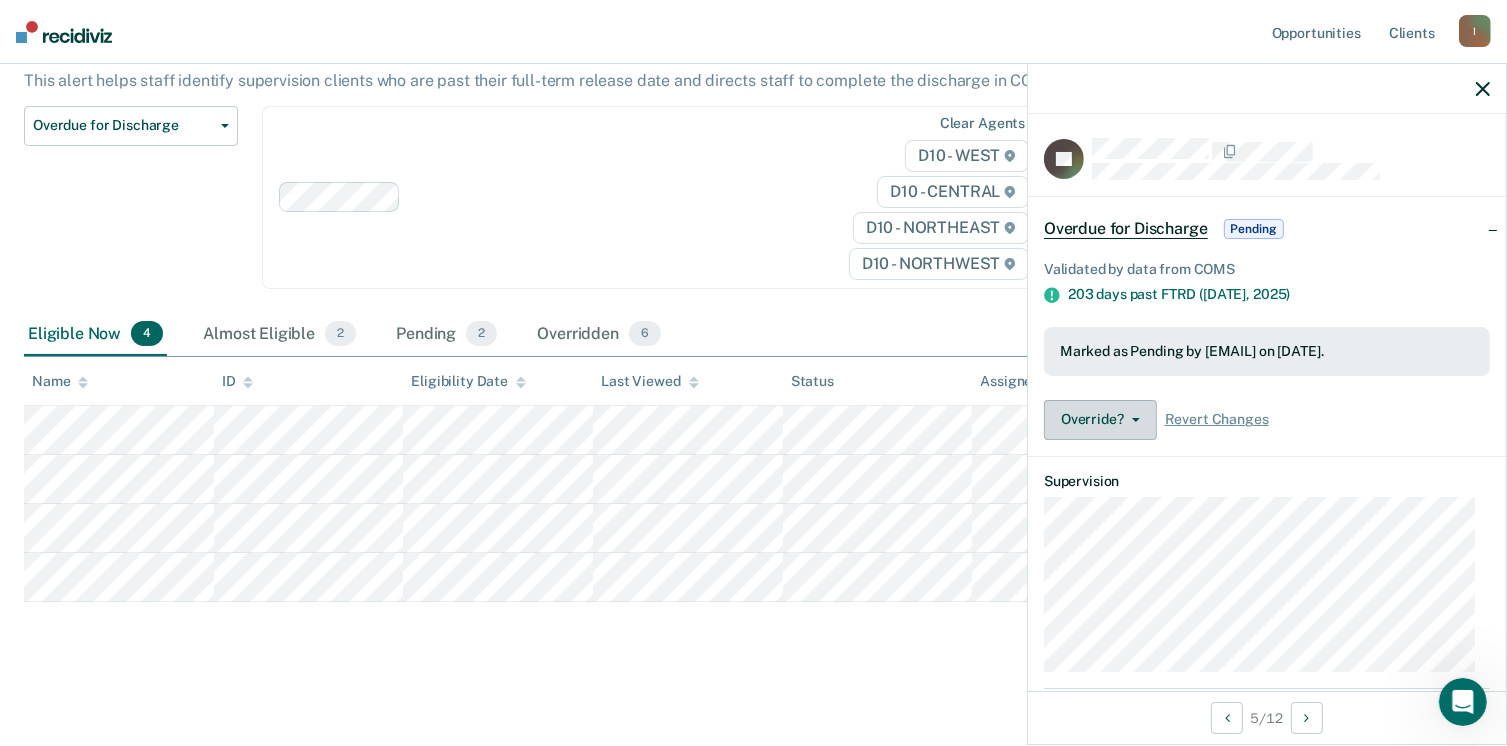 scroll, scrollTop: 121, scrollLeft: 0, axis: vertical 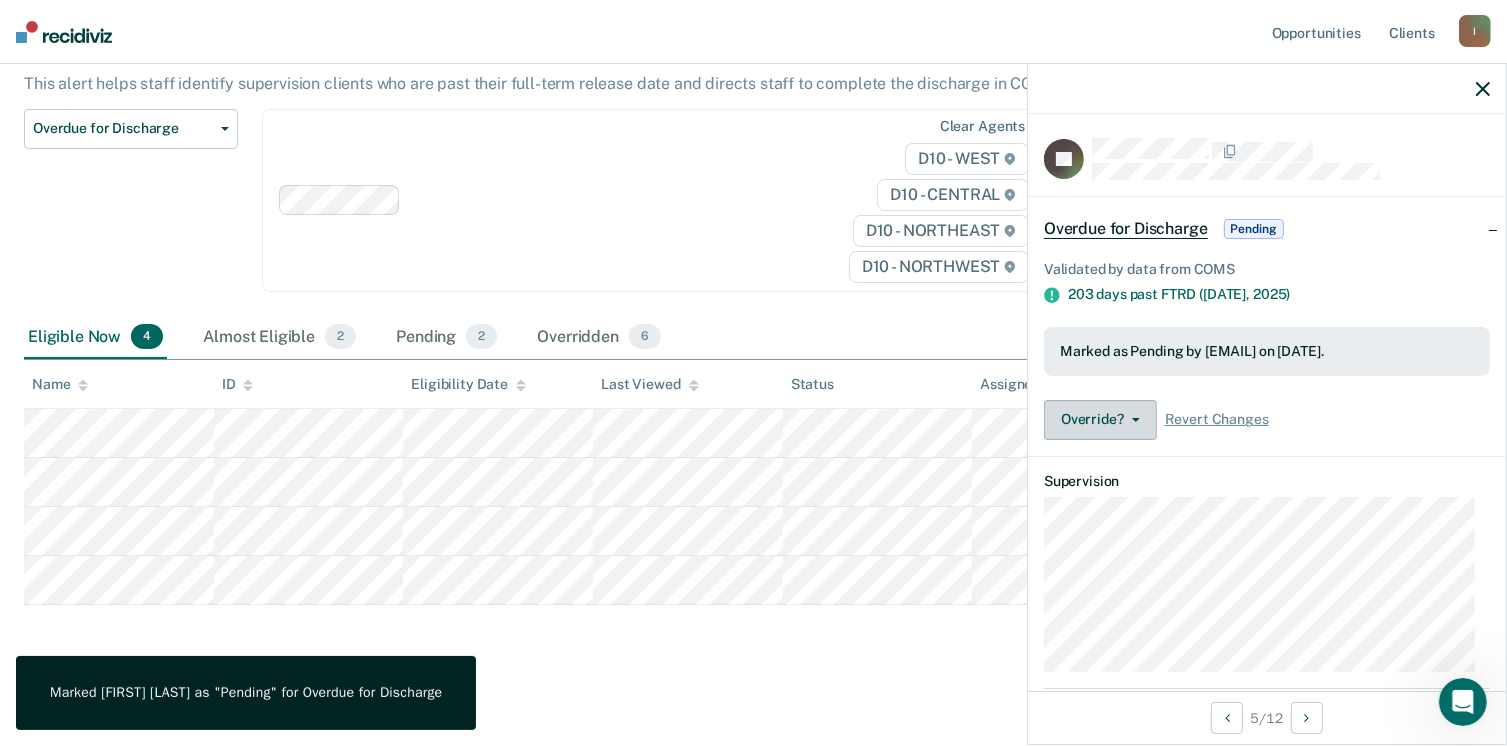 click on "Override?" at bounding box center (1100, 420) 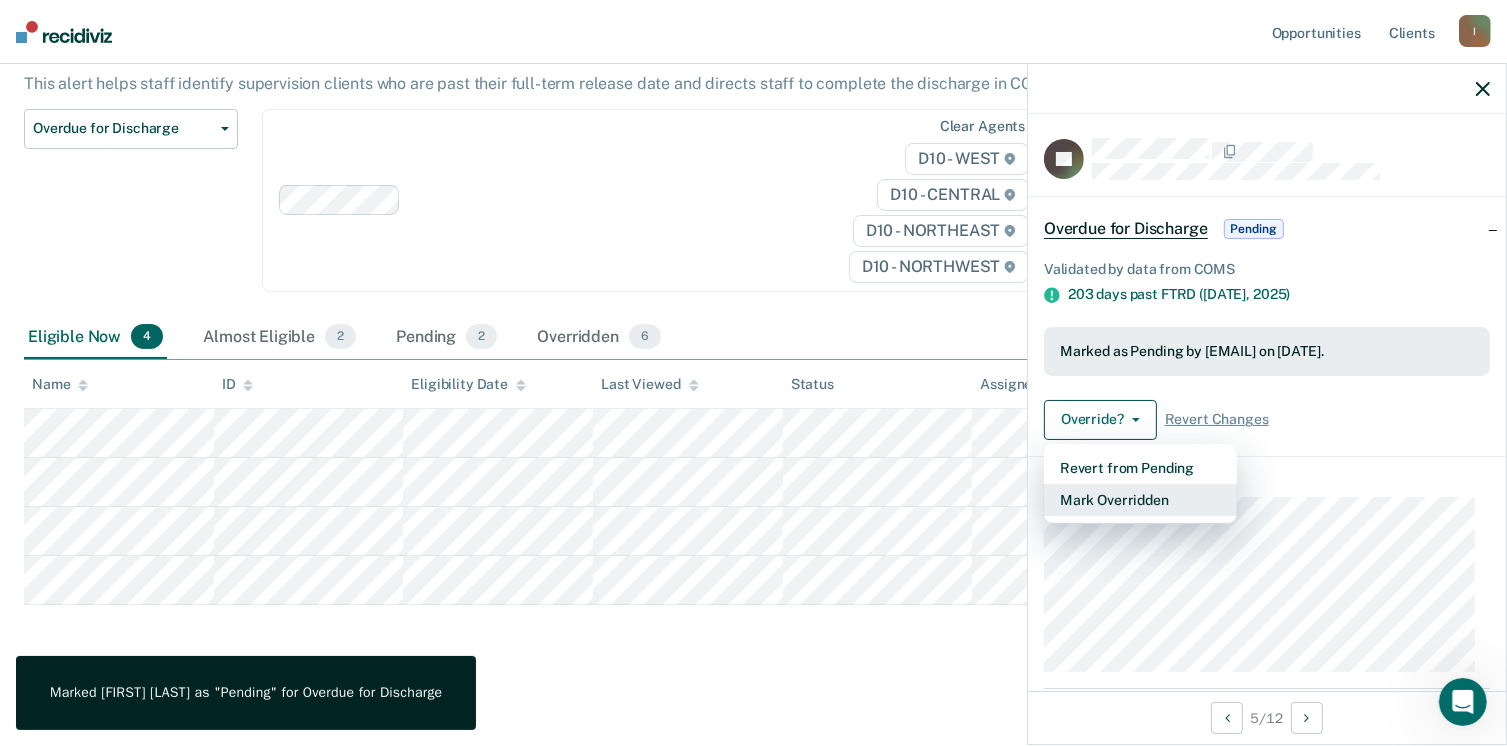 click on "Mark Overridden" at bounding box center (1140, 500) 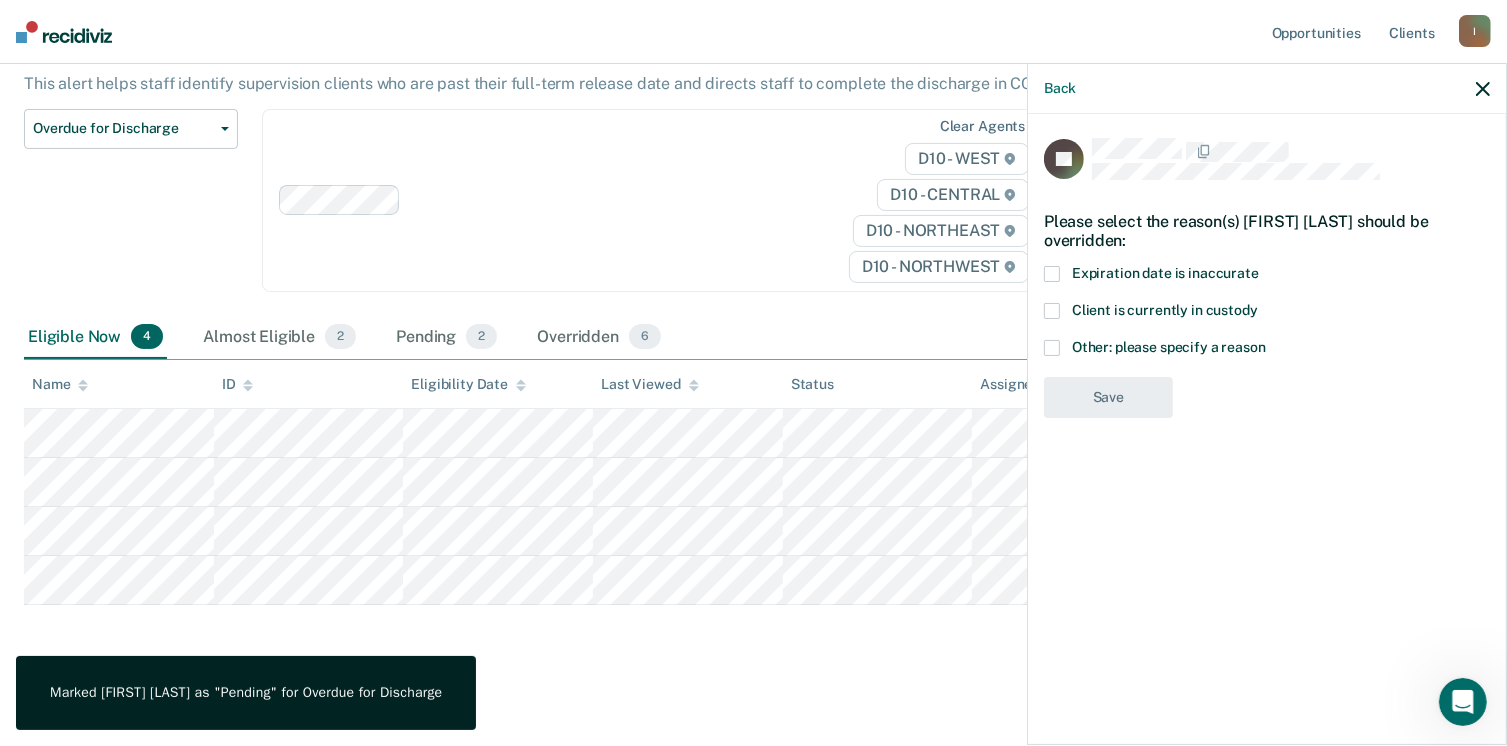 click on "Other: please specify a reason" at bounding box center [1267, 350] 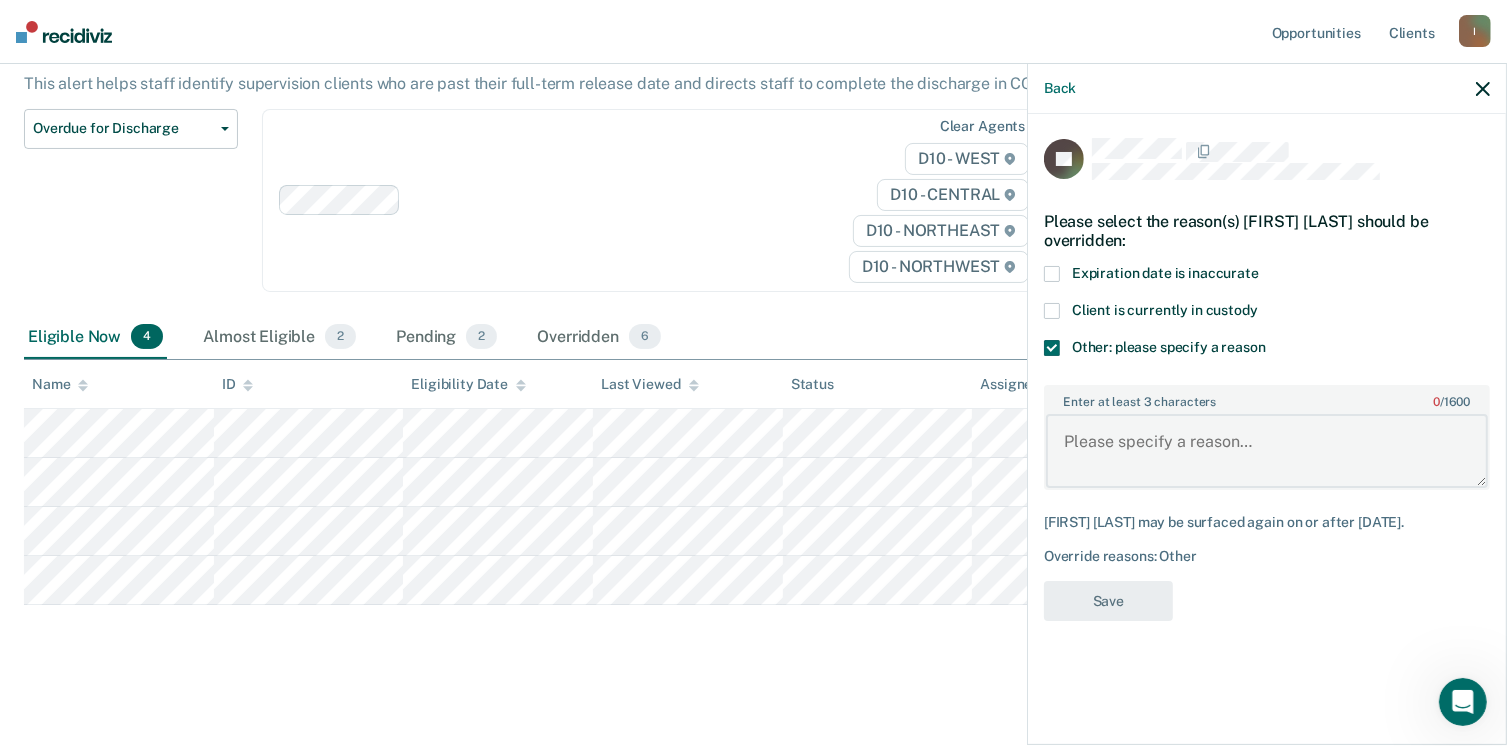 click on "Enter at least 3 characters 0  /  1600" at bounding box center [1267, 451] 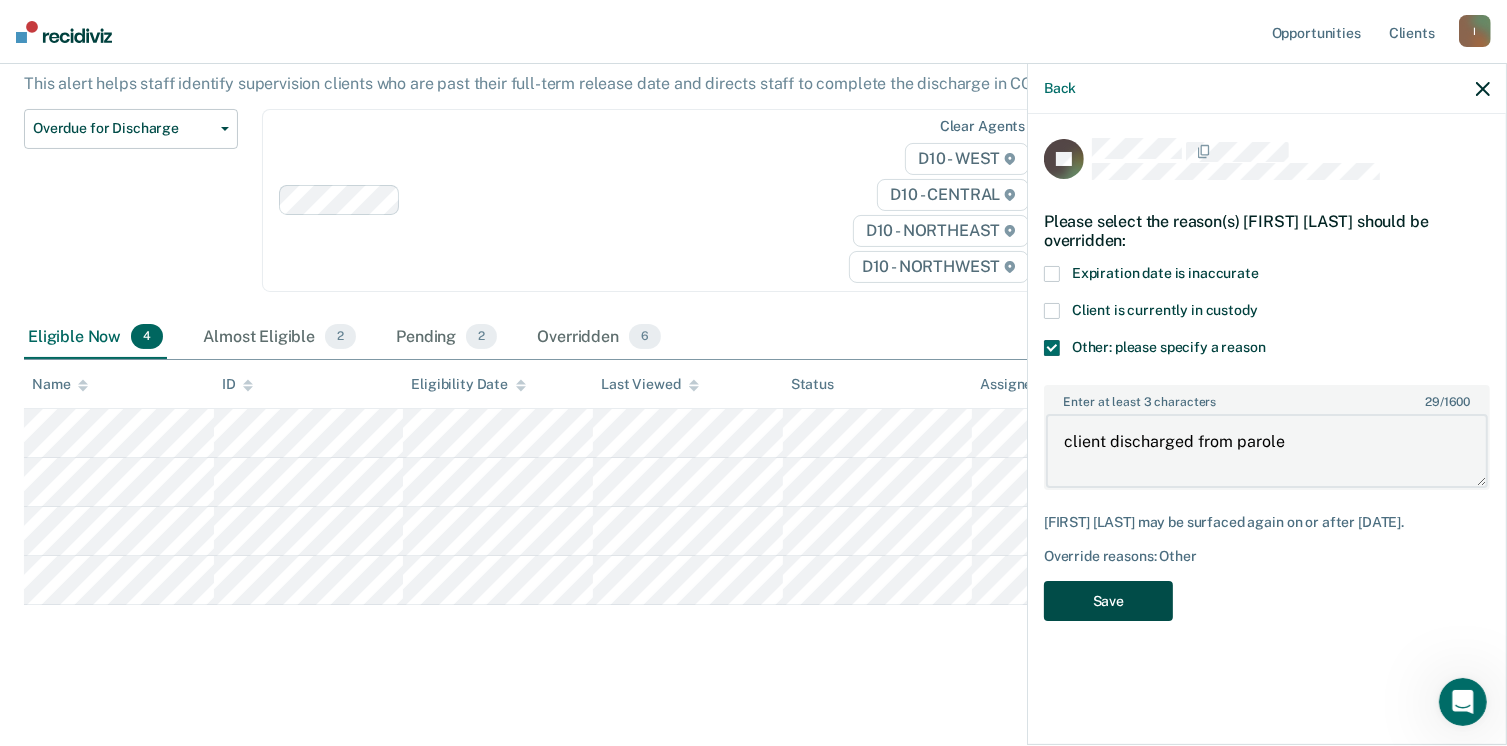 type on "client discharged from parole" 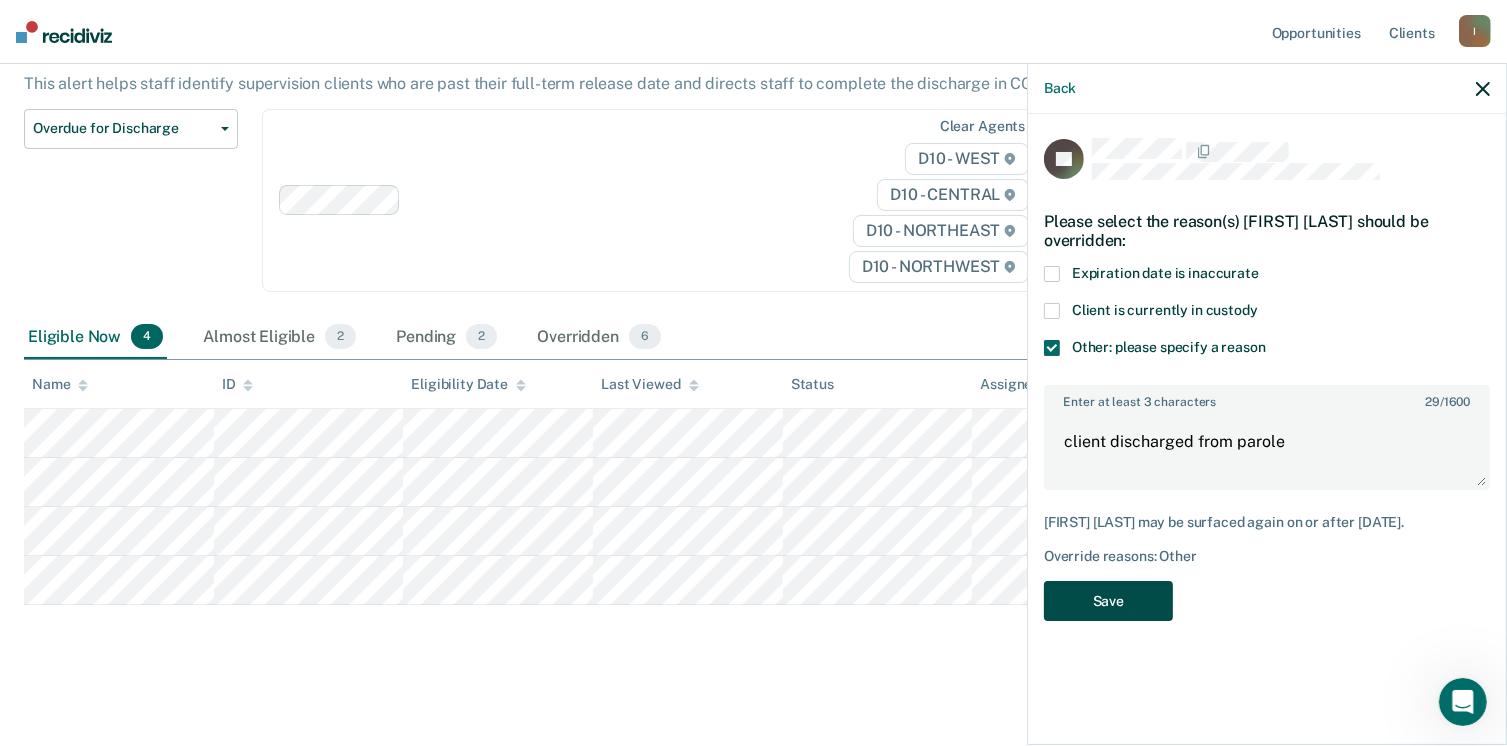 click on "Save" at bounding box center [1108, 601] 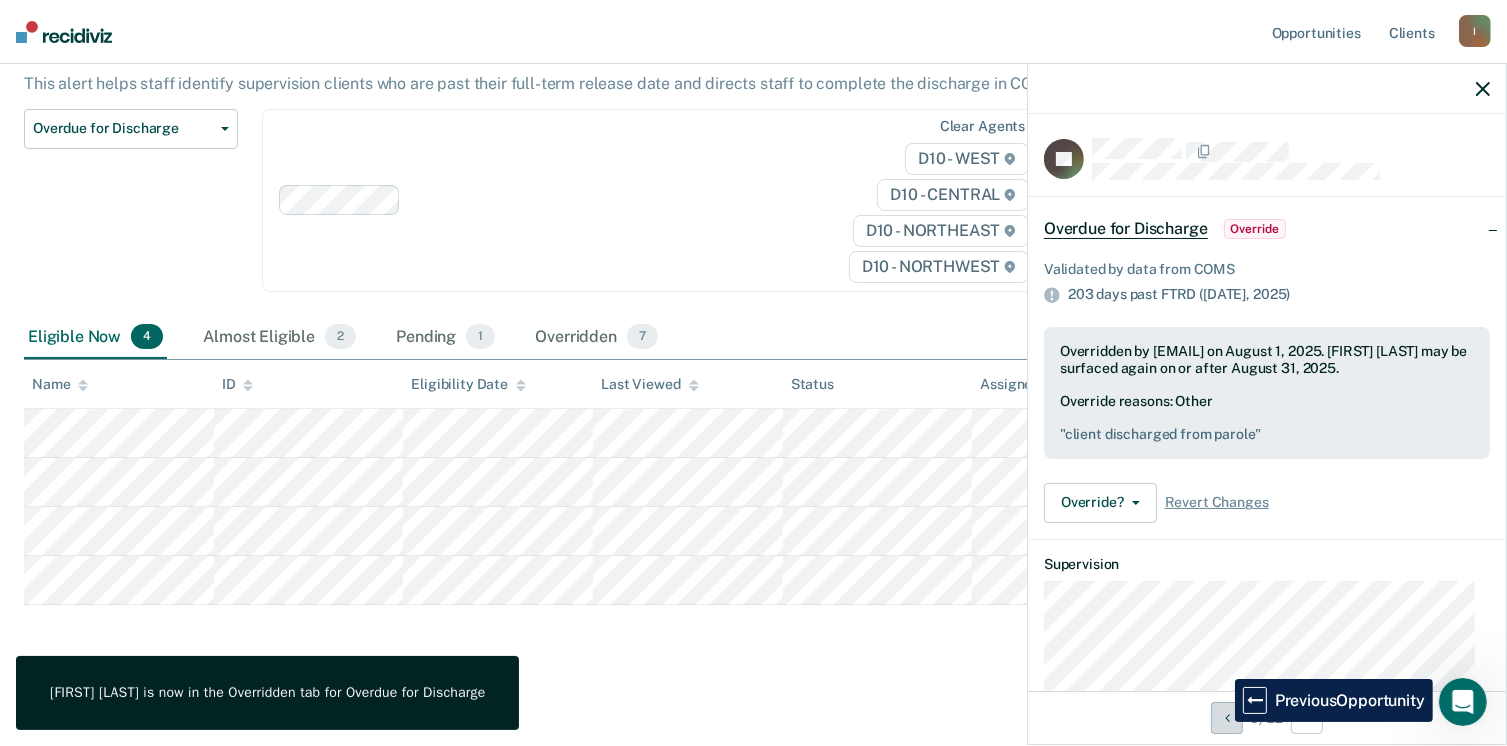 click at bounding box center [1227, 718] 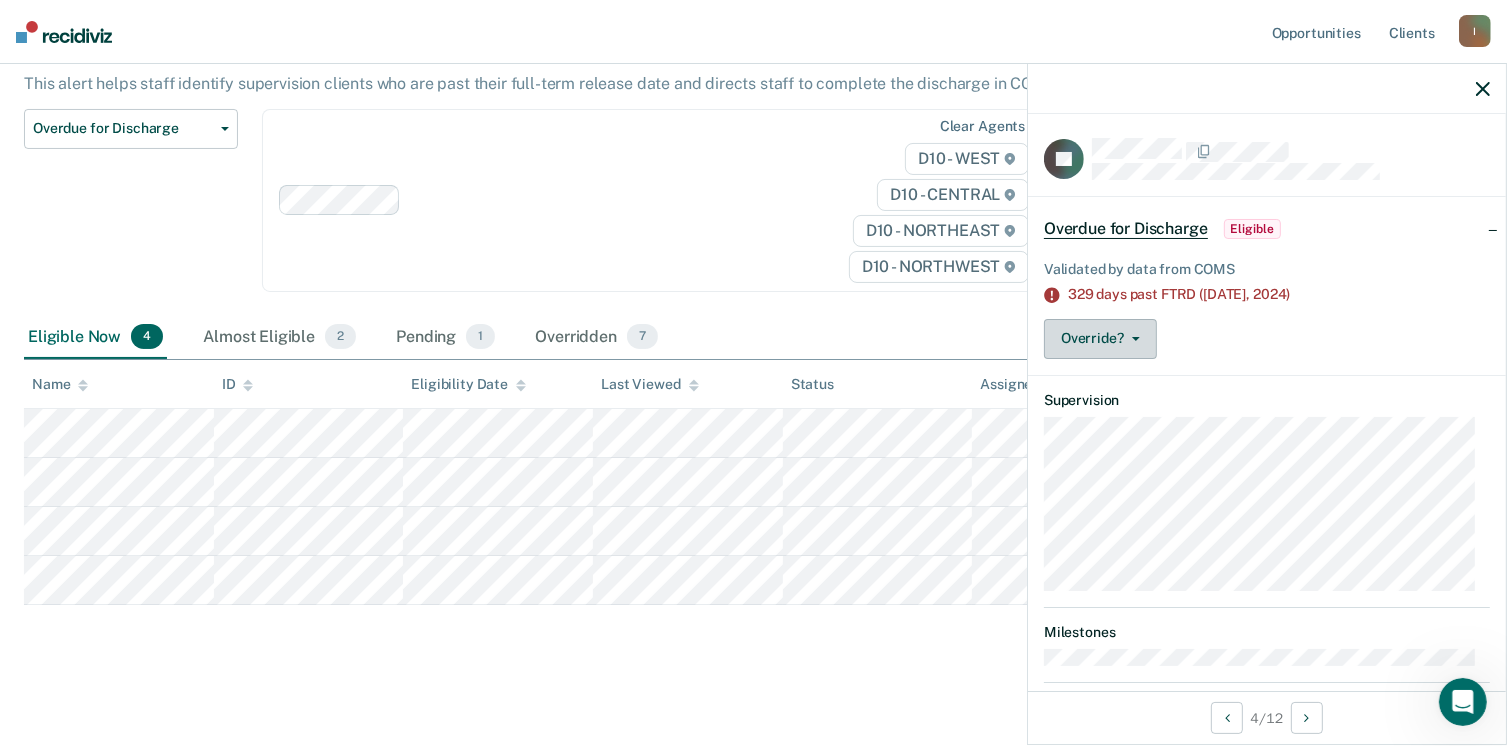 click 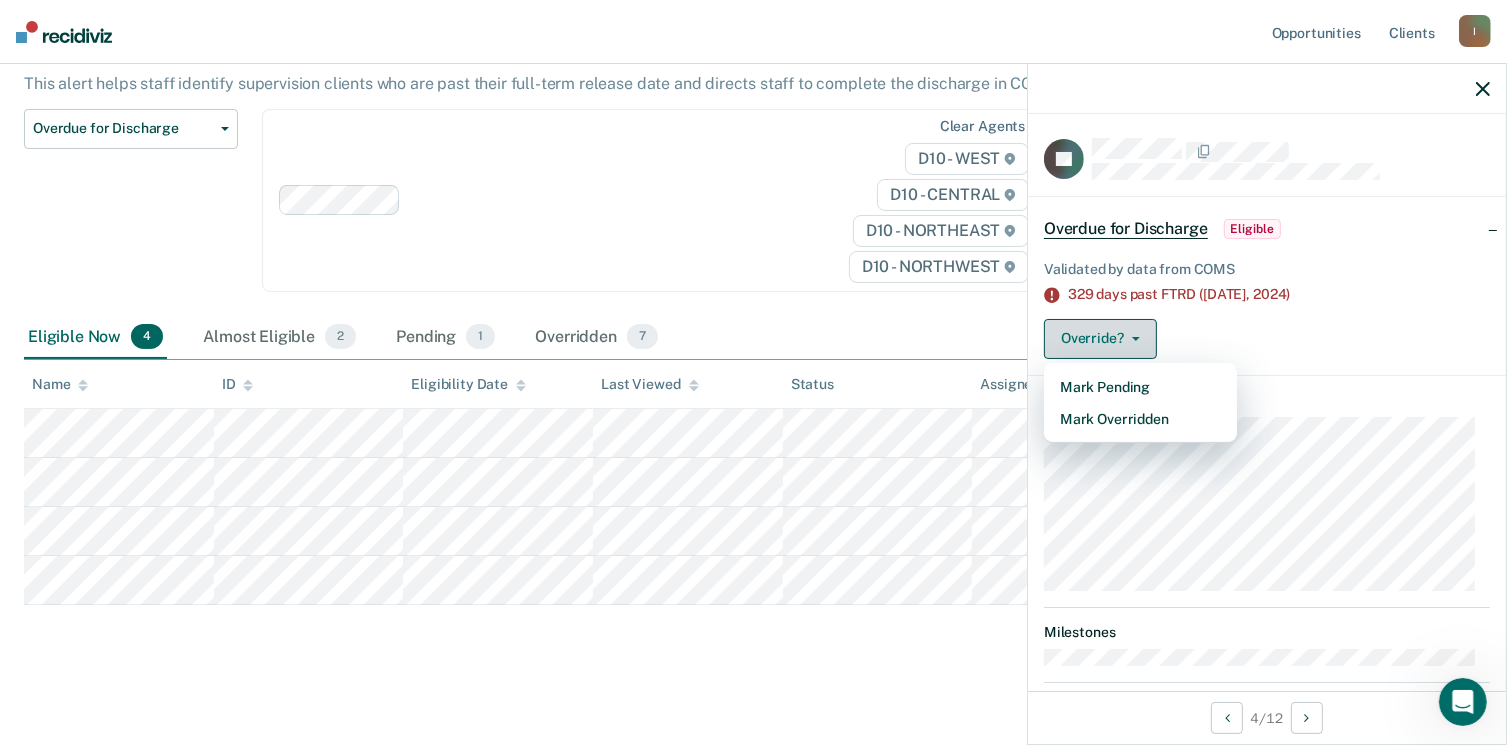 click 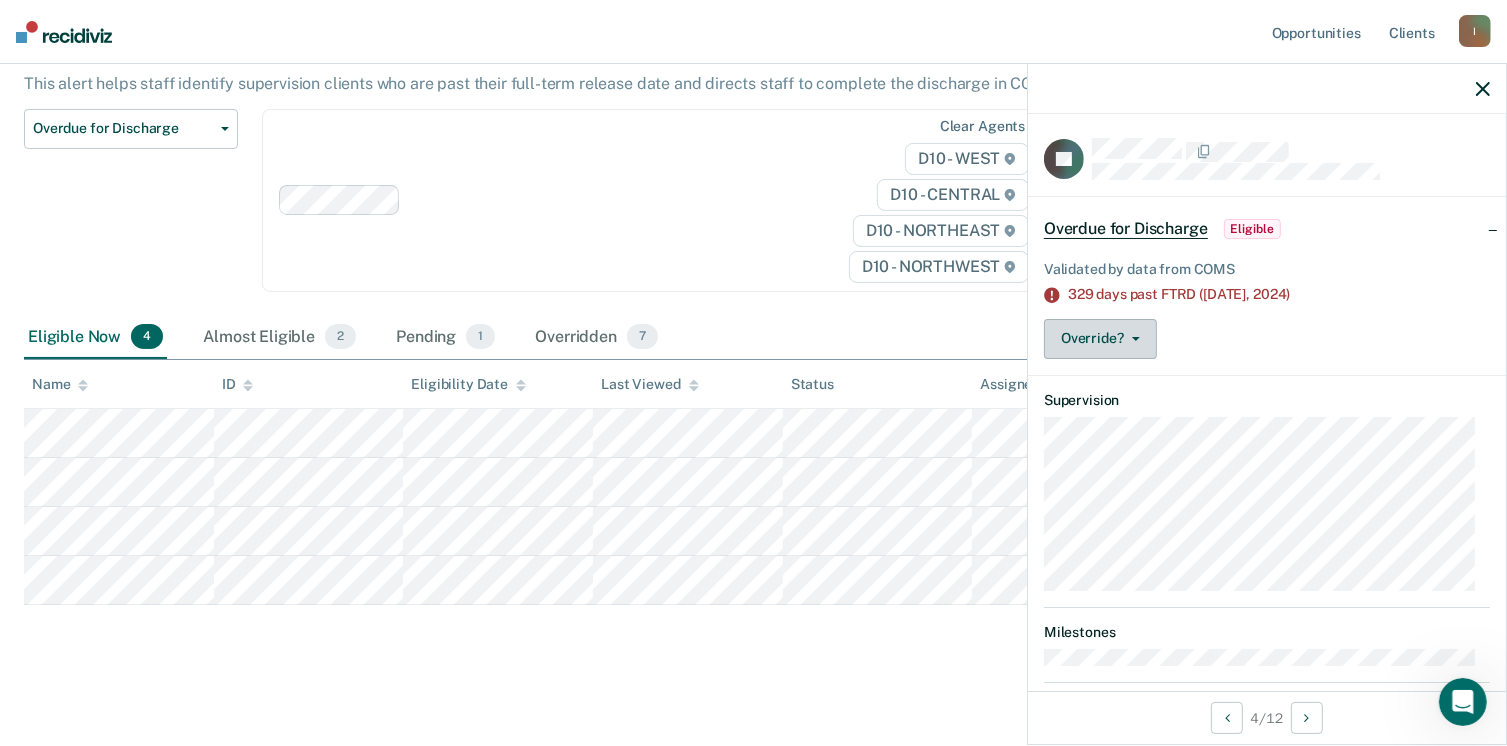 click 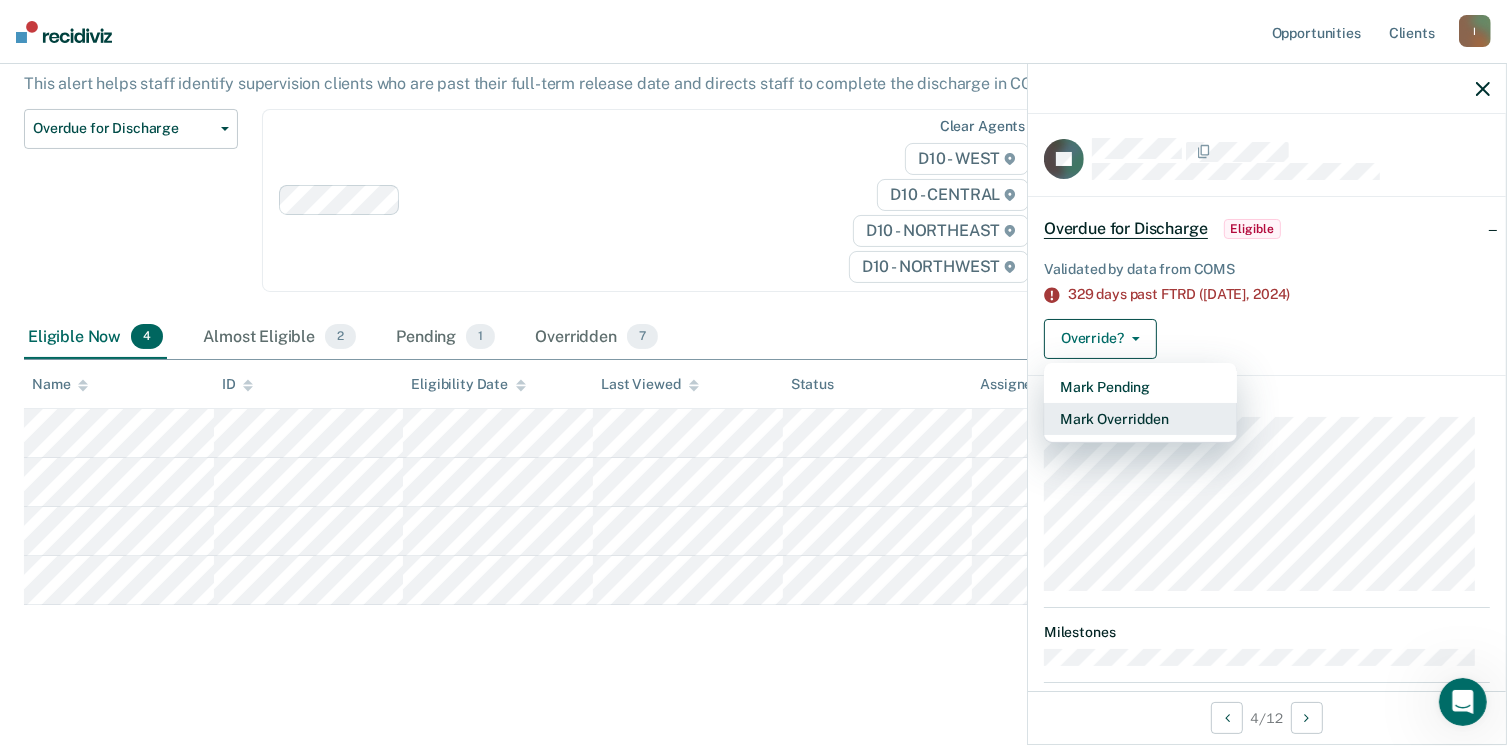 click on "Mark Overridden" at bounding box center [1140, 419] 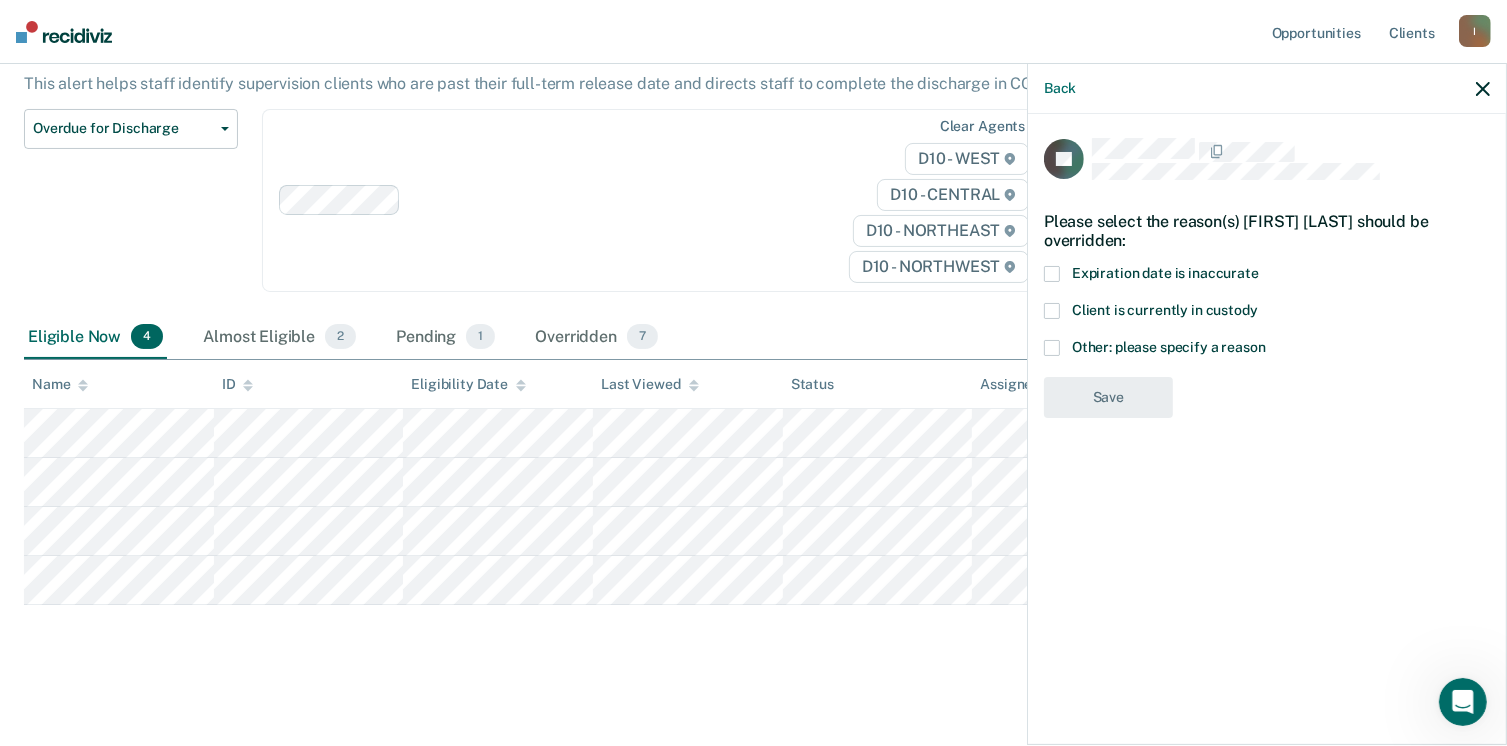click at bounding box center [1052, 348] 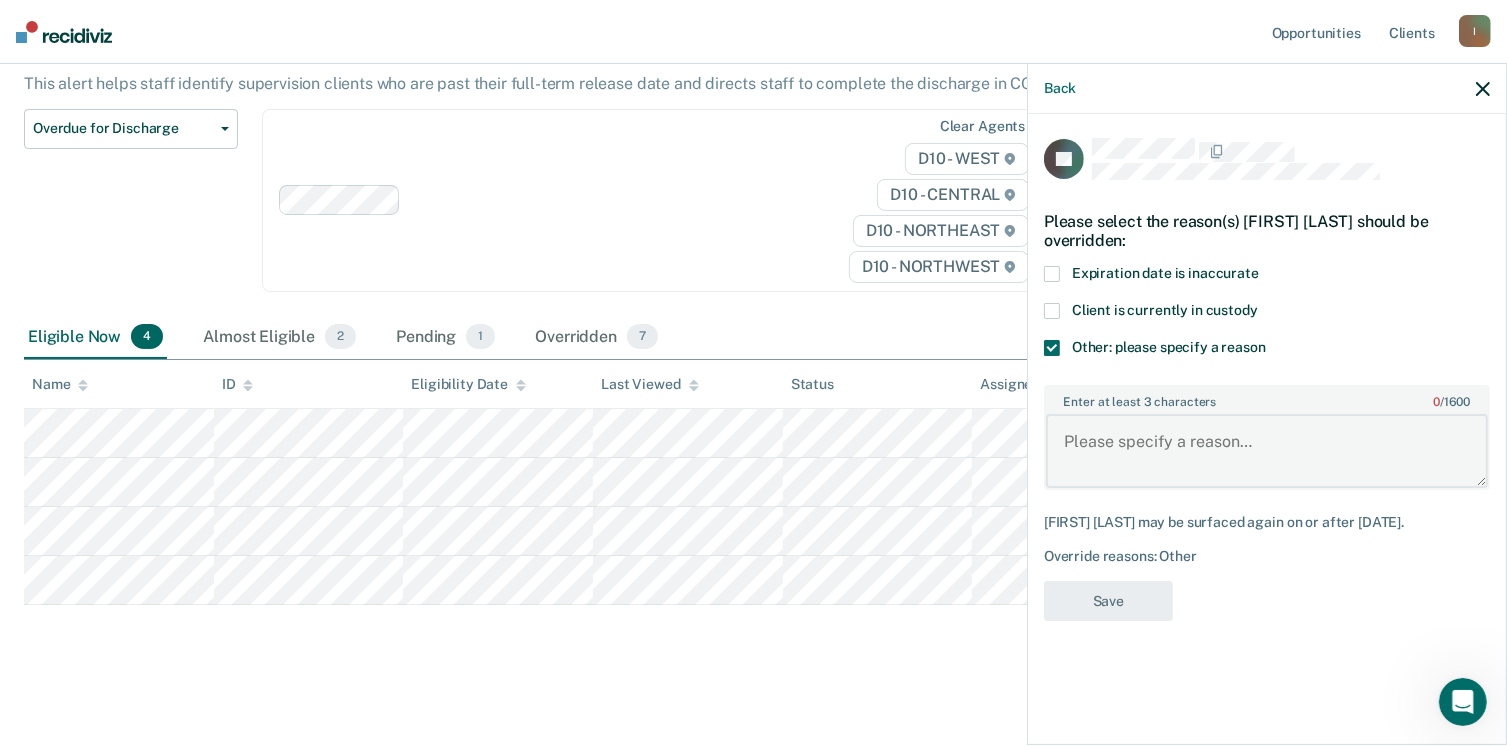 click on "Enter at least 3 characters 0  /  1600" at bounding box center [1267, 451] 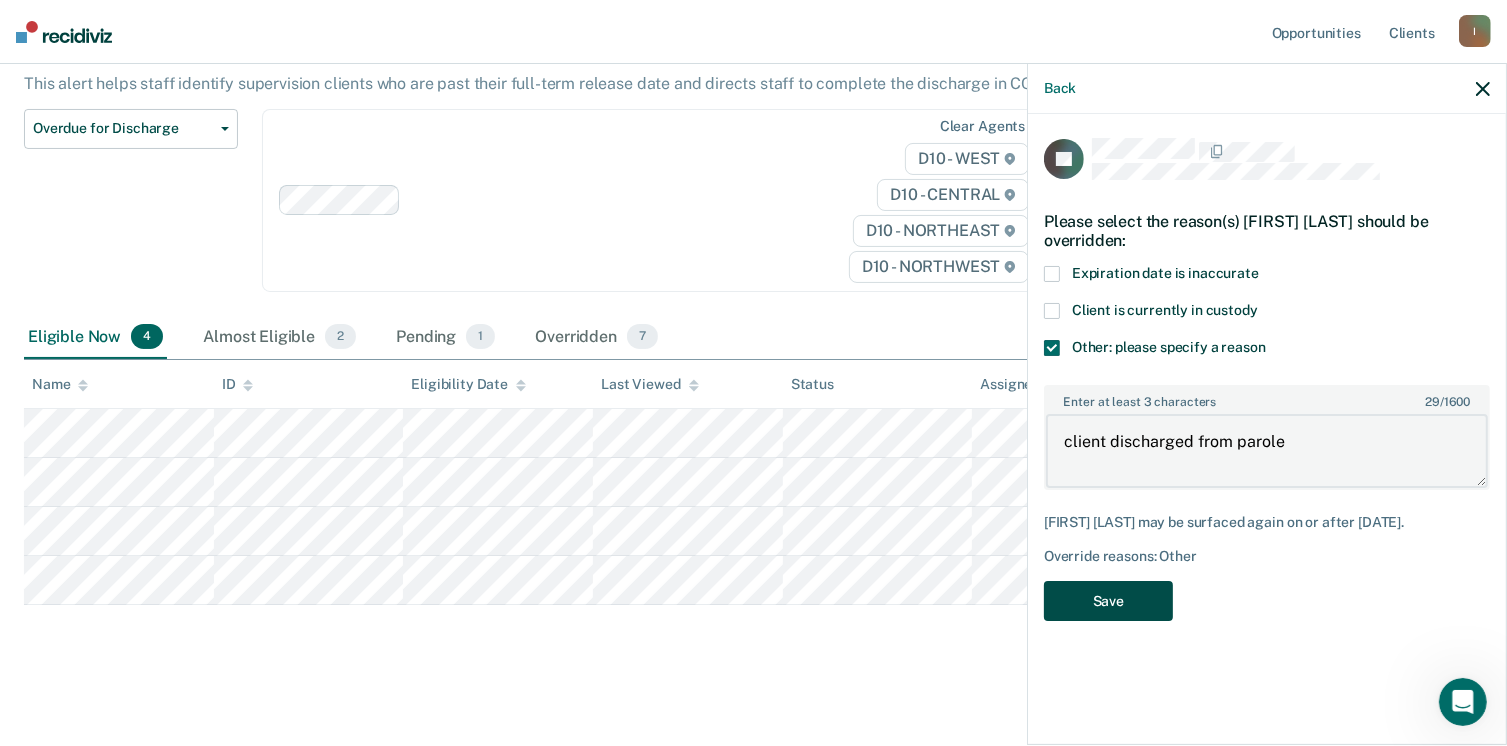 type on "client discharged from parole" 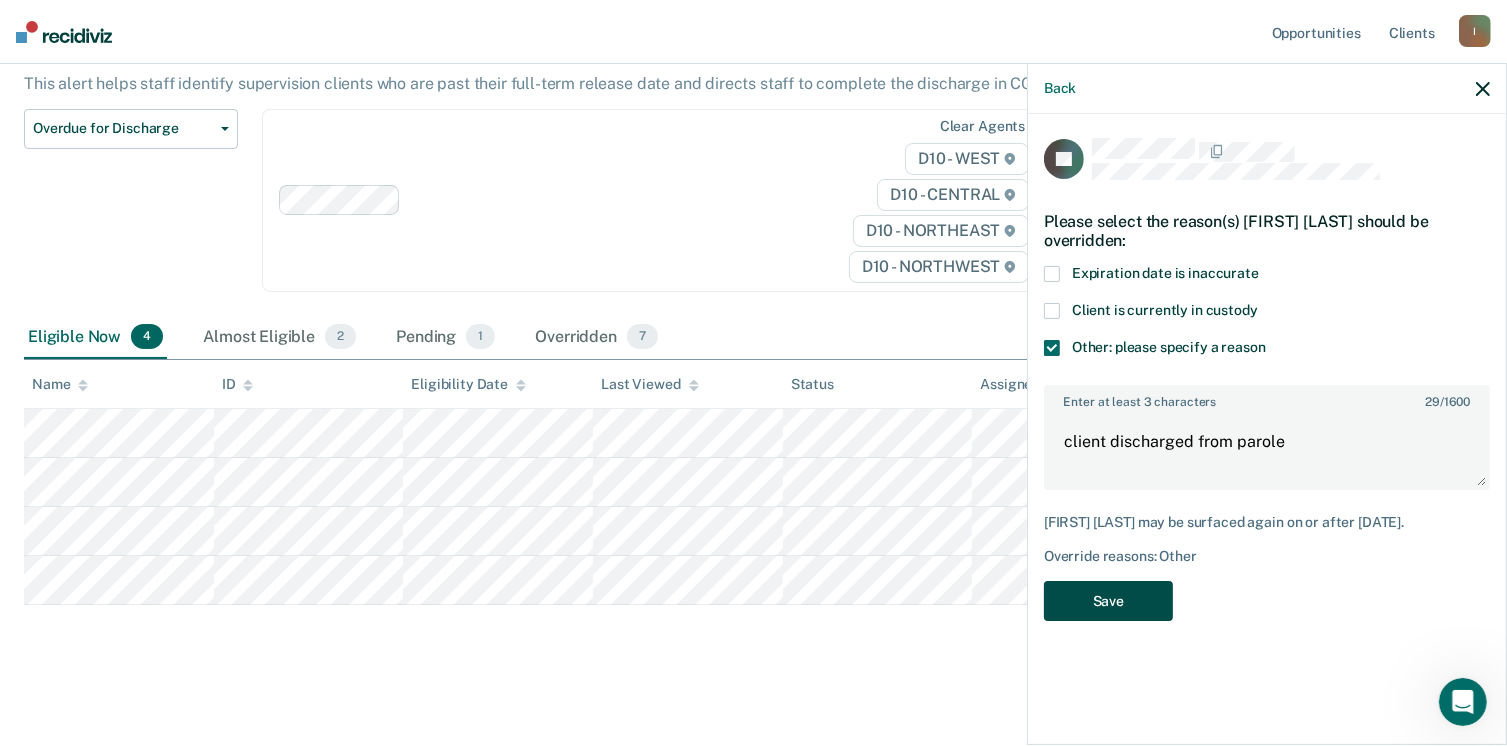 click on "Save" at bounding box center [1108, 601] 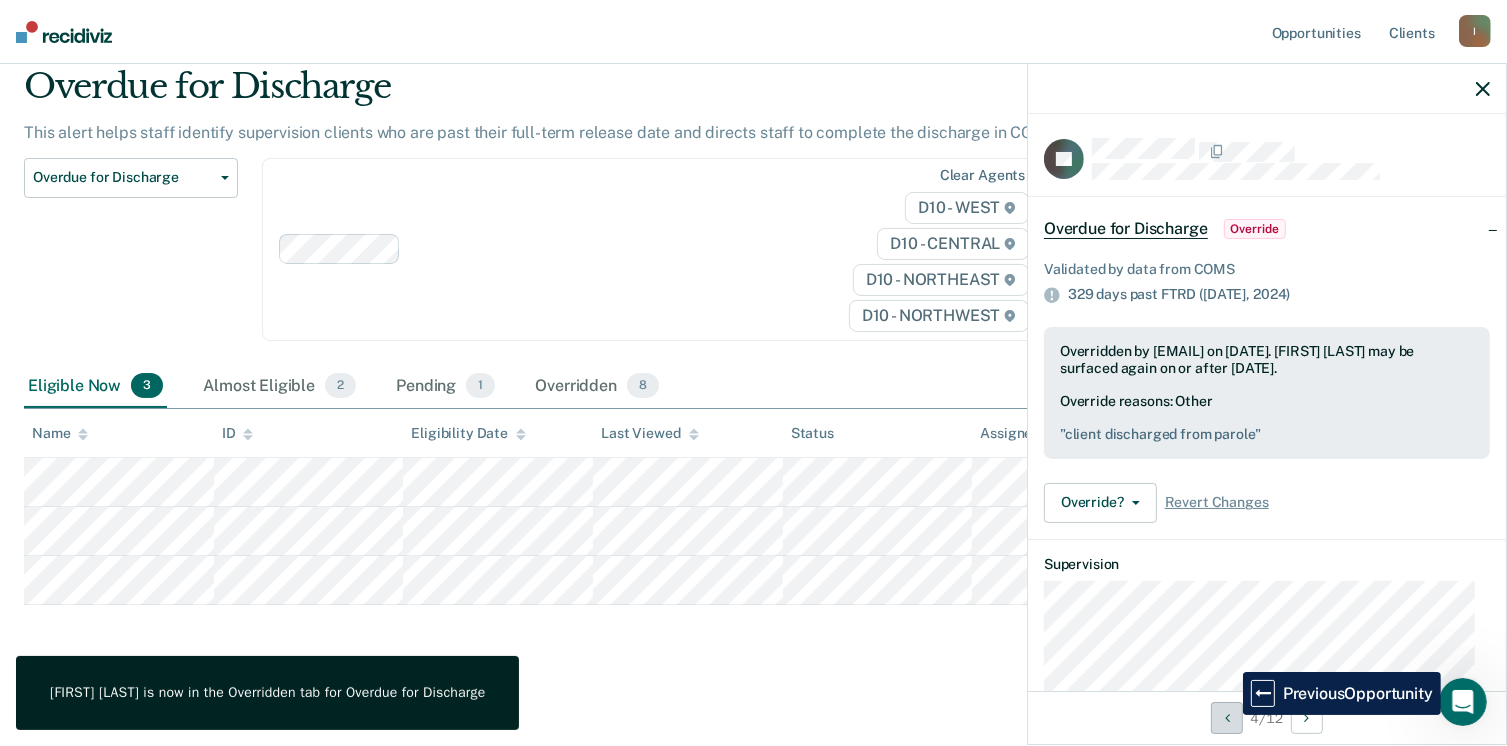 click at bounding box center (1227, 718) 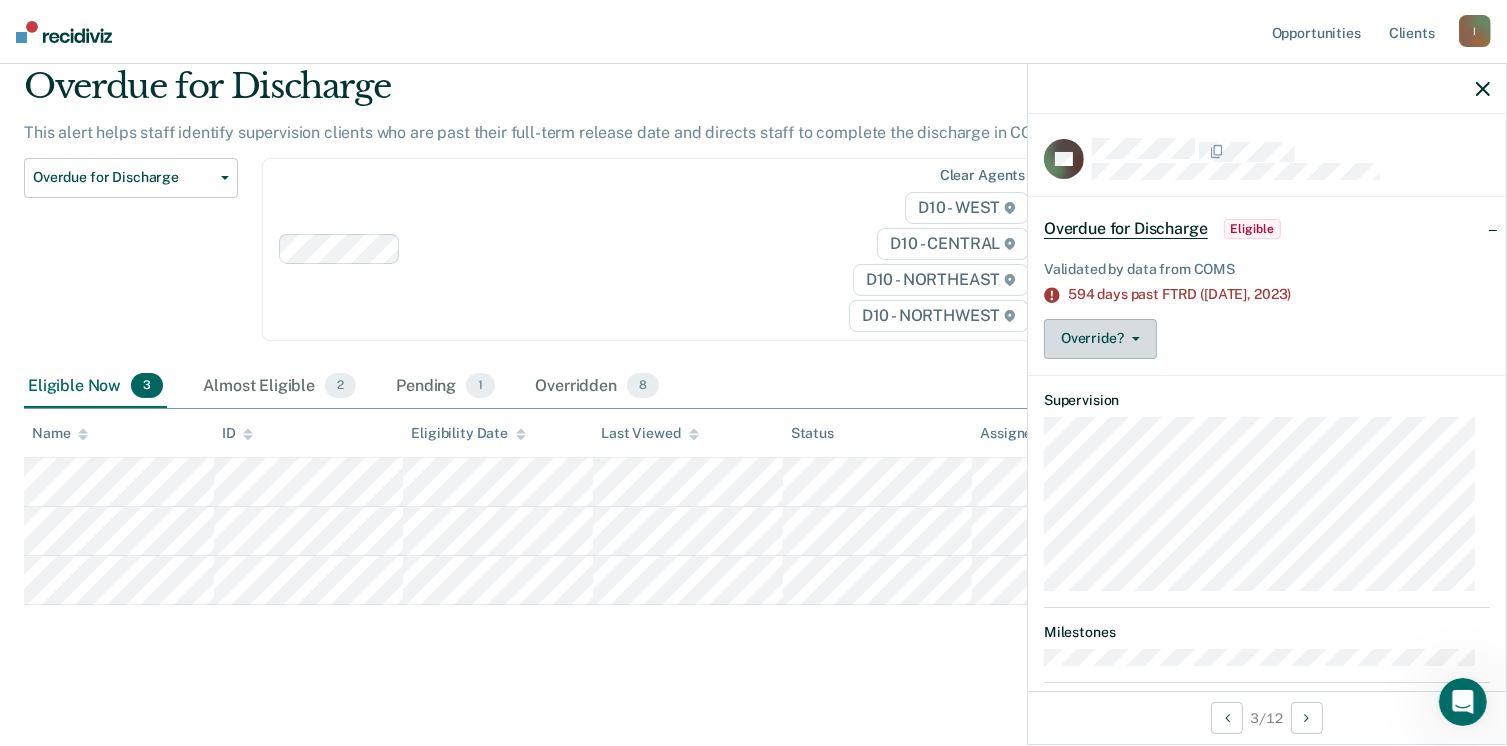 click on "Override?" at bounding box center (1100, 339) 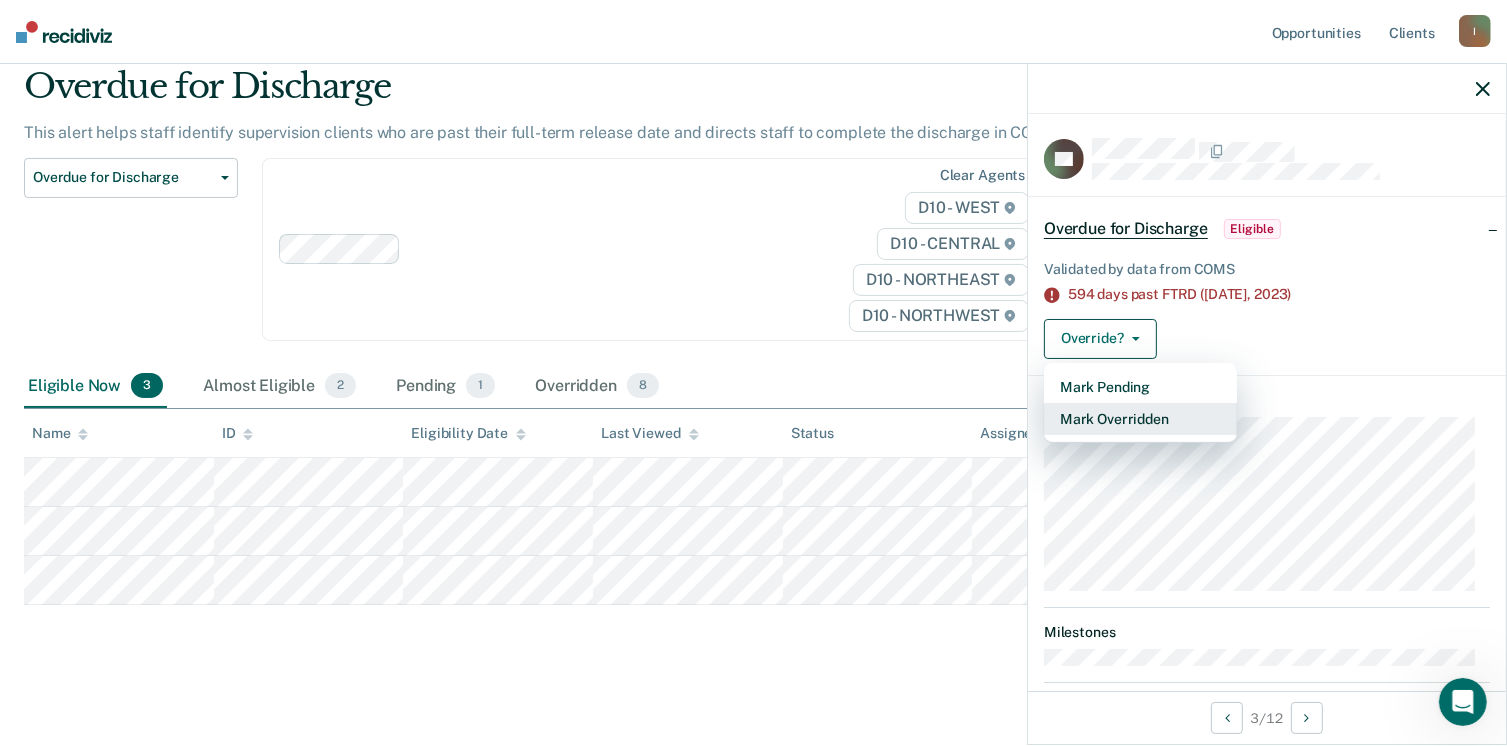 click on "Mark Overridden" at bounding box center [1140, 419] 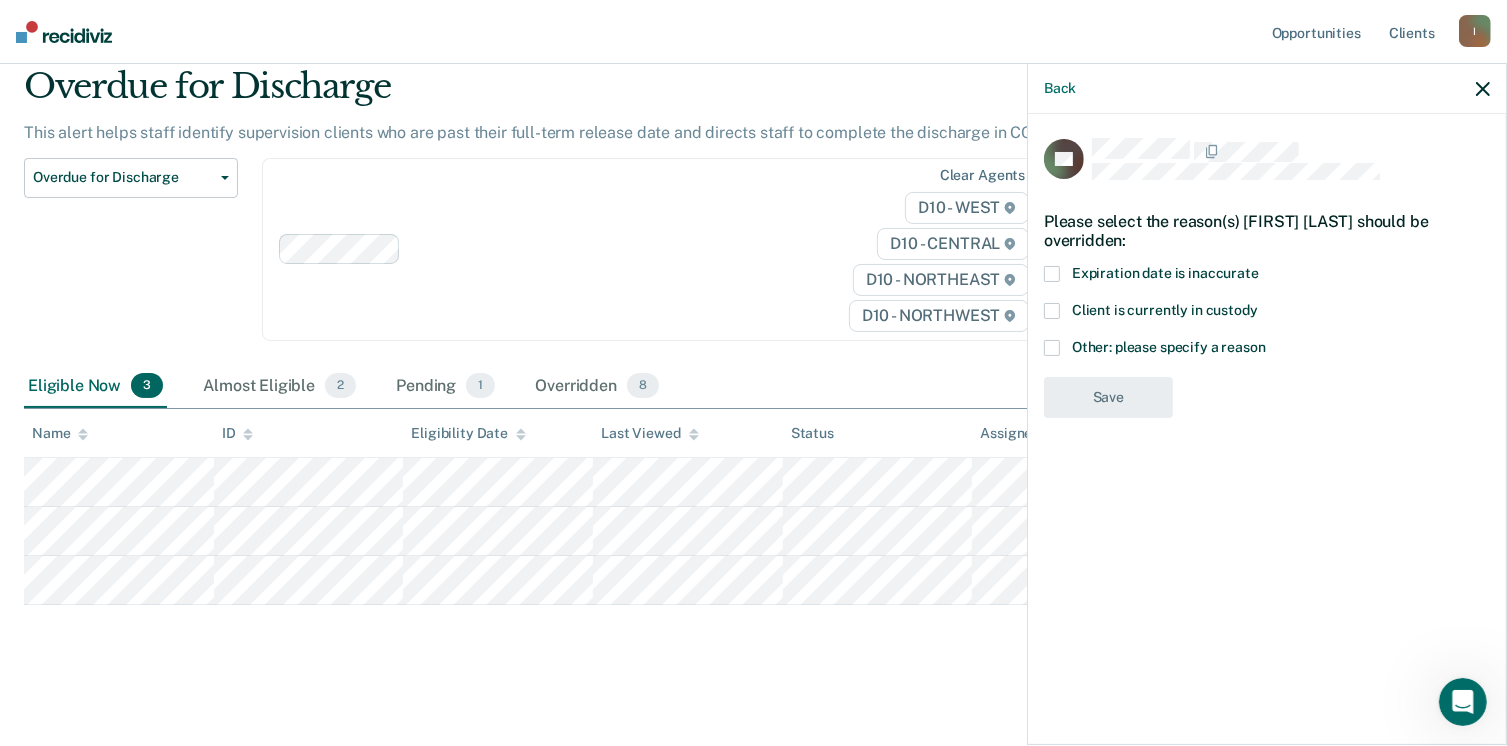 click on "Other: please specify a reason" at bounding box center (1267, 350) 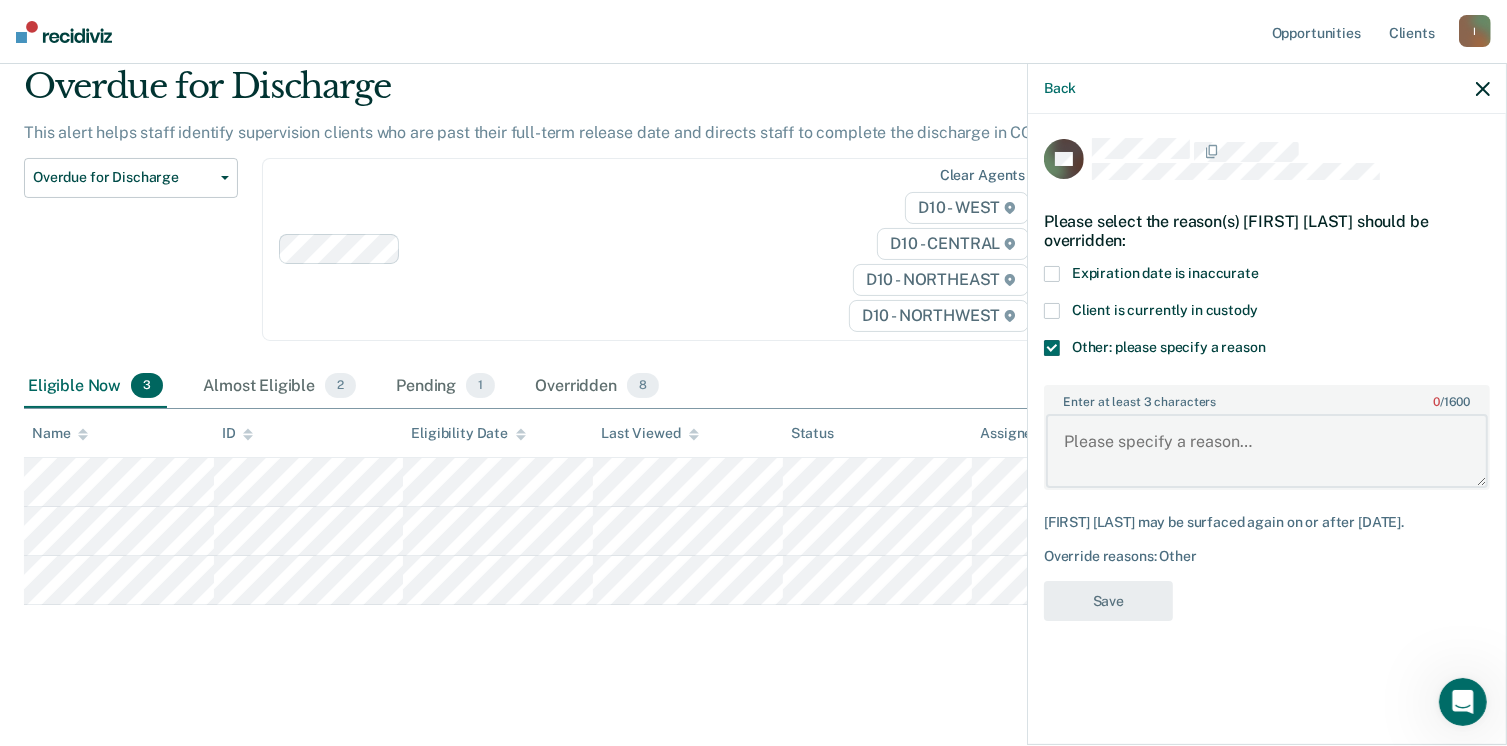 click on "Enter at least 3 characters 0  /  1600" at bounding box center [1267, 451] 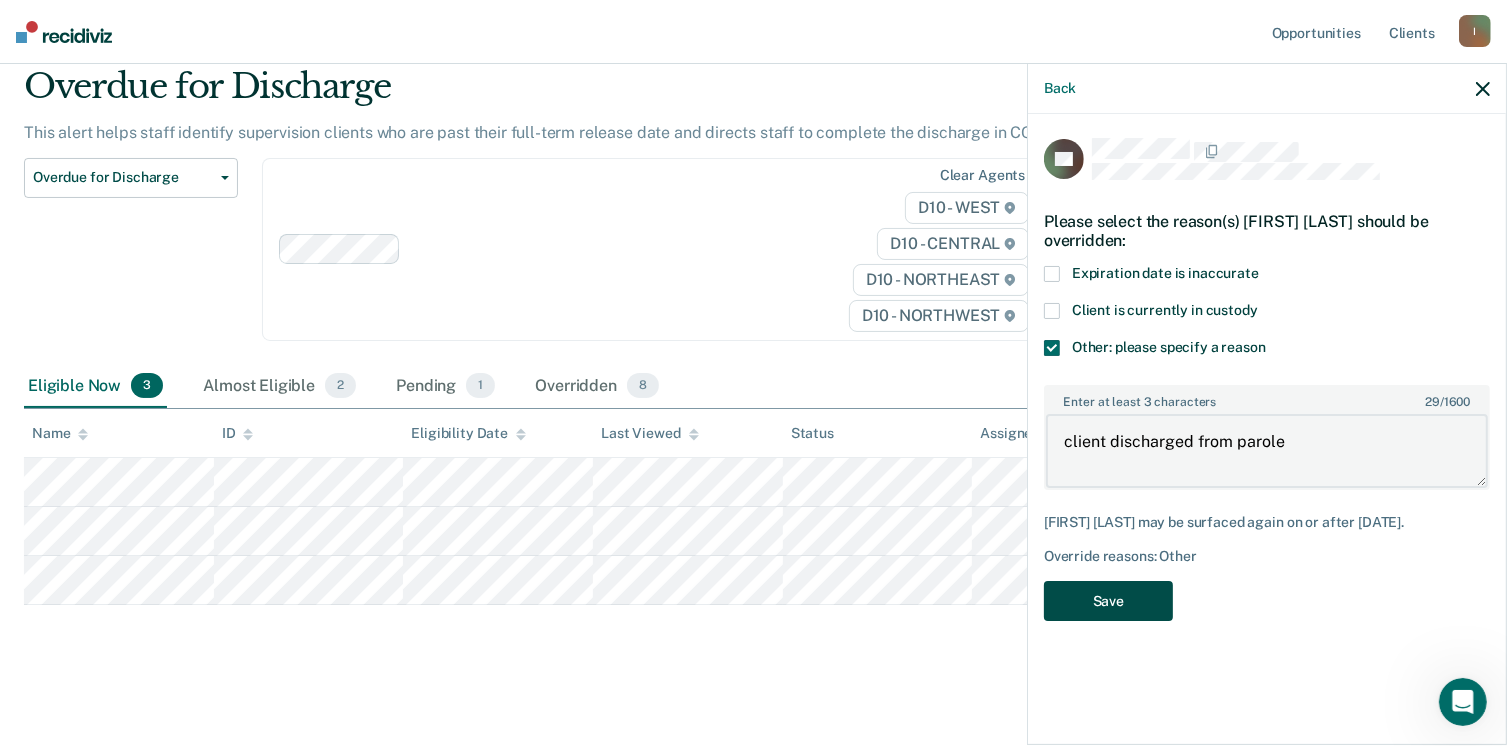 type on "client discharged from parole" 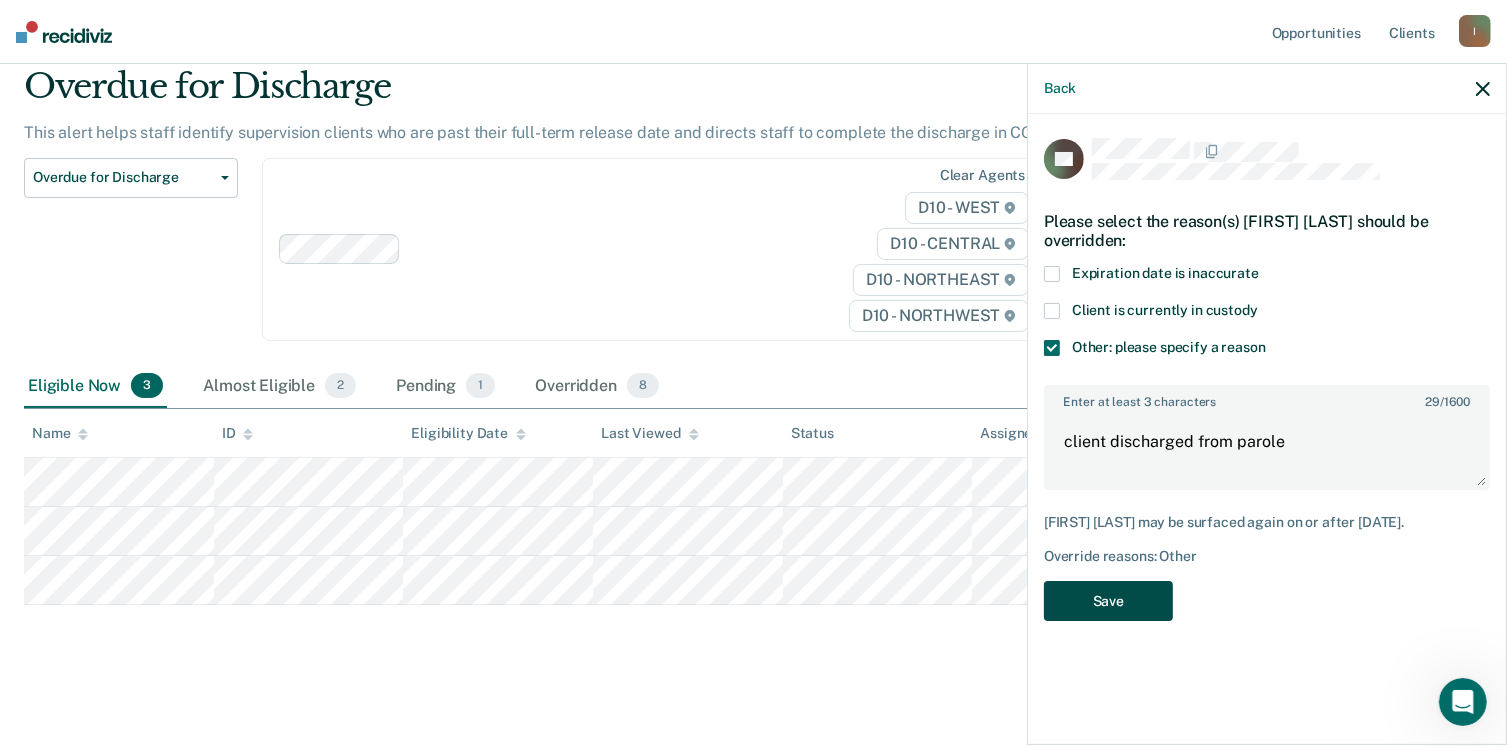 click on "Save" at bounding box center (1108, 601) 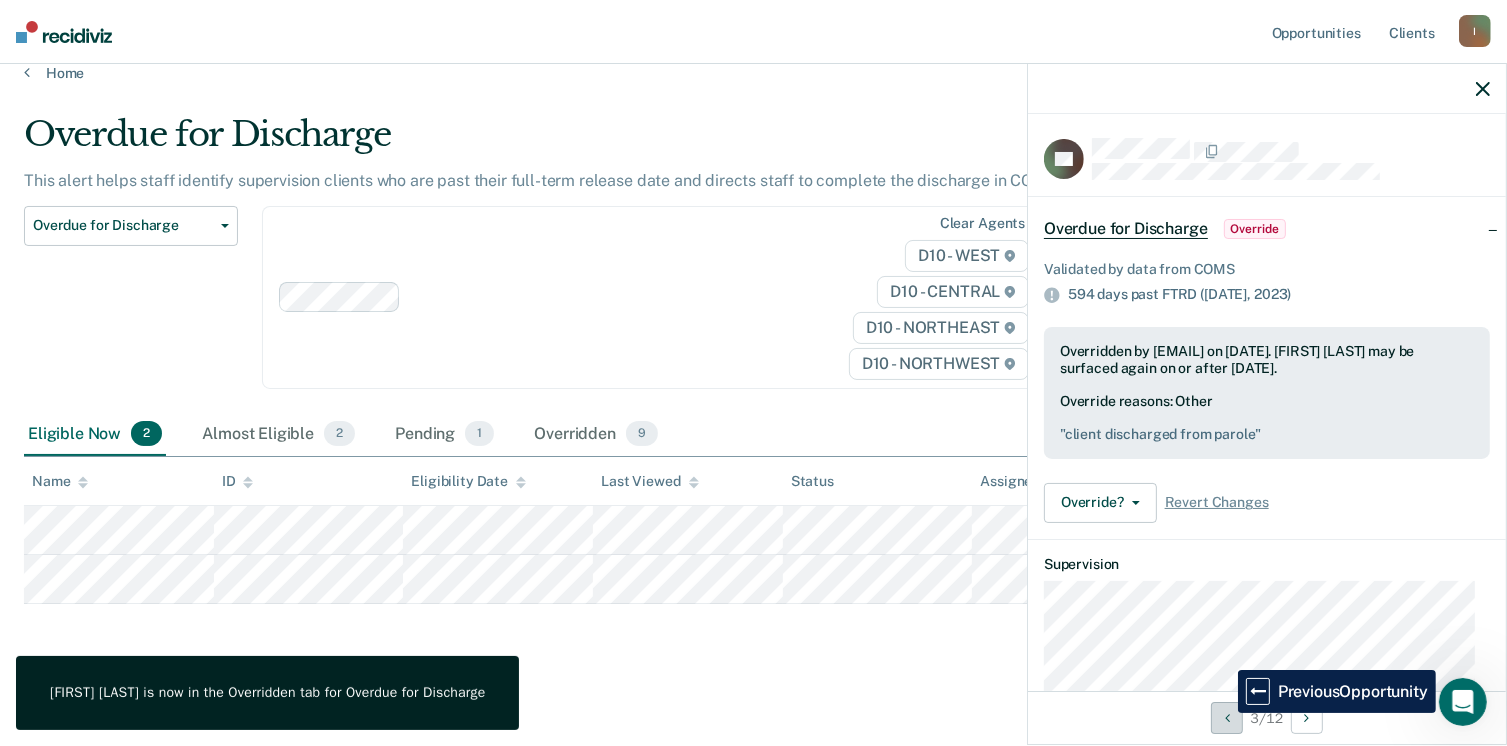 click at bounding box center [1227, 718] 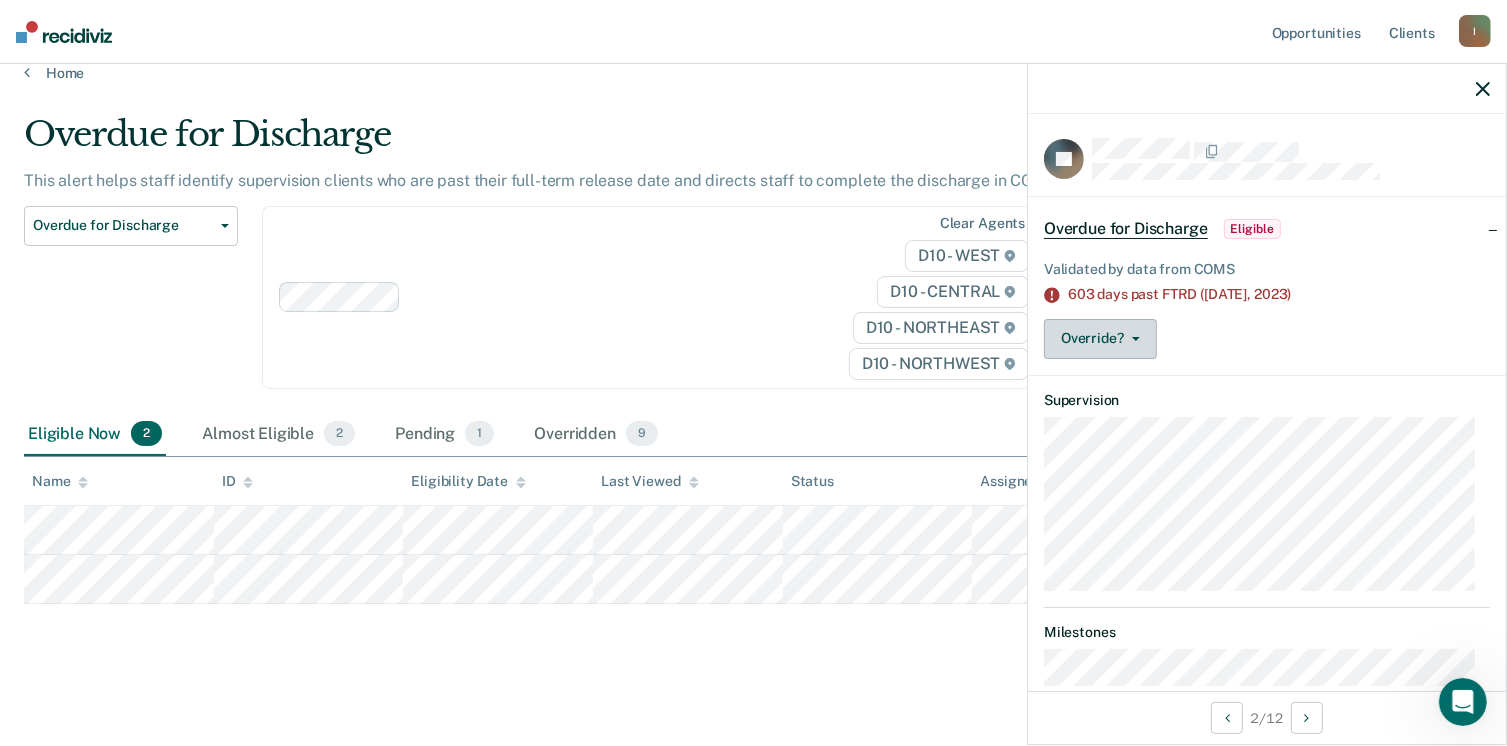 click on "Override?" at bounding box center (1100, 339) 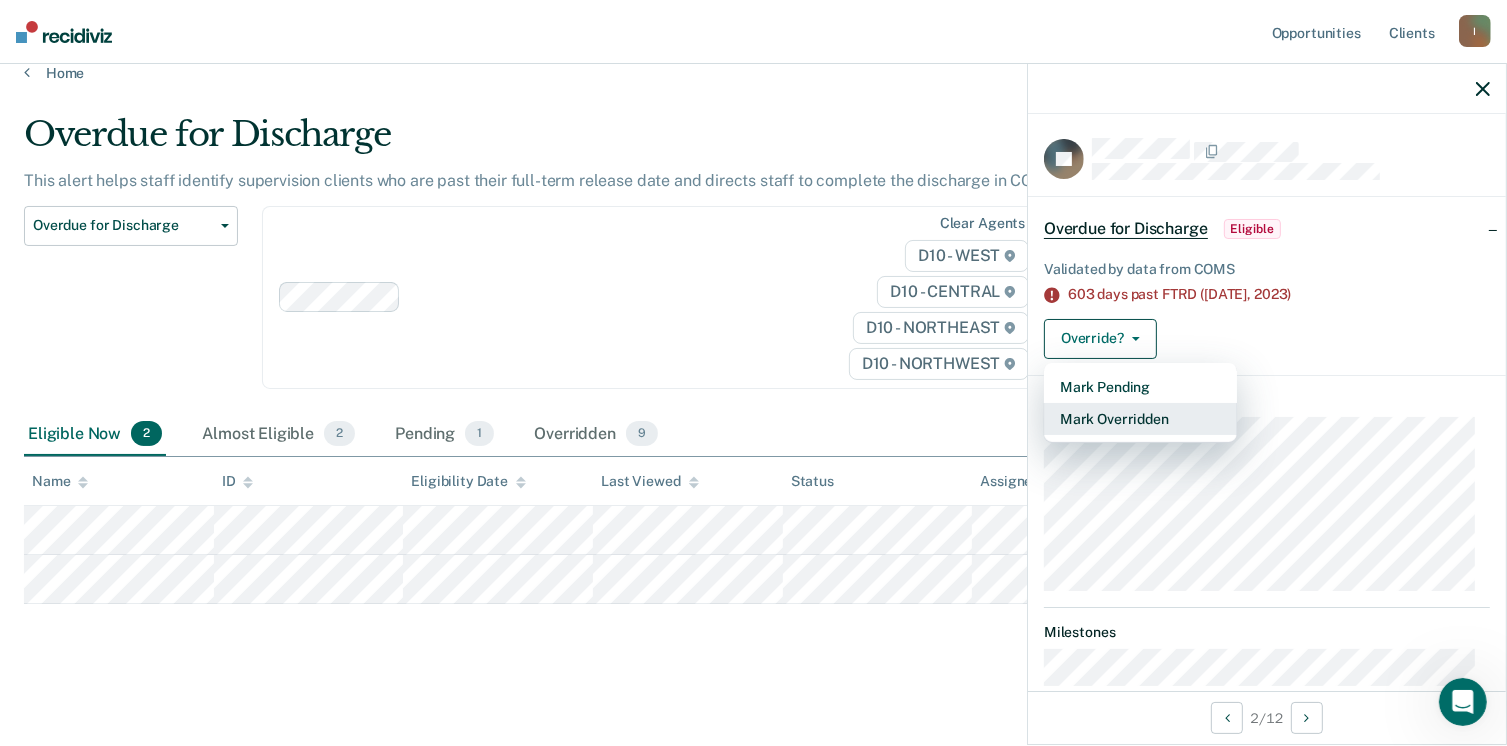 click on "Mark Overridden" at bounding box center [1140, 419] 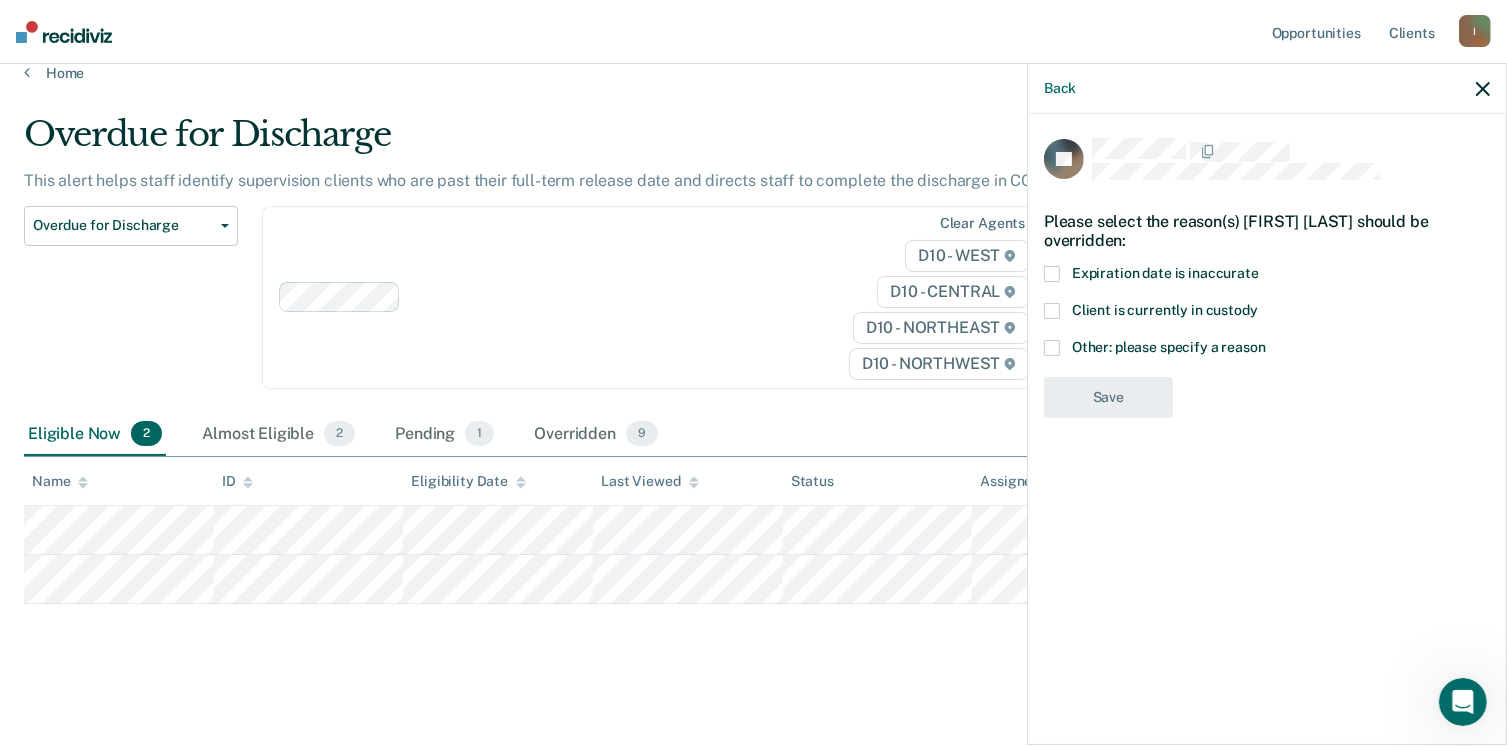 click at bounding box center (1052, 348) 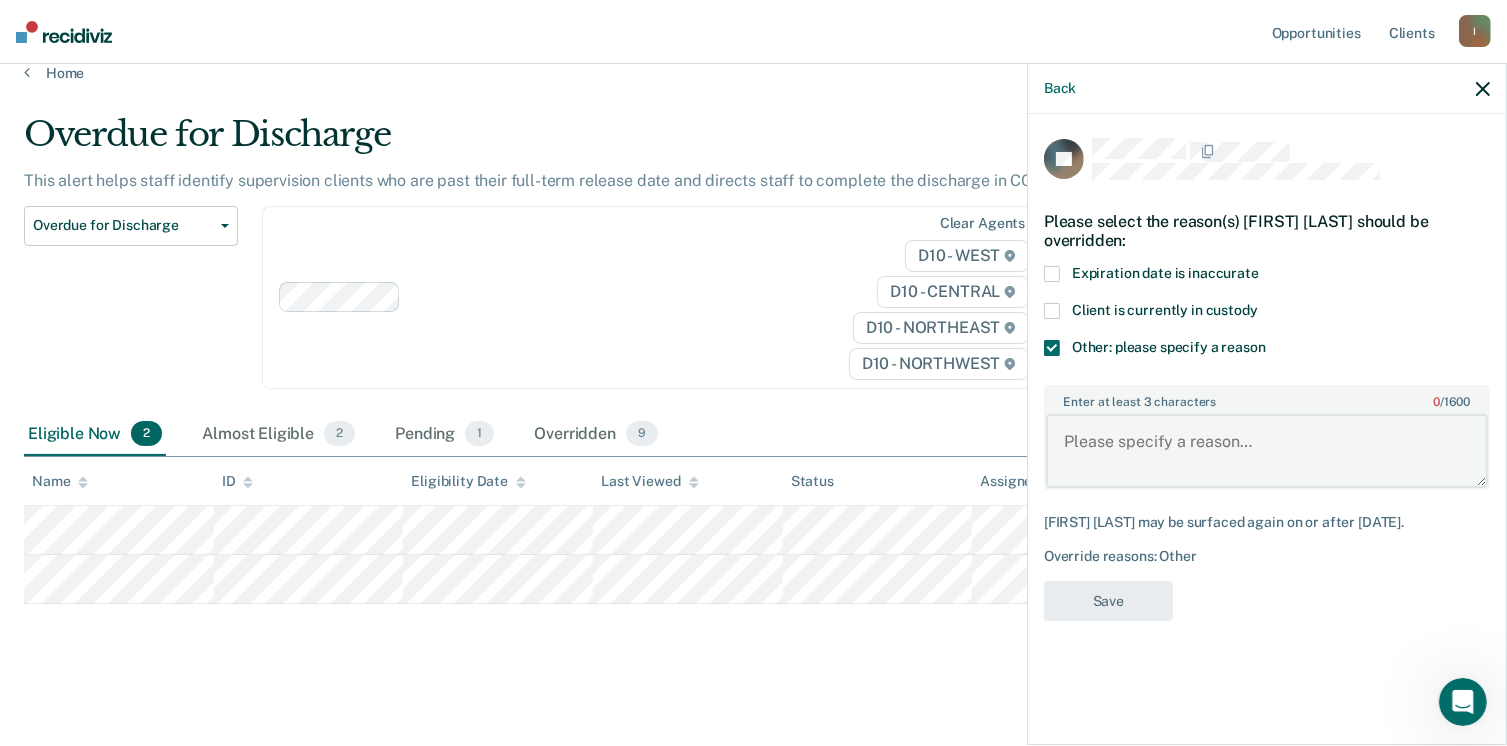 click on "Enter at least 3 characters 0  /  1600" at bounding box center (1267, 451) 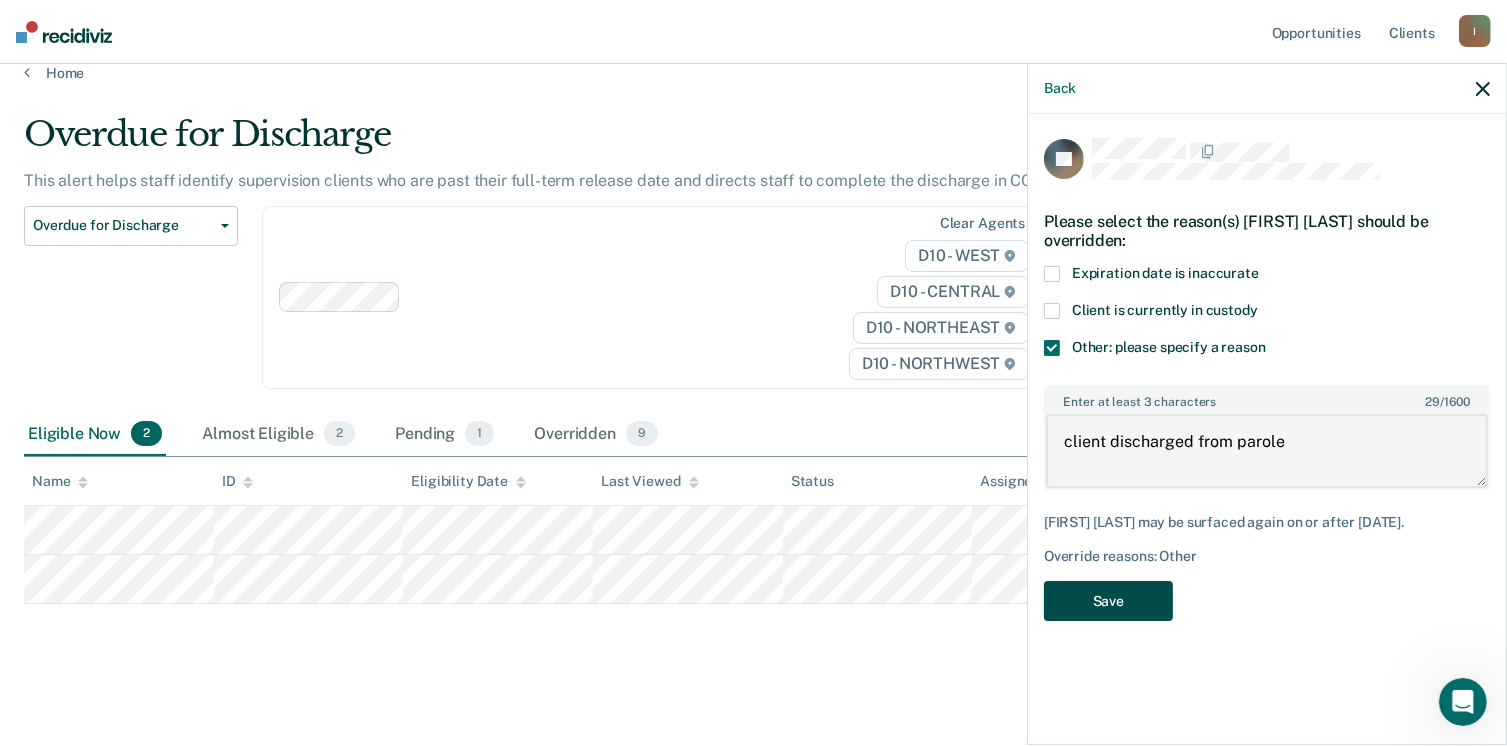 type on "client discharged from parole" 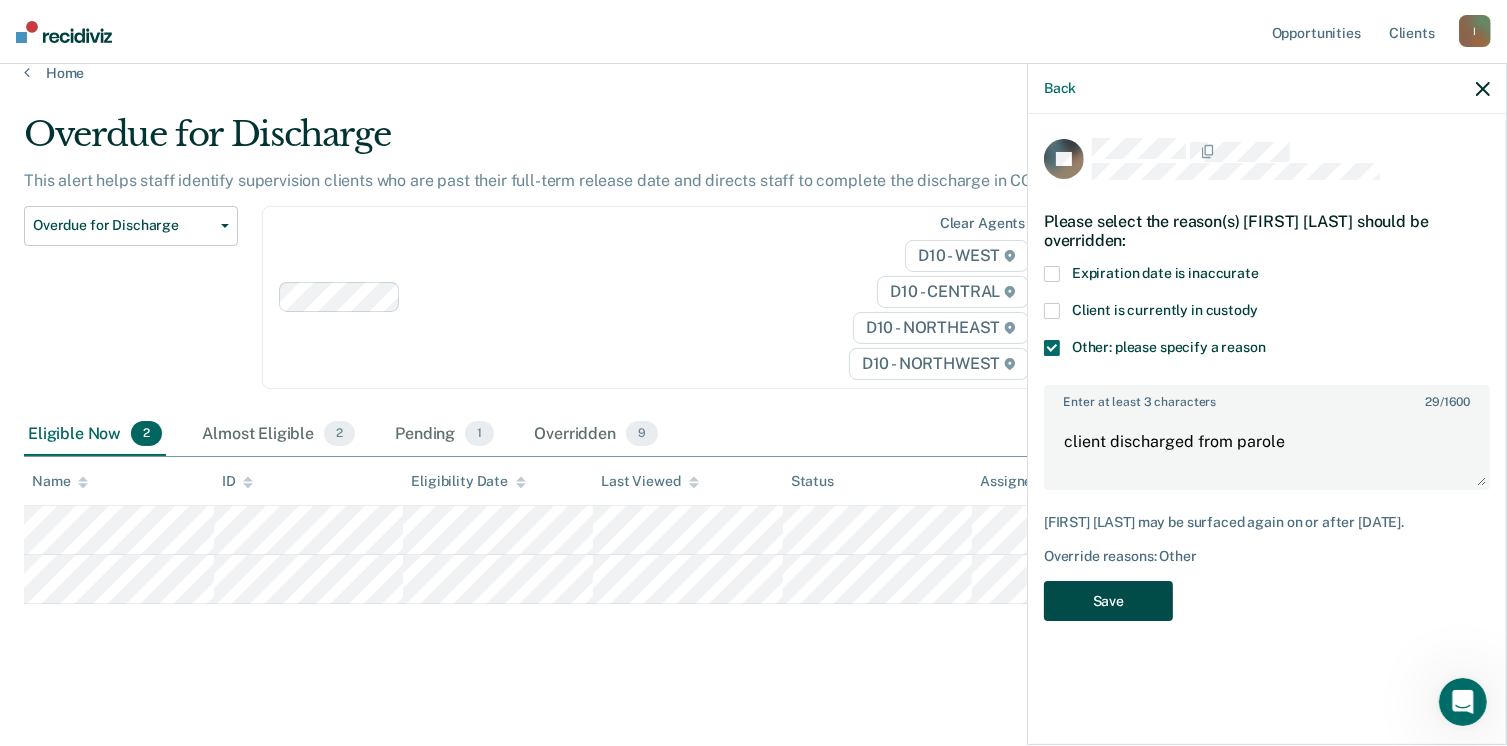 click on "Save" at bounding box center [1108, 601] 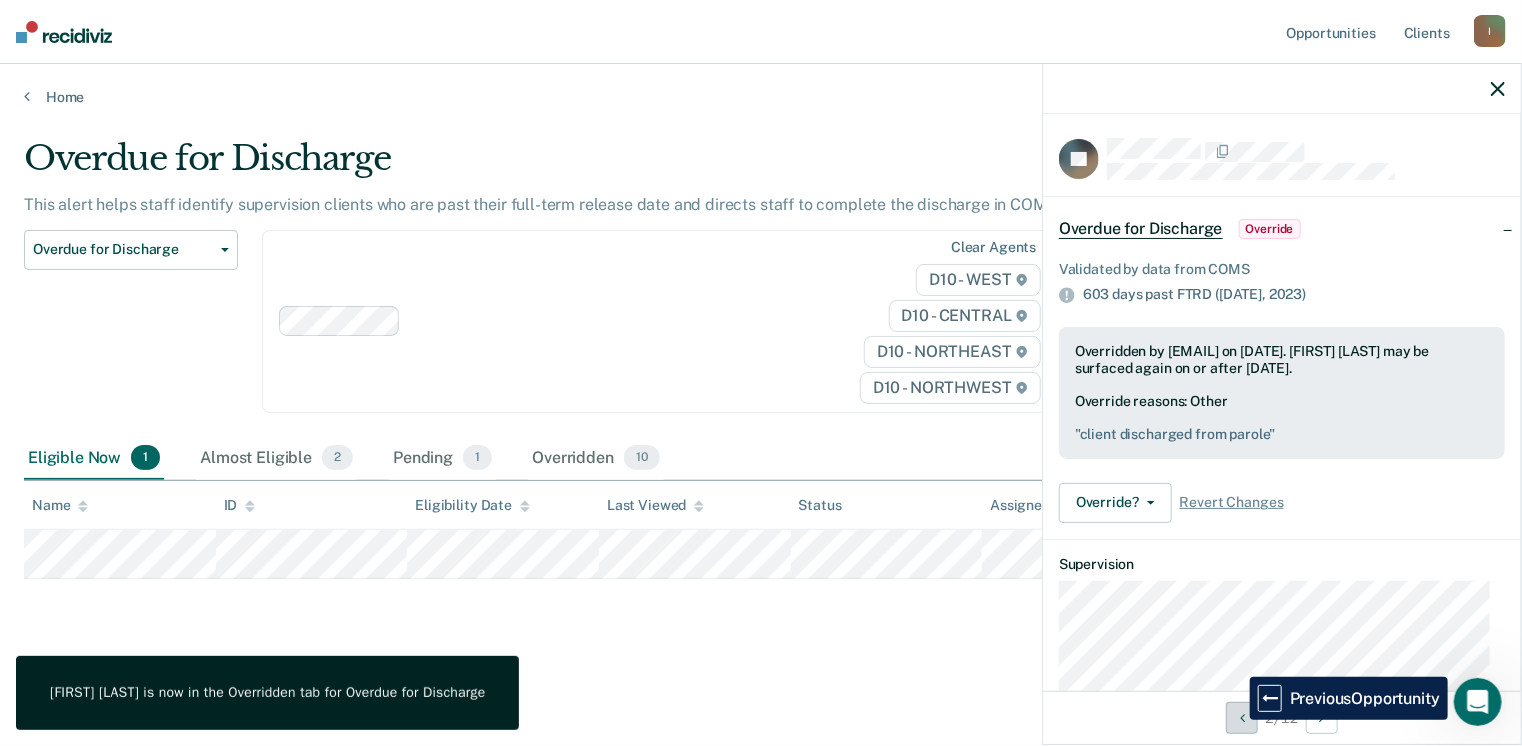 click at bounding box center (1242, 718) 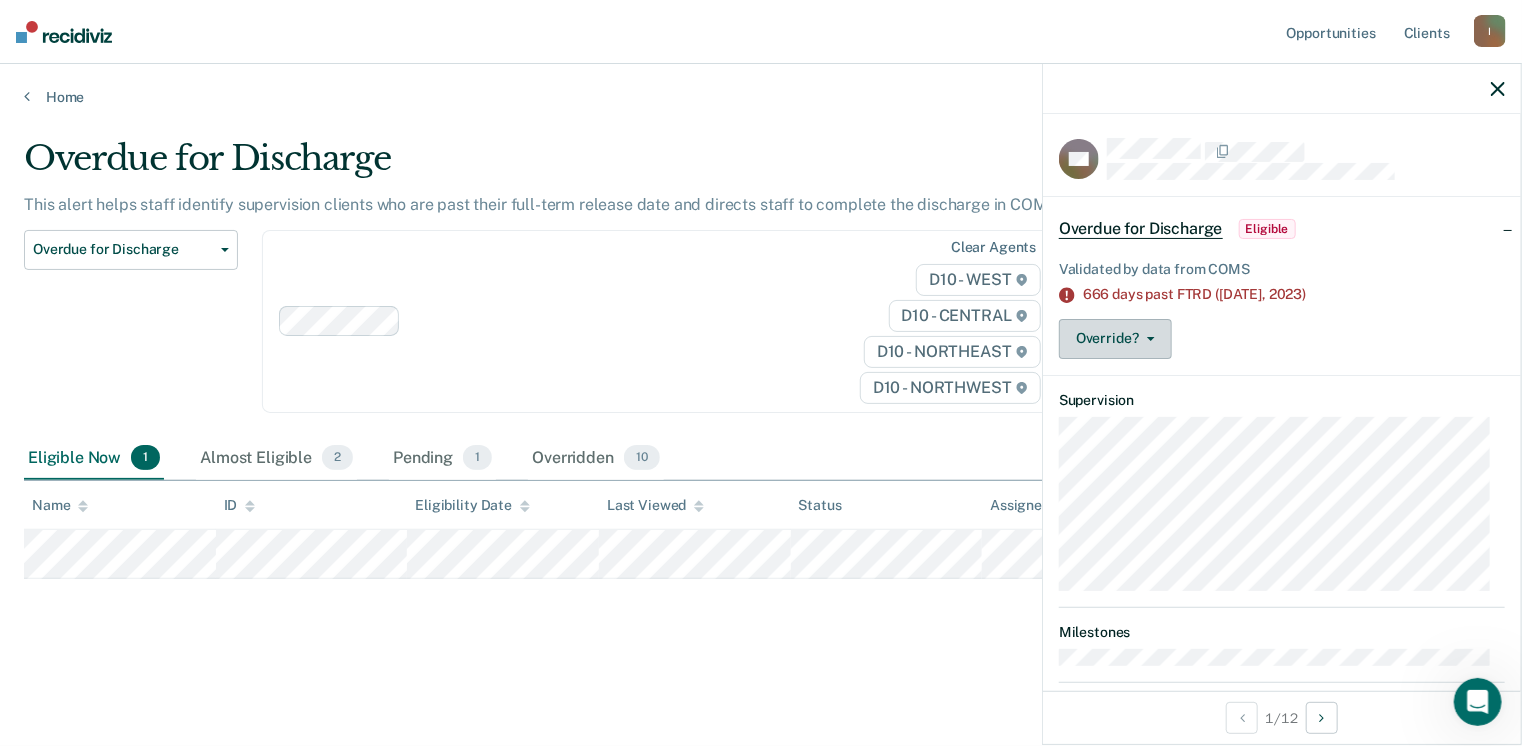 click 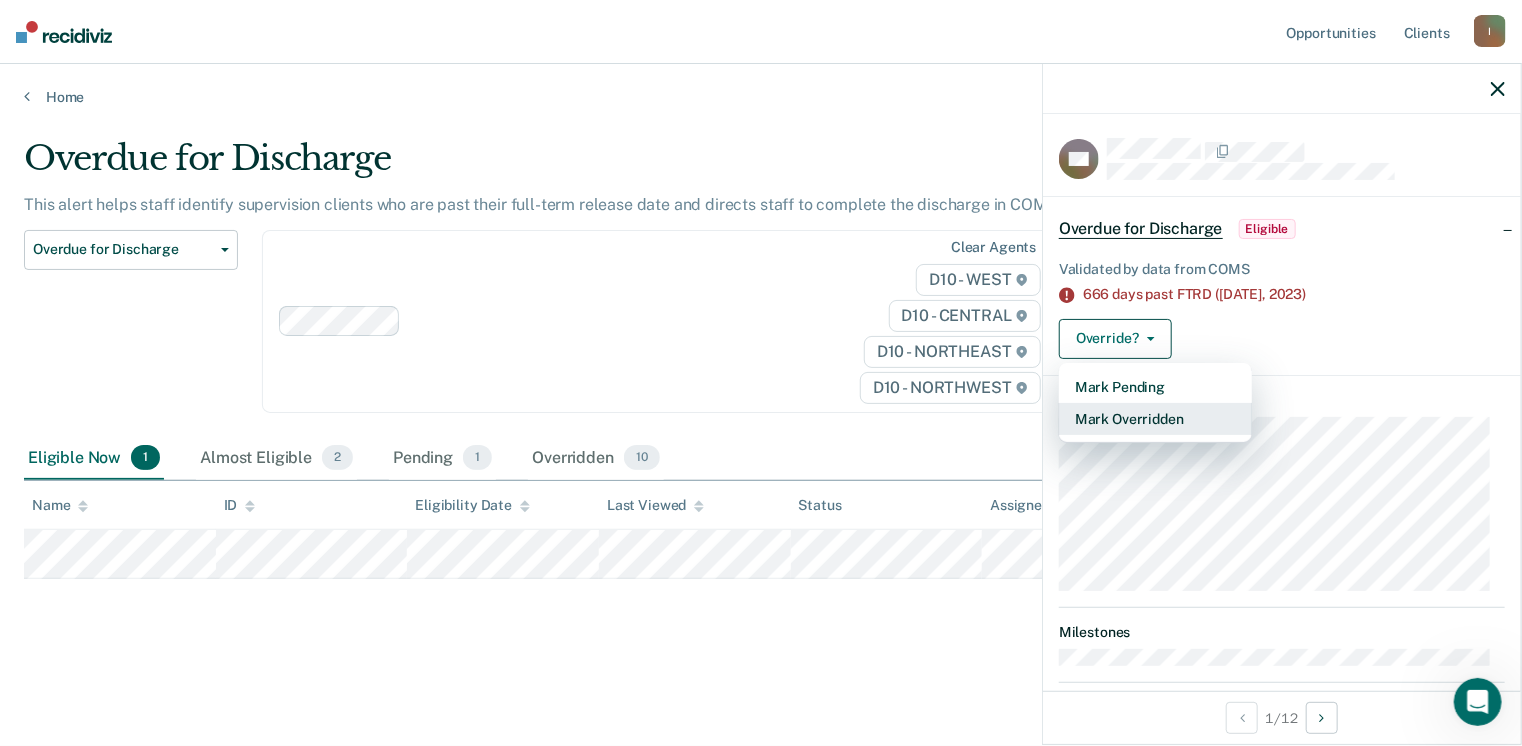 click on "Mark Overridden" at bounding box center [1155, 419] 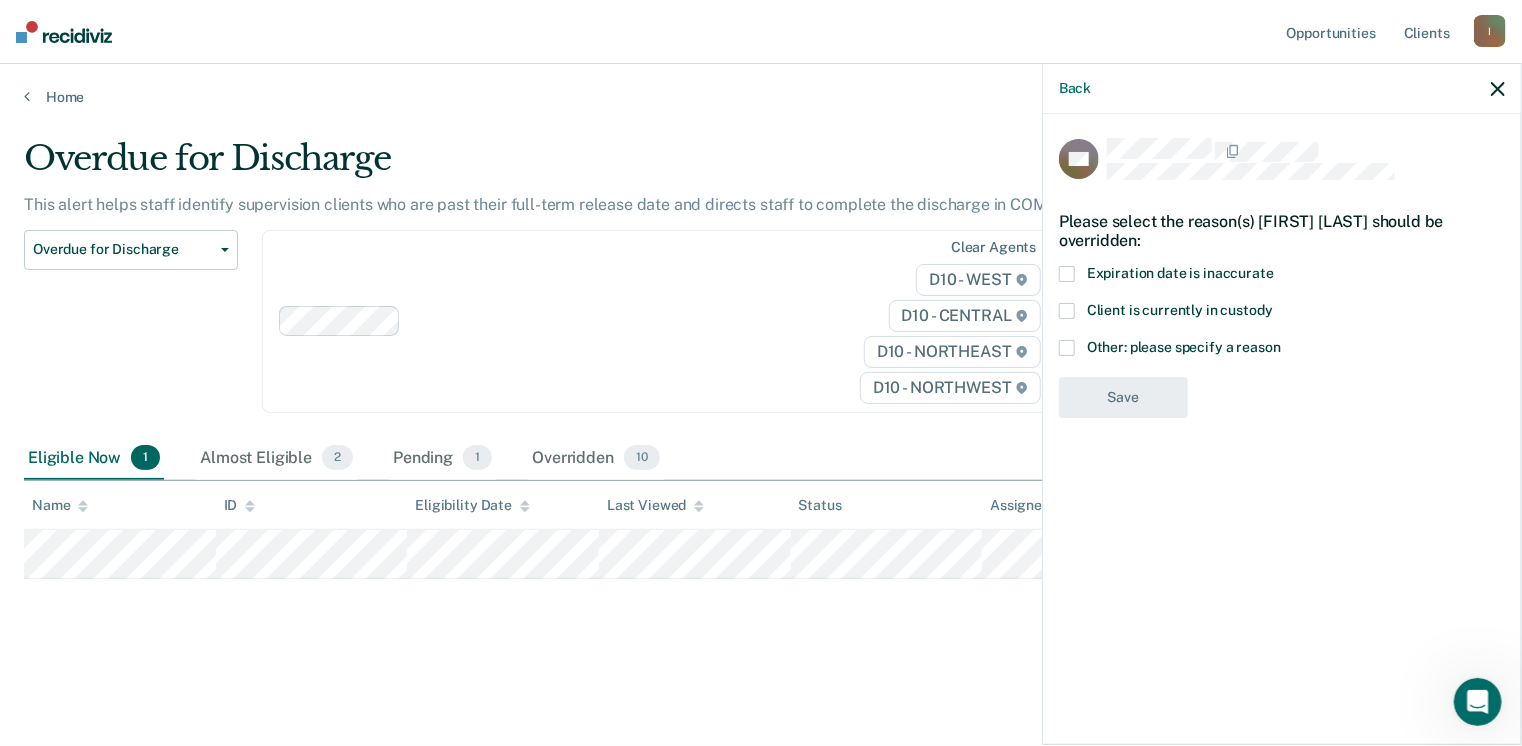 click at bounding box center (1067, 348) 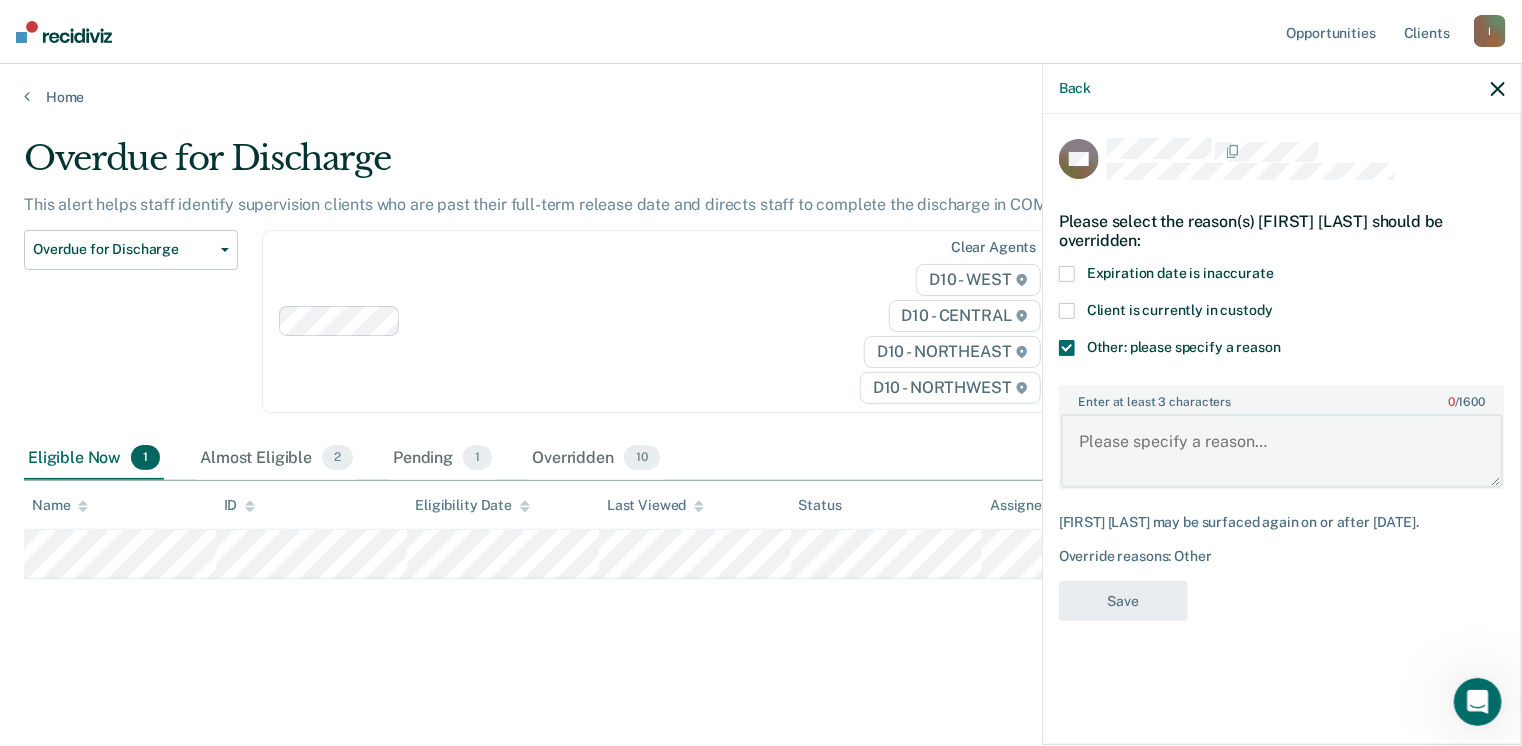 click on "Enter at least 3 characters 0  /  1600" at bounding box center [1282, 451] 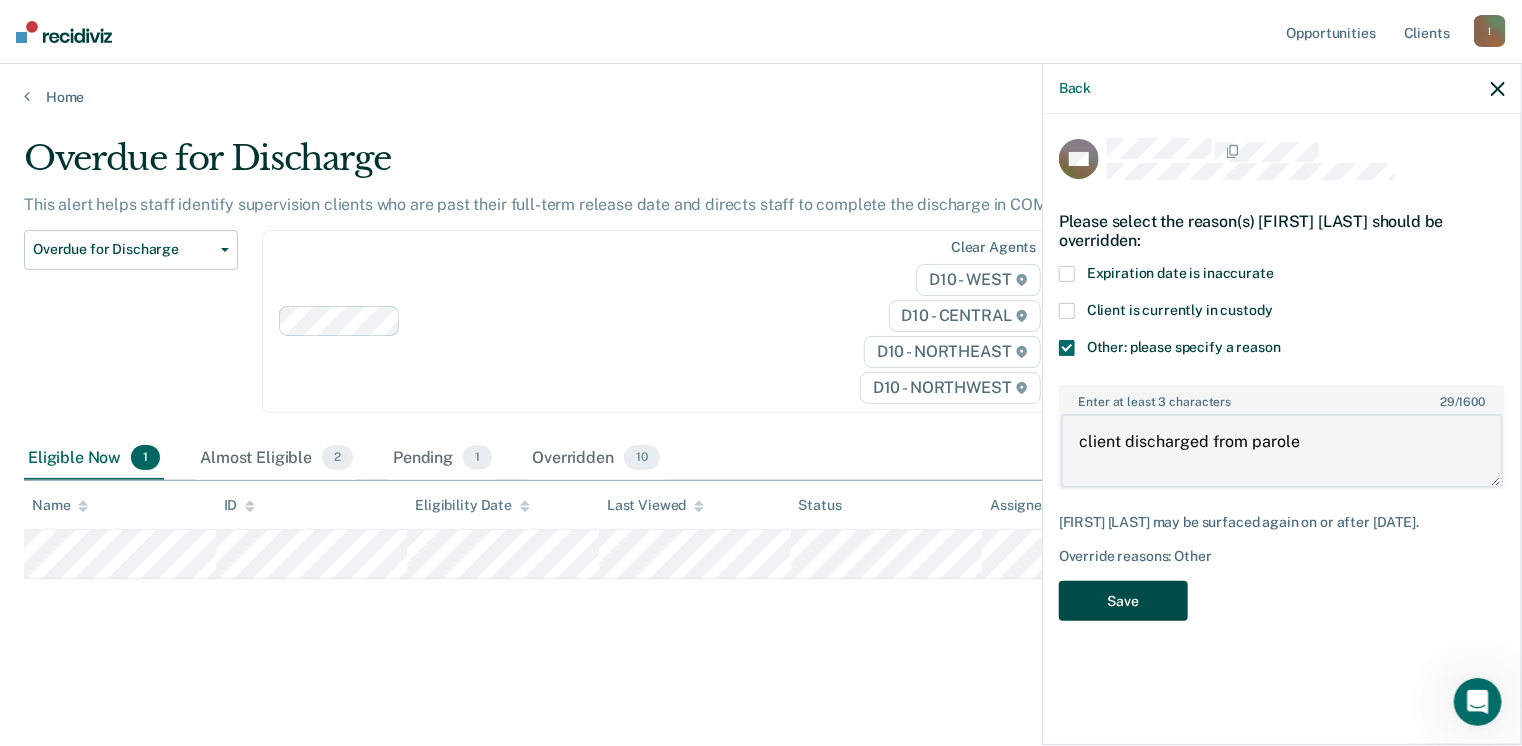 type on "client discharged from parole" 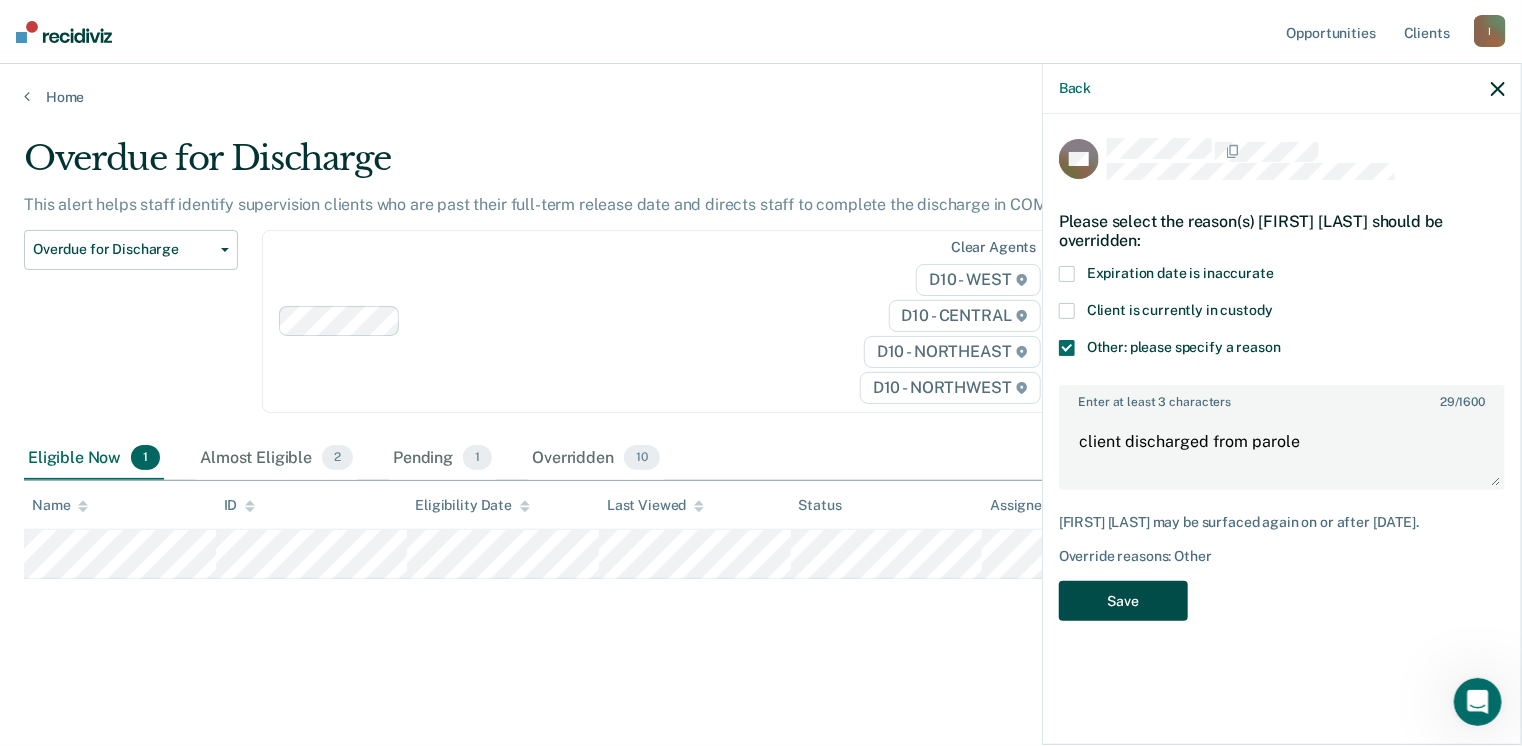 click on "Save" at bounding box center [1123, 601] 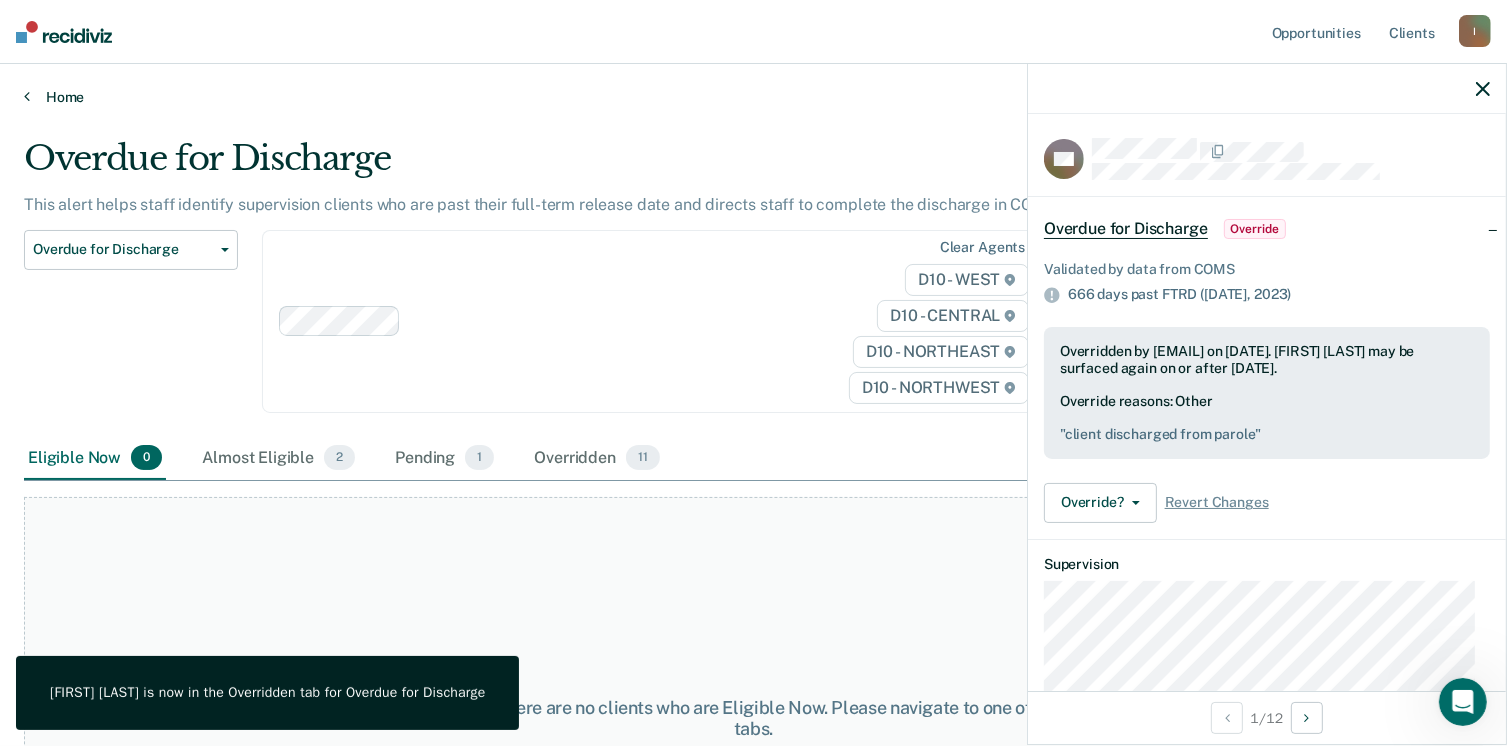 click on "Home" at bounding box center (753, 97) 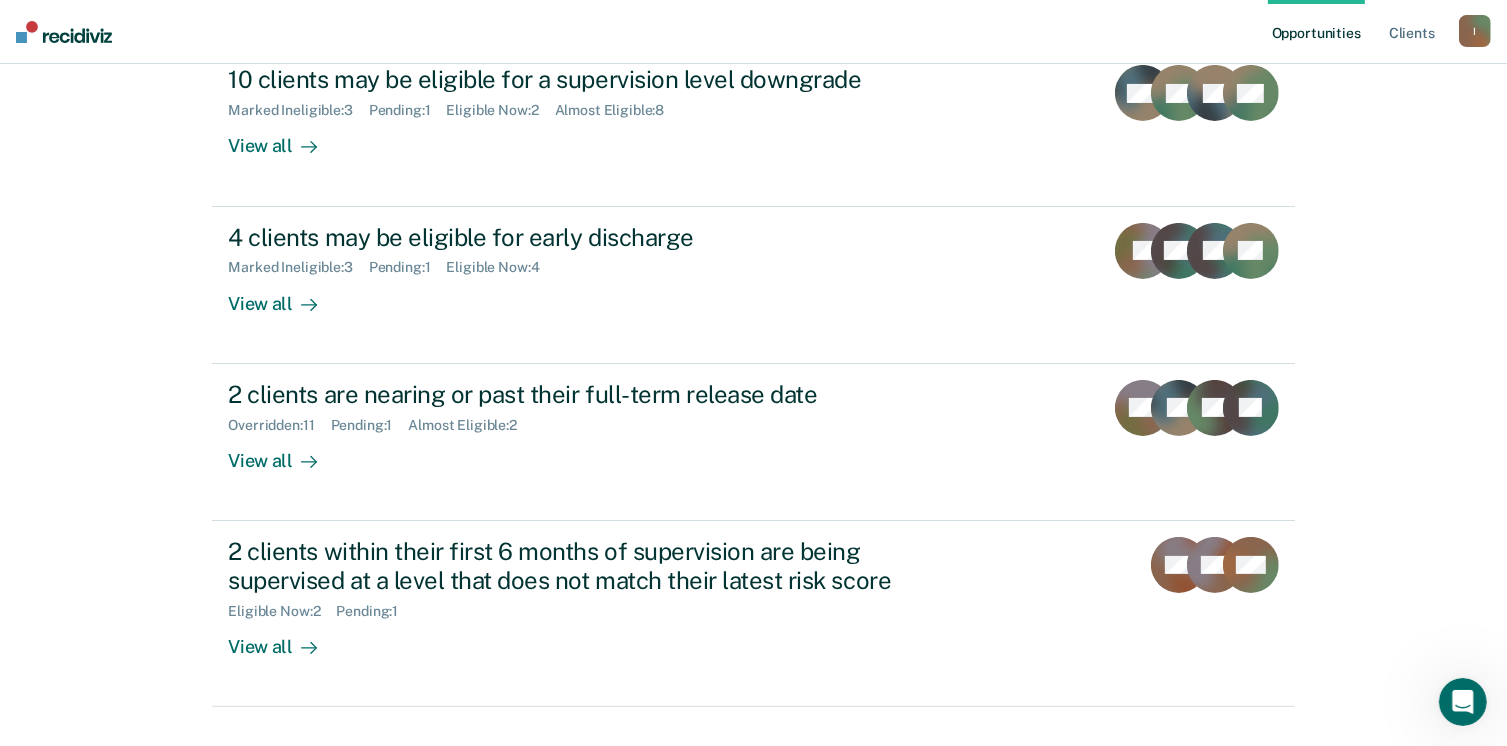 scroll, scrollTop: 353, scrollLeft: 0, axis: vertical 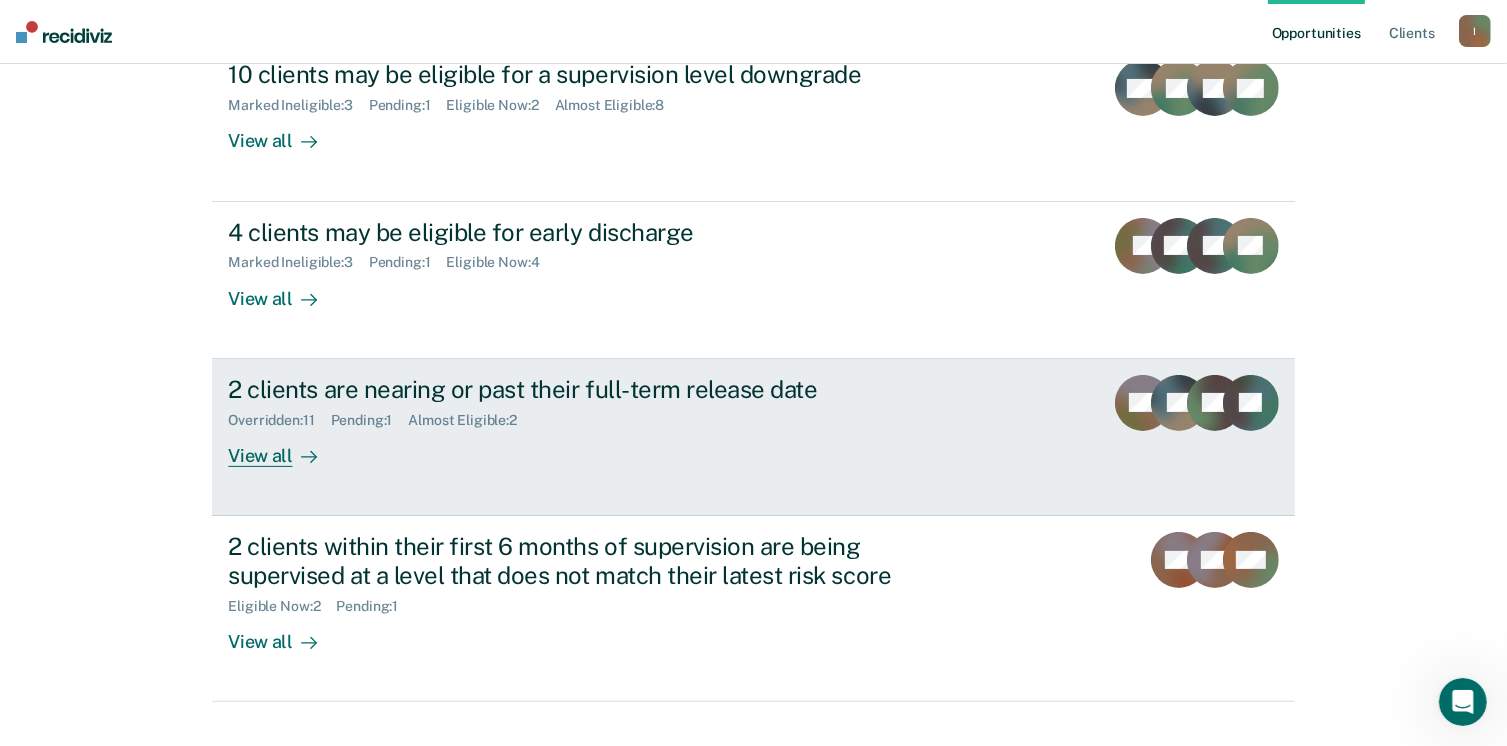 click on "Overridden :  11 Pending :  1 Almost Eligible :  2" at bounding box center [579, 416] 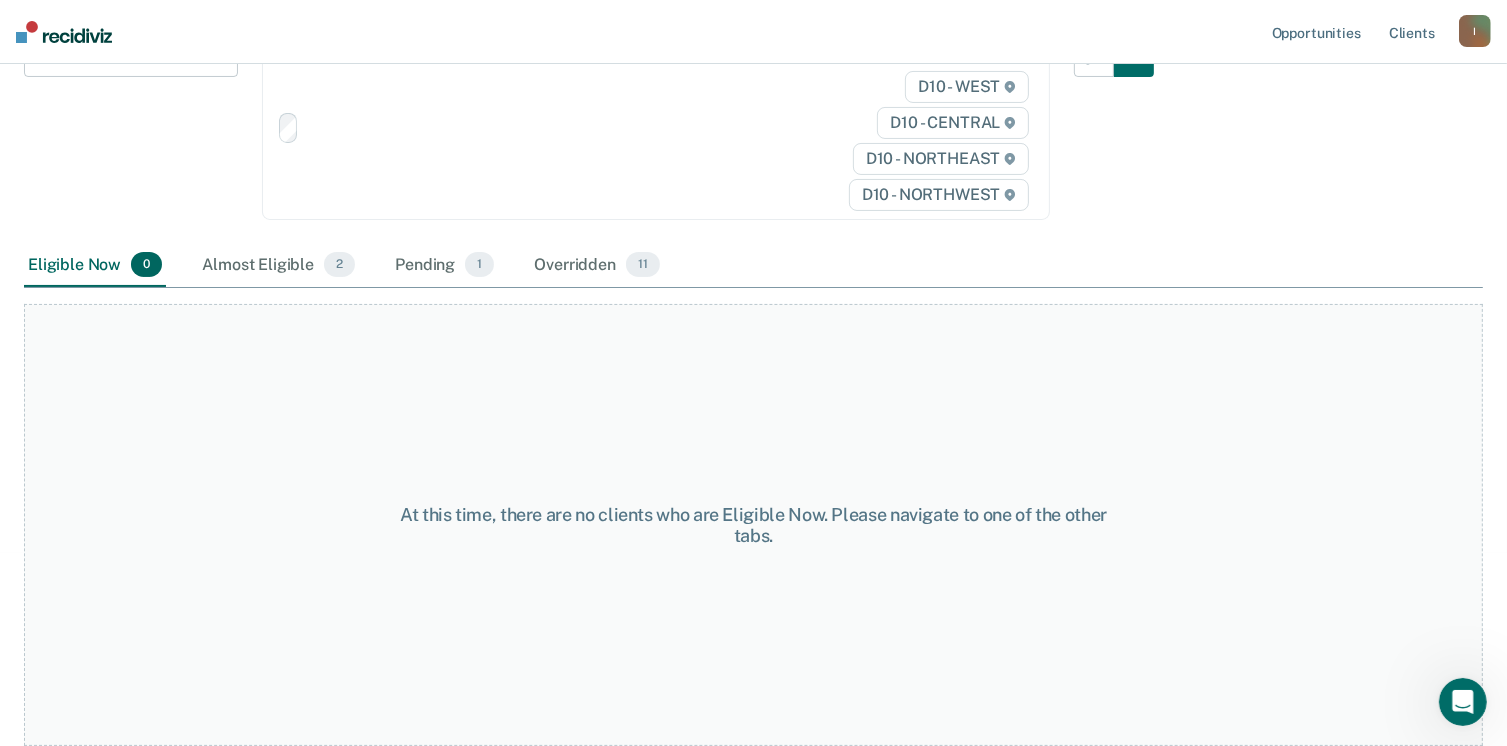 scroll, scrollTop: 0, scrollLeft: 0, axis: both 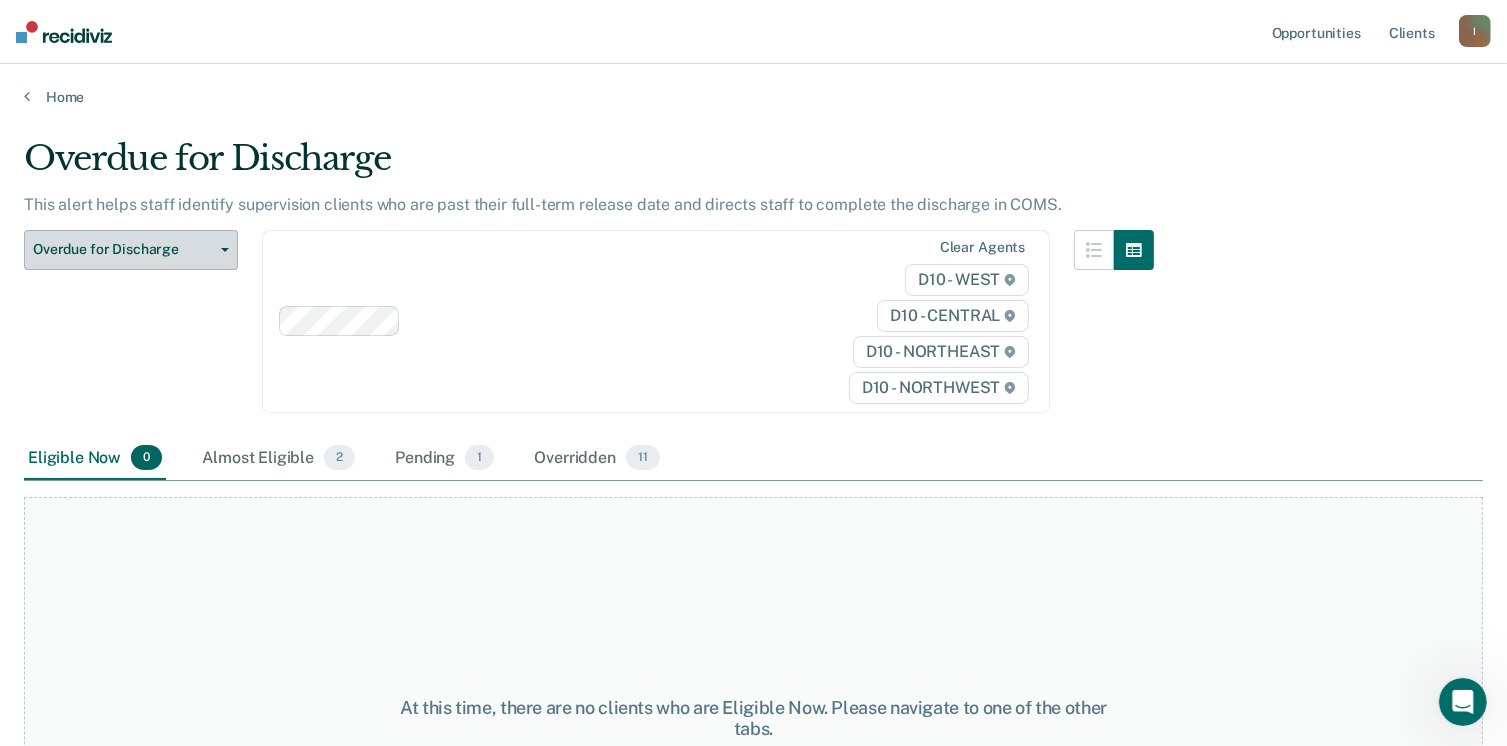 click on "Overdue for Discharge" at bounding box center (123, 249) 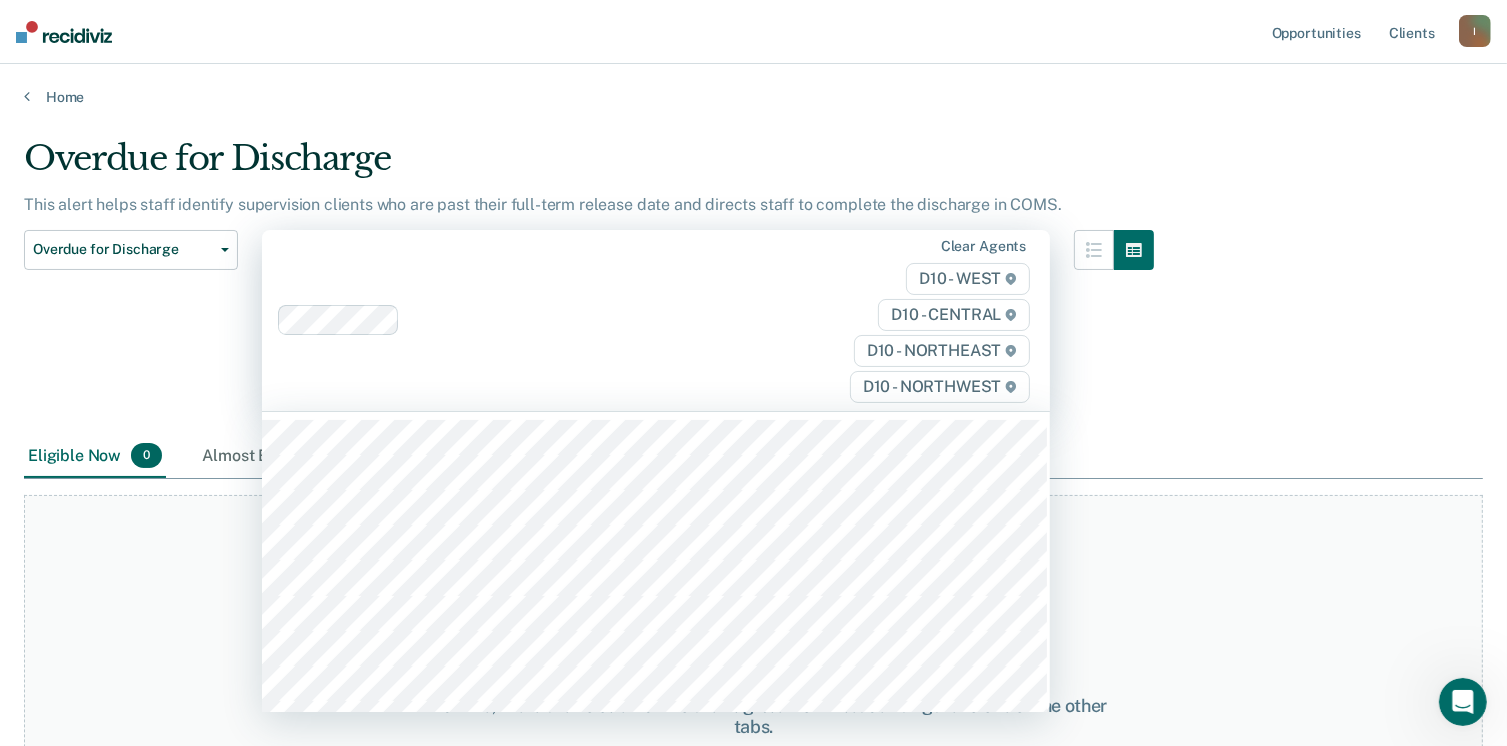 click at bounding box center [607, 320] 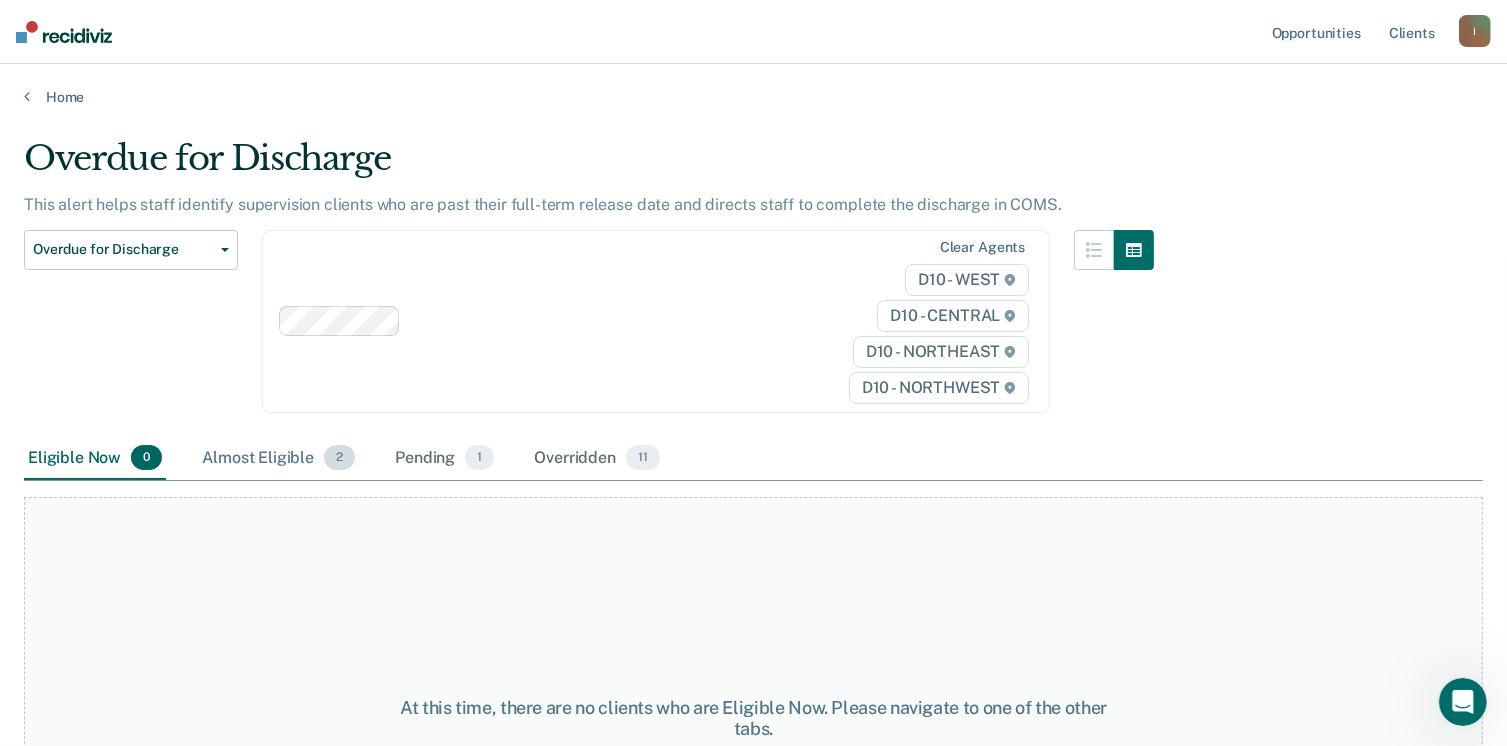 click on "Almost Eligible 2" at bounding box center [278, 459] 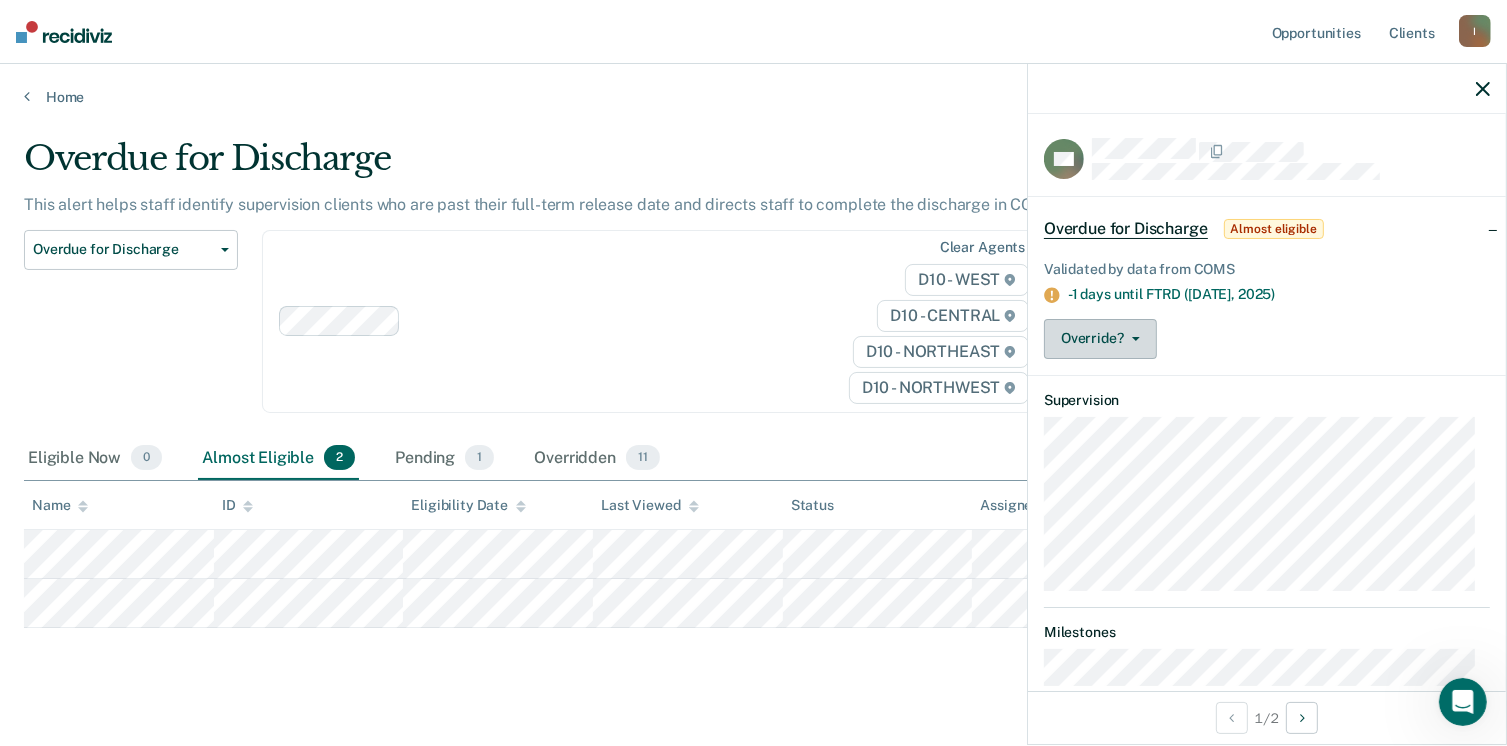click on "Override?" at bounding box center [1100, 339] 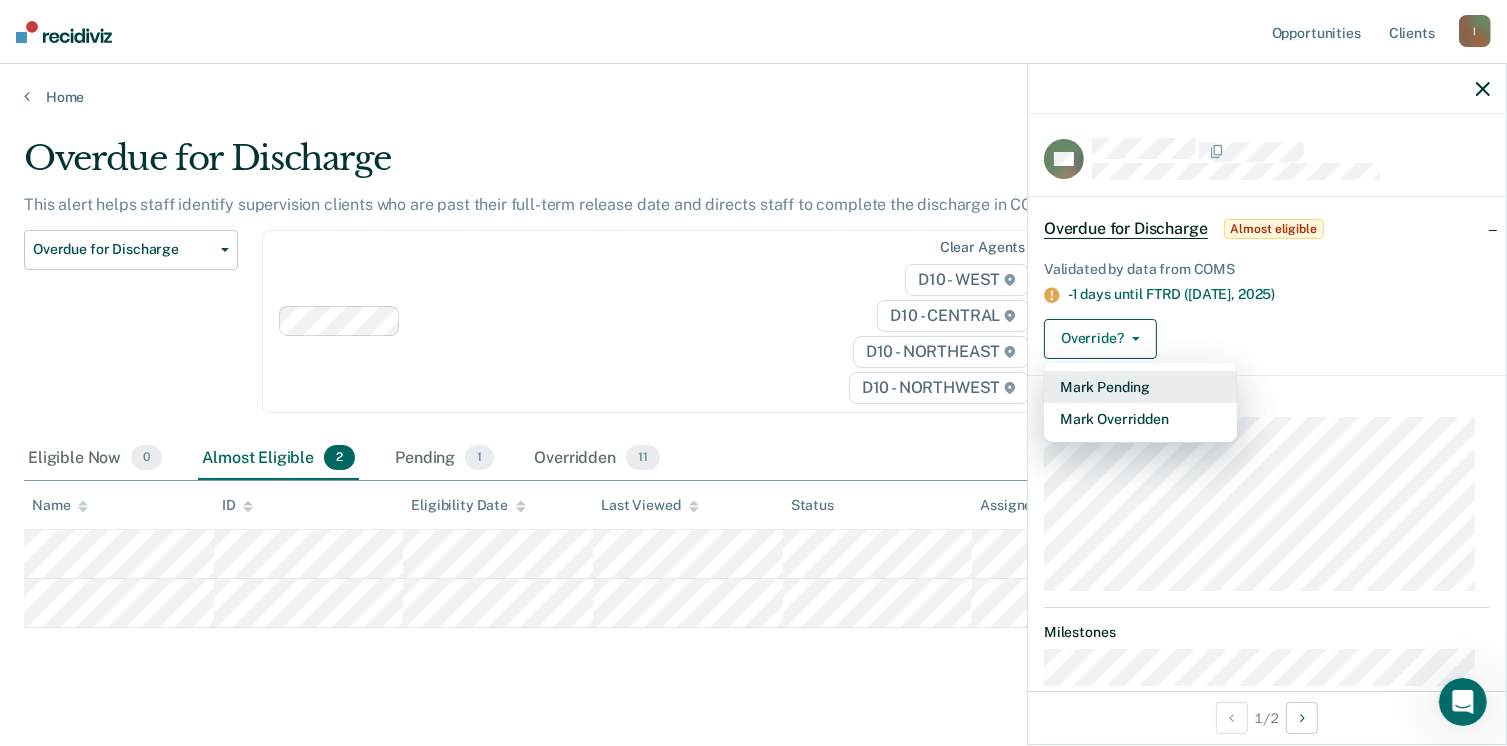 click on "Mark Pending" at bounding box center (1140, 387) 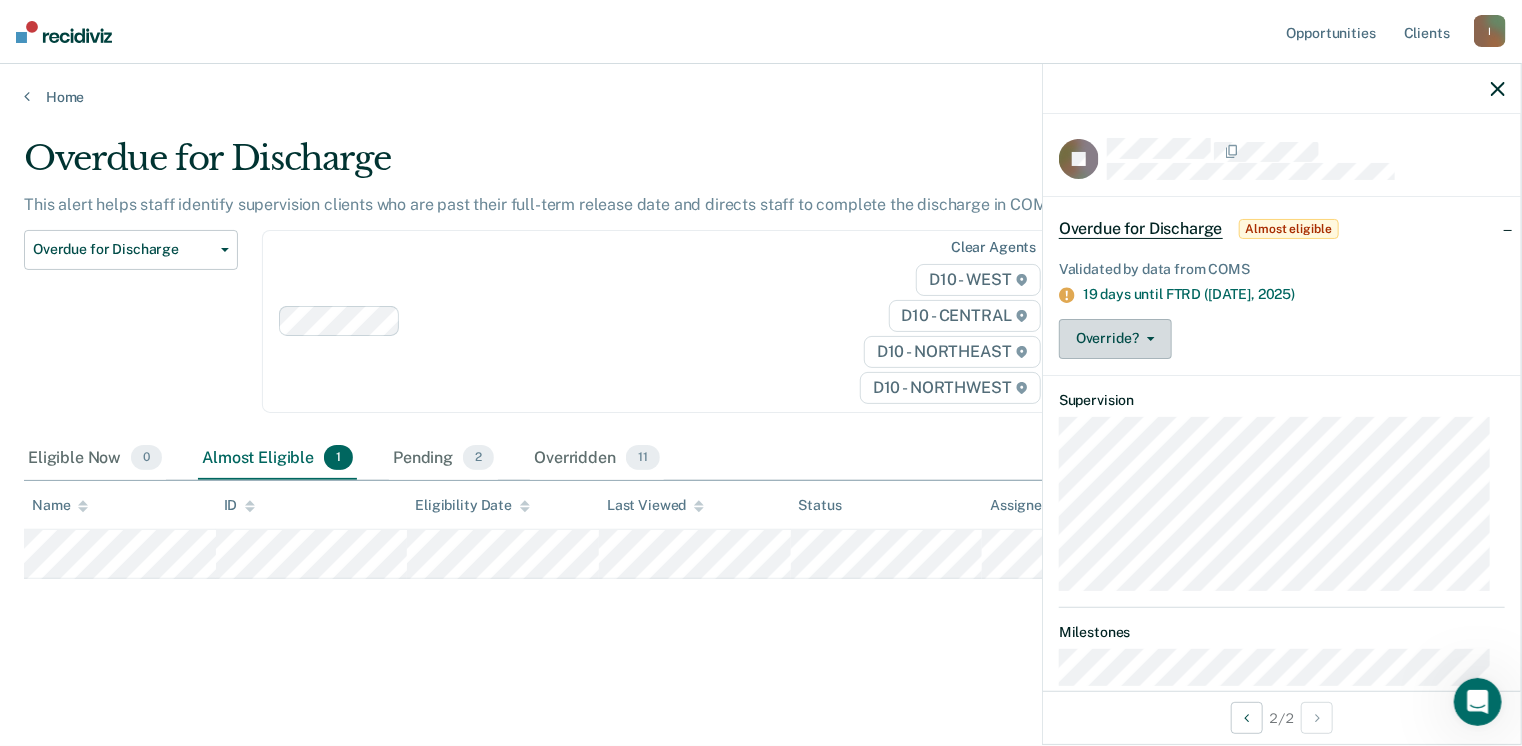 click on "Override?" at bounding box center [1115, 339] 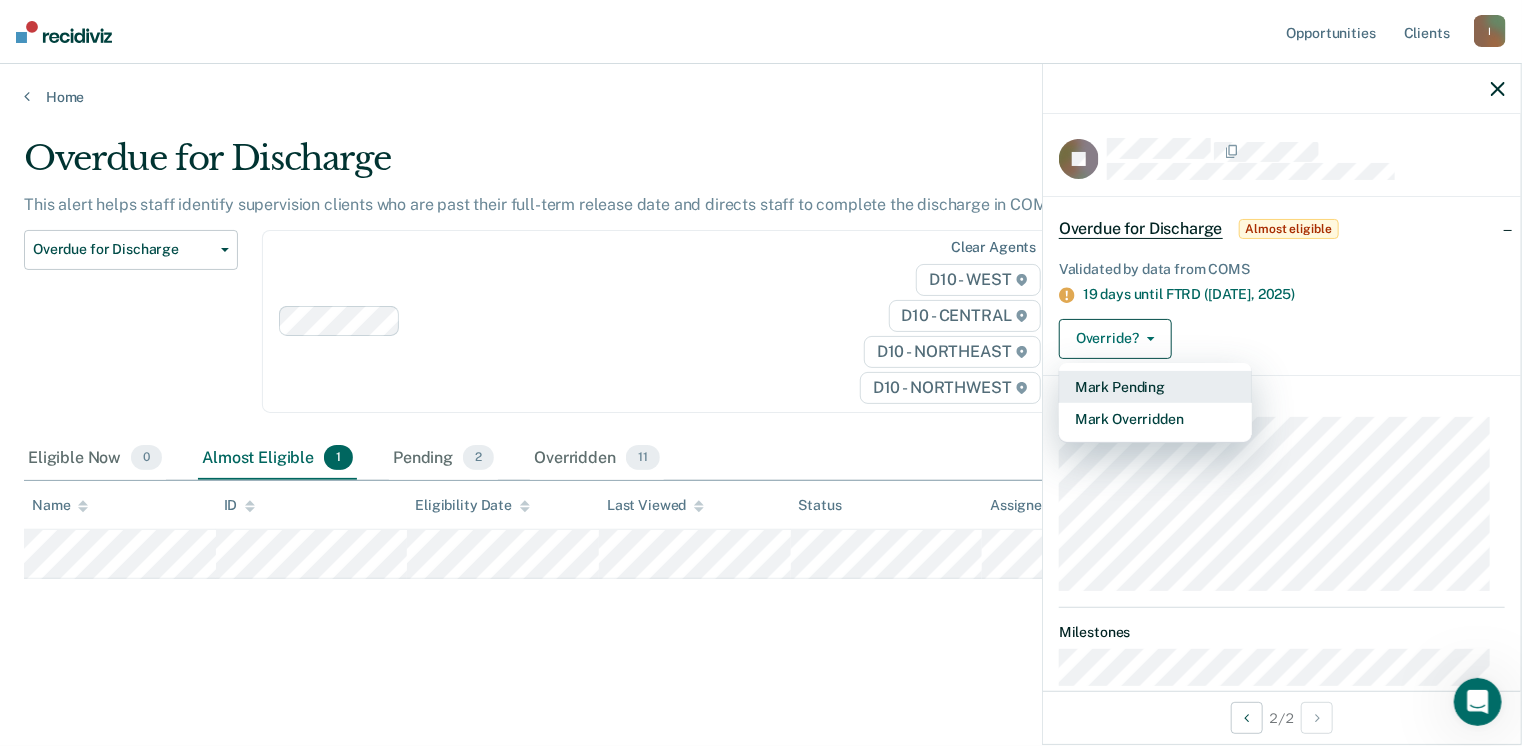 click on "Mark Pending" at bounding box center (1155, 387) 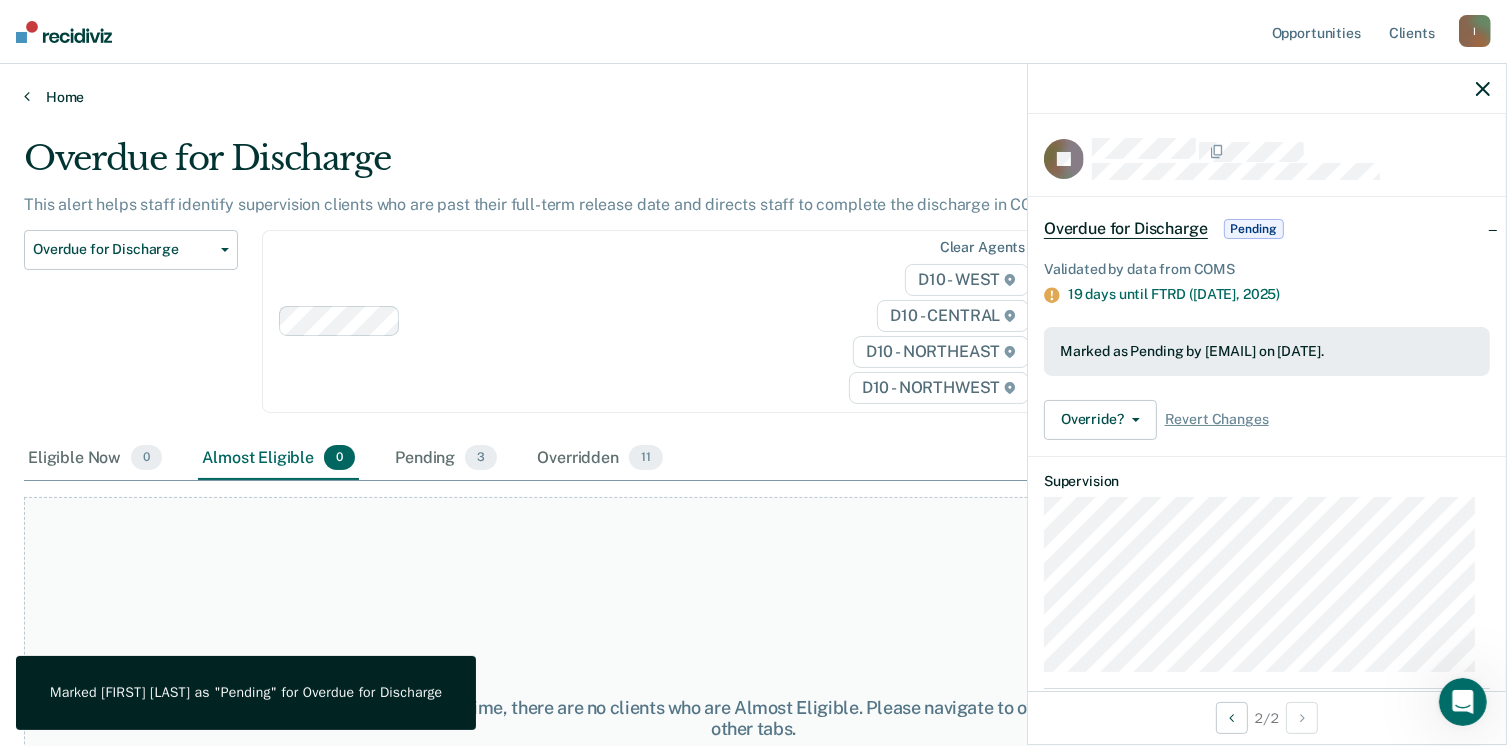 click on "Home" at bounding box center (753, 97) 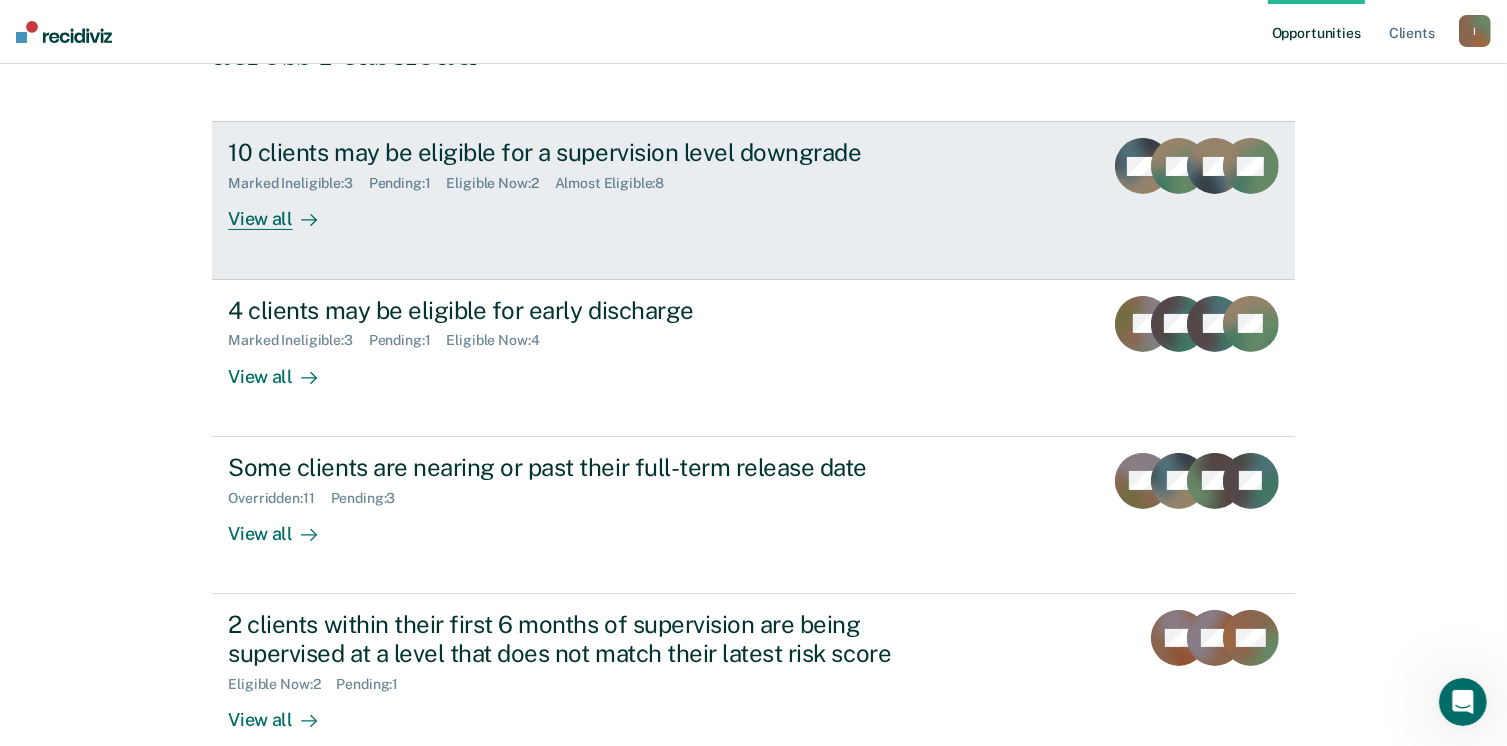 scroll, scrollTop: 429, scrollLeft: 0, axis: vertical 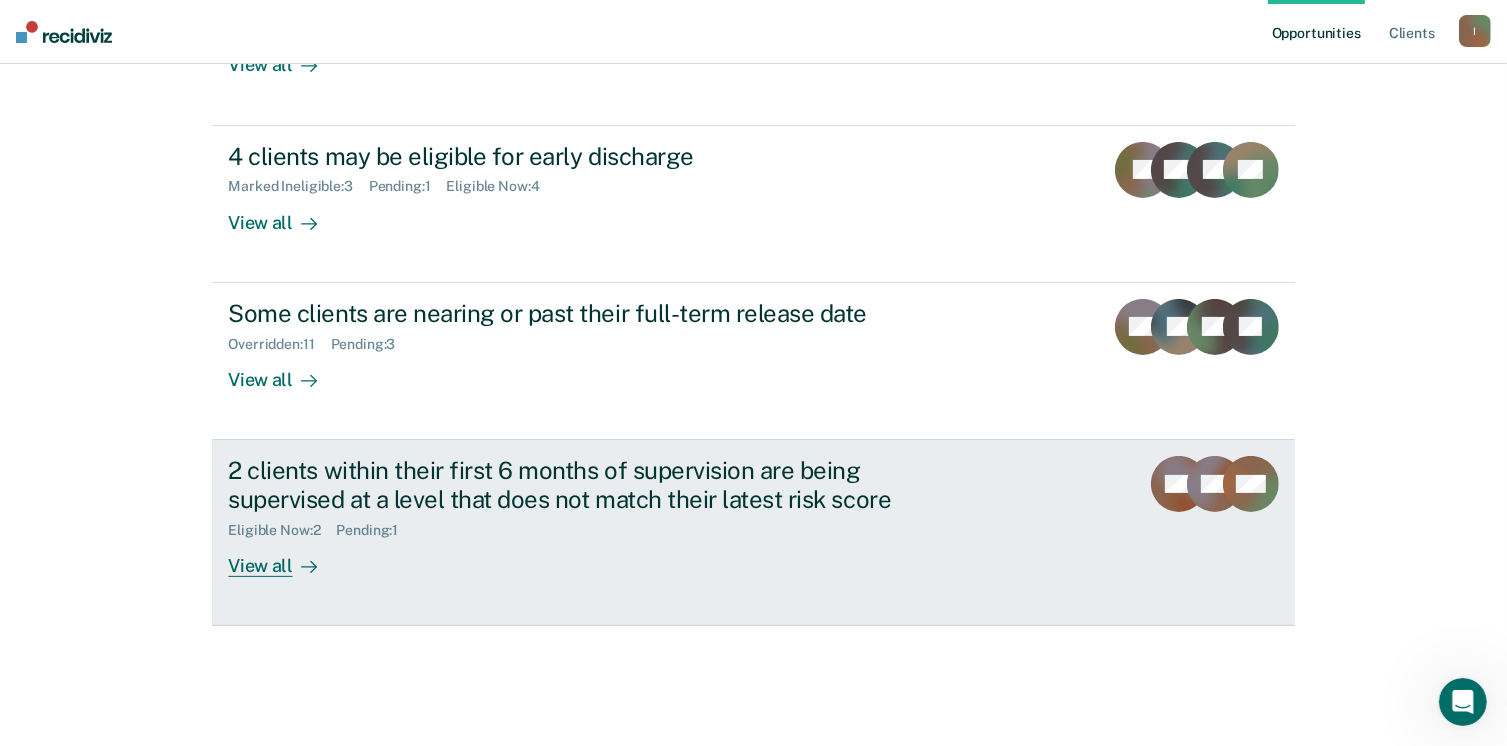 click on "2 clients within their first 6 months of supervision are being supervised at a level that does not match their latest risk score" at bounding box center [579, 485] 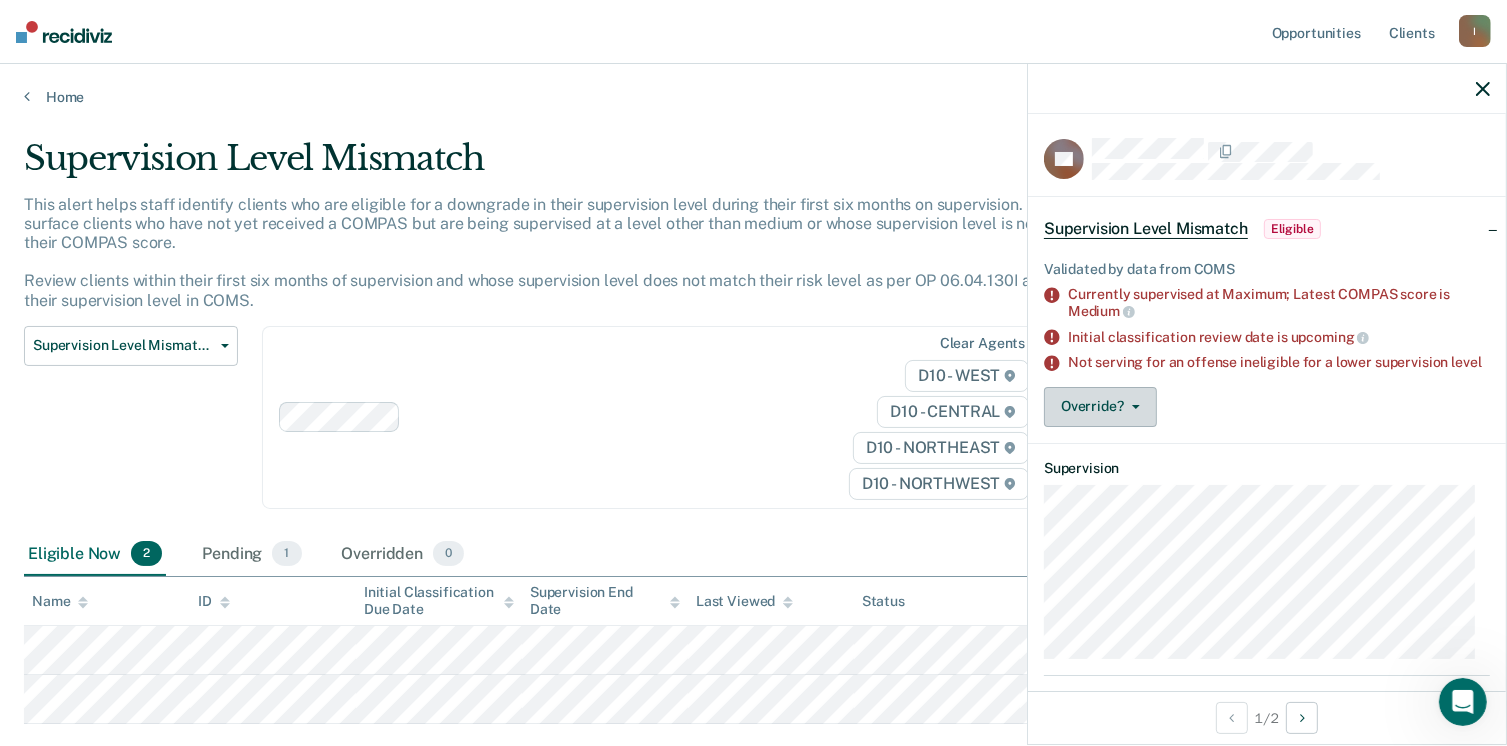 click on "Override?" at bounding box center (1100, 407) 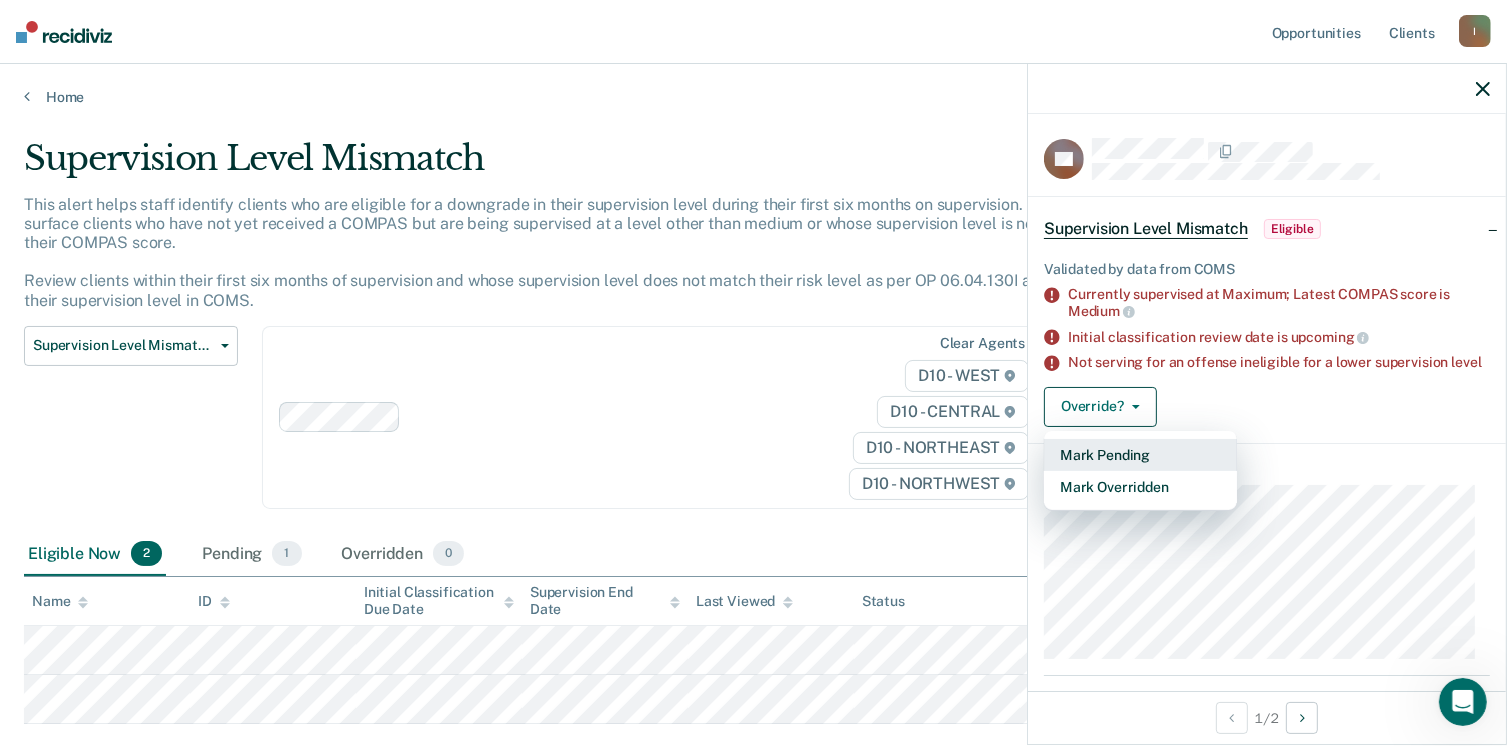 click on "Mark Pending" at bounding box center [1140, 455] 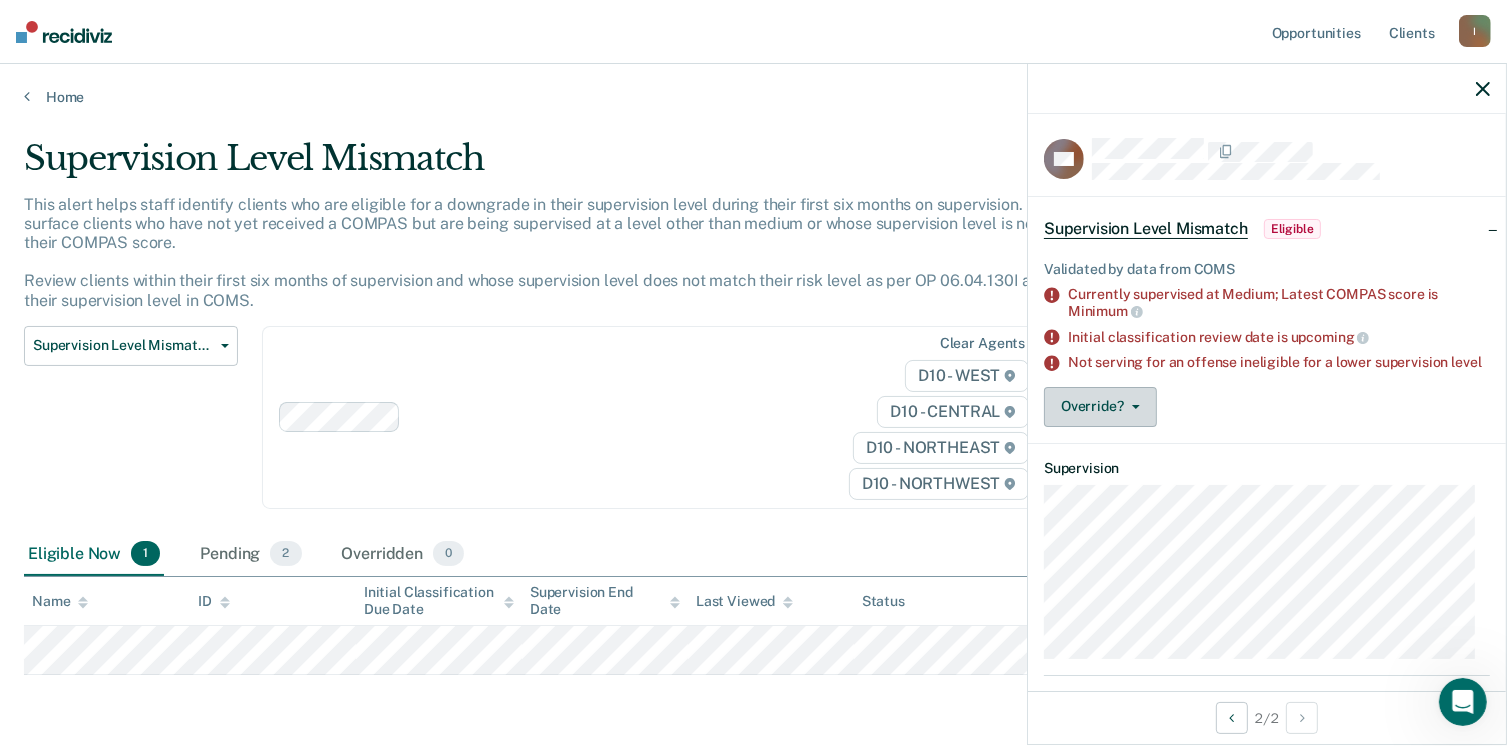 click on "Override?" at bounding box center [1100, 407] 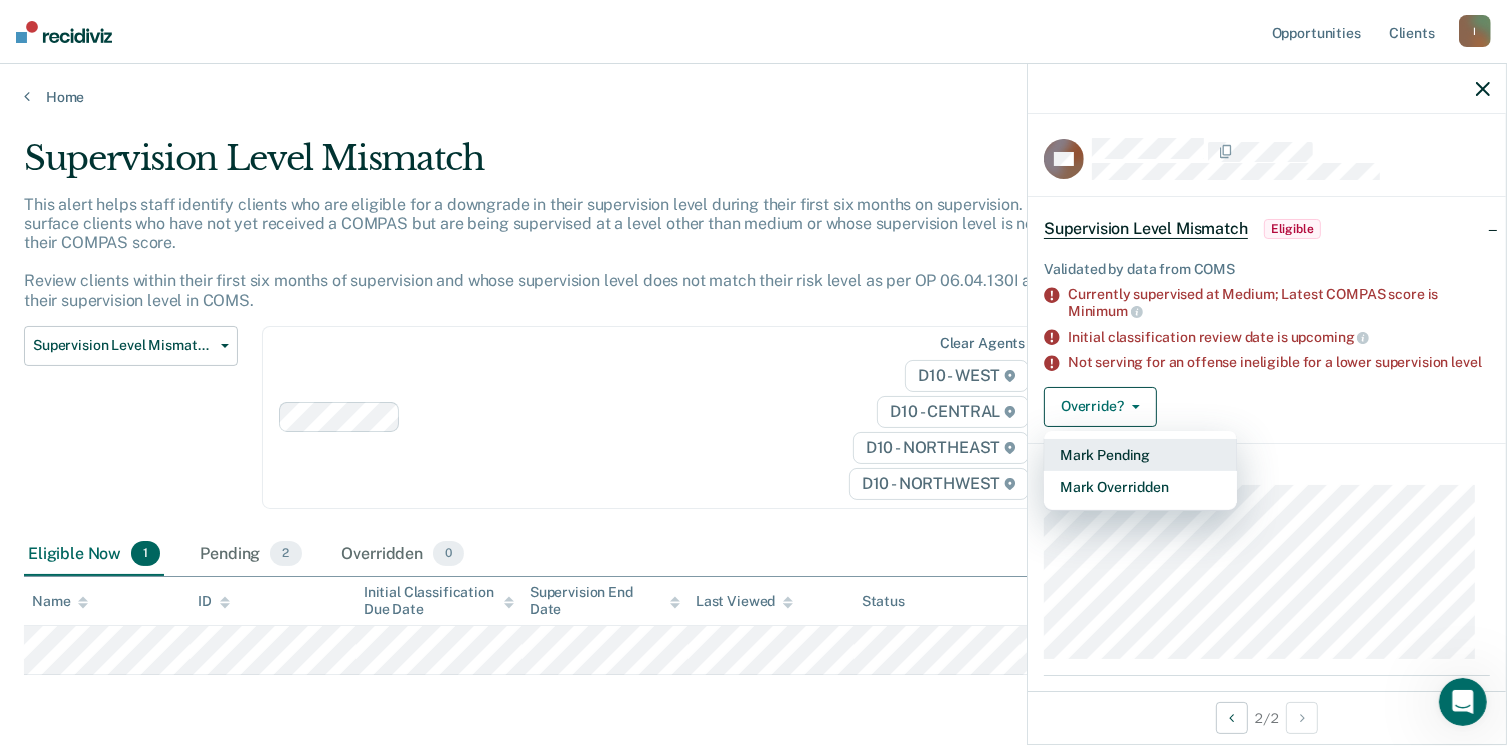 click on "Mark Pending" at bounding box center [1140, 455] 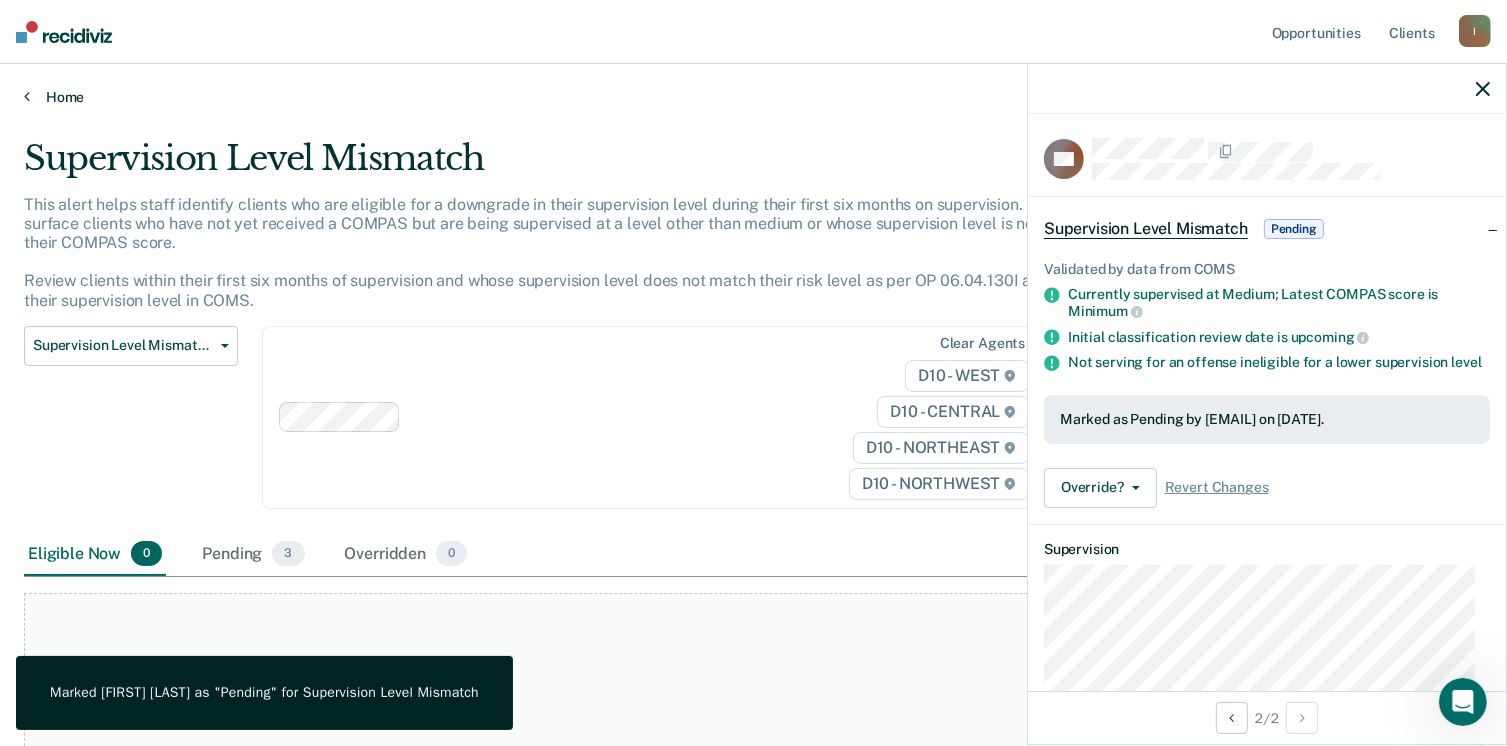 click on "Home" at bounding box center (753, 97) 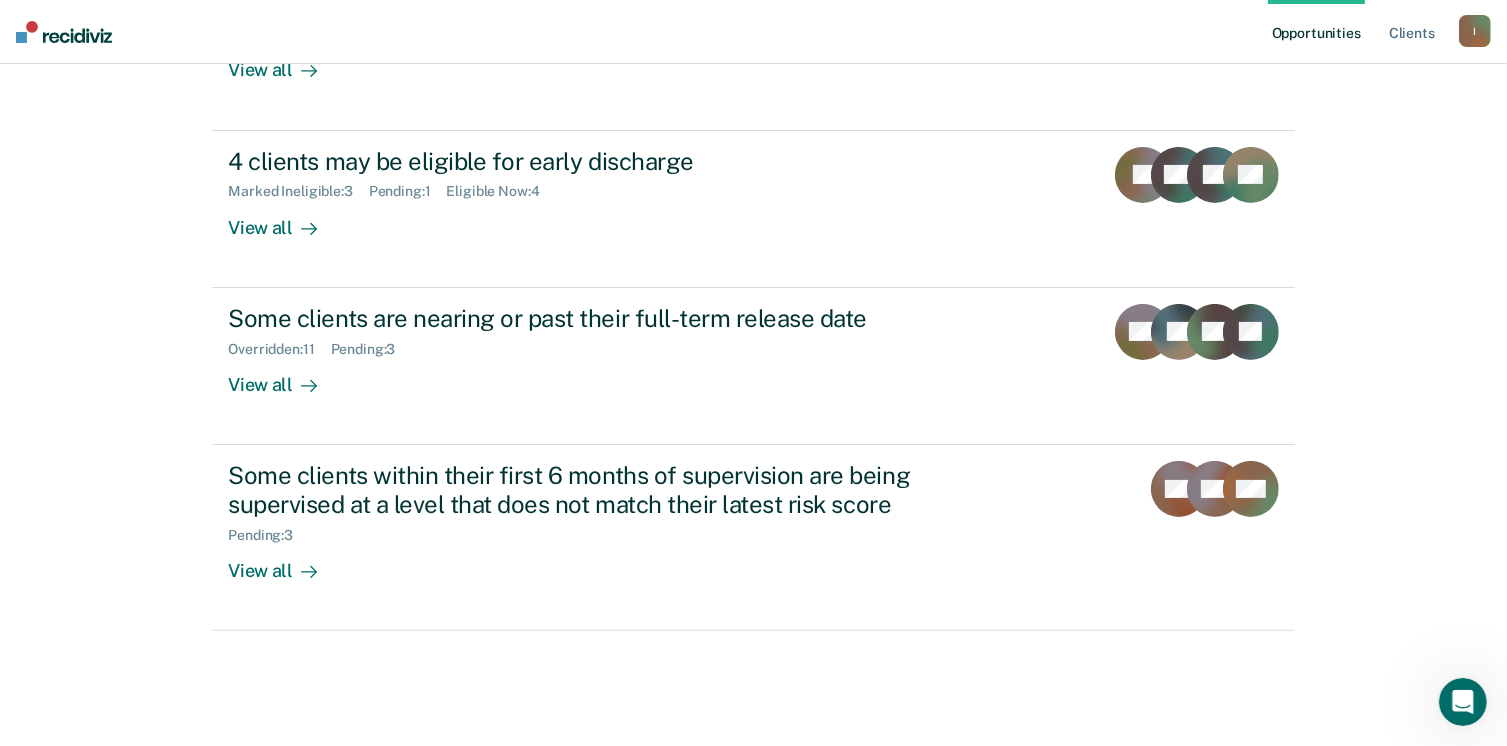 scroll, scrollTop: 429, scrollLeft: 0, axis: vertical 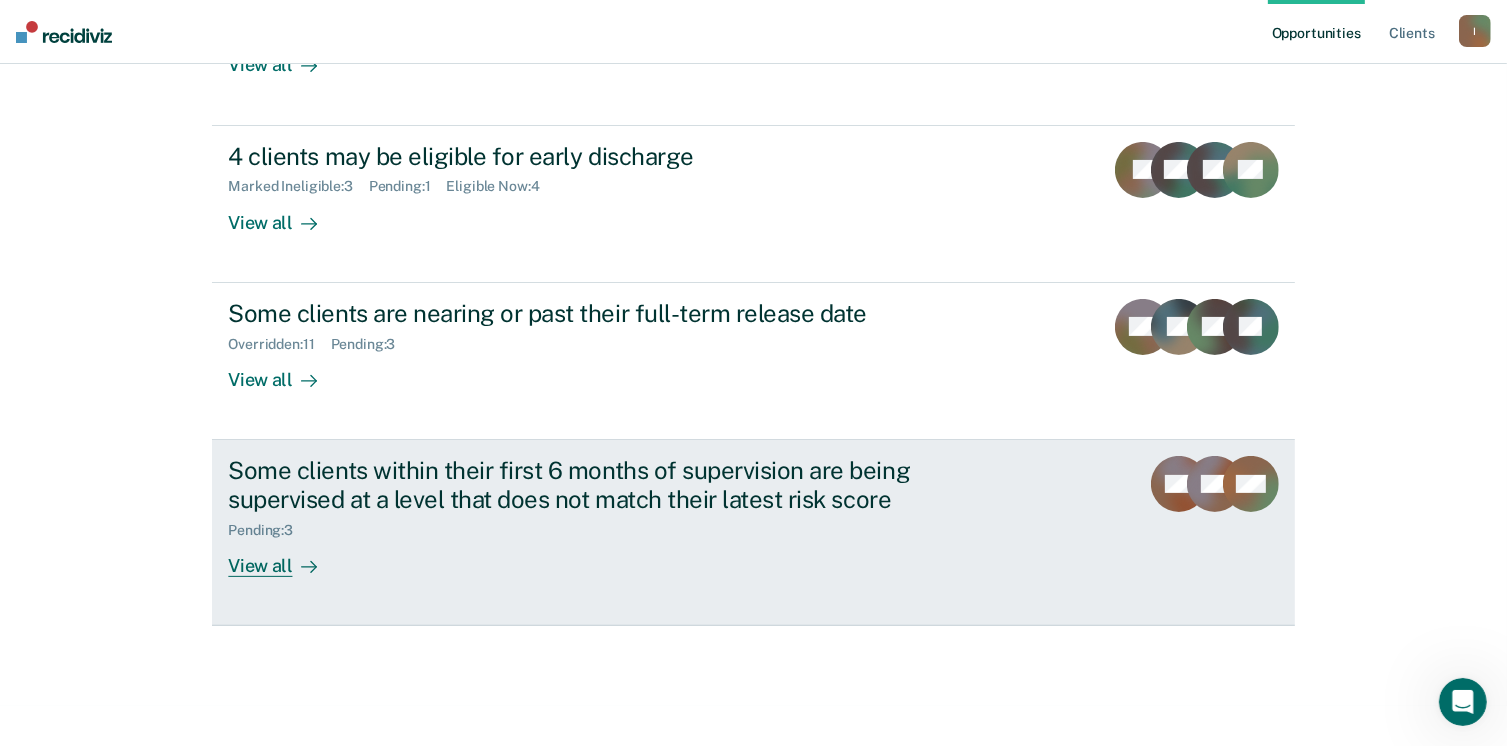 click on "Some clients within their first 6 months of supervision are being supervised at a level that does not match their latest risk score" at bounding box center [579, 485] 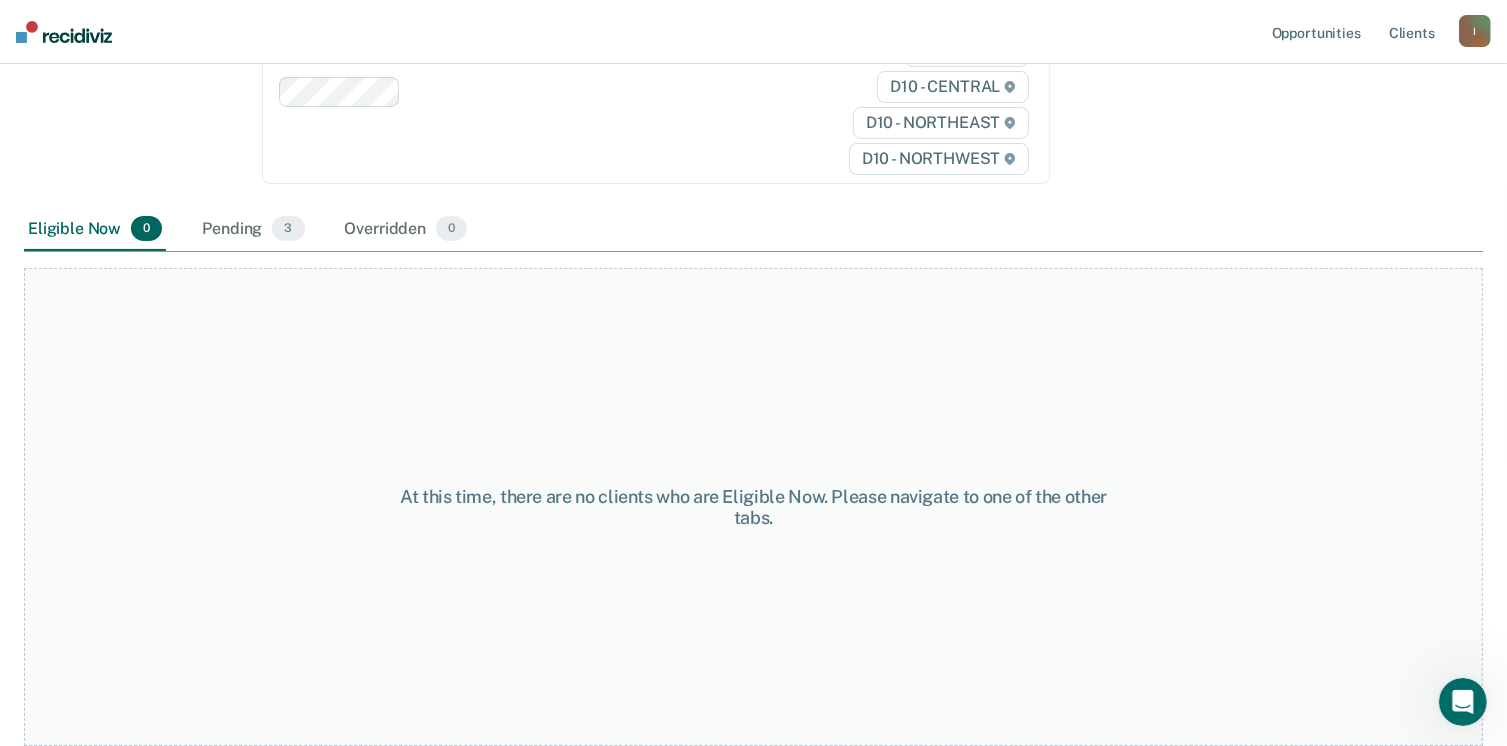 scroll, scrollTop: 0, scrollLeft: 0, axis: both 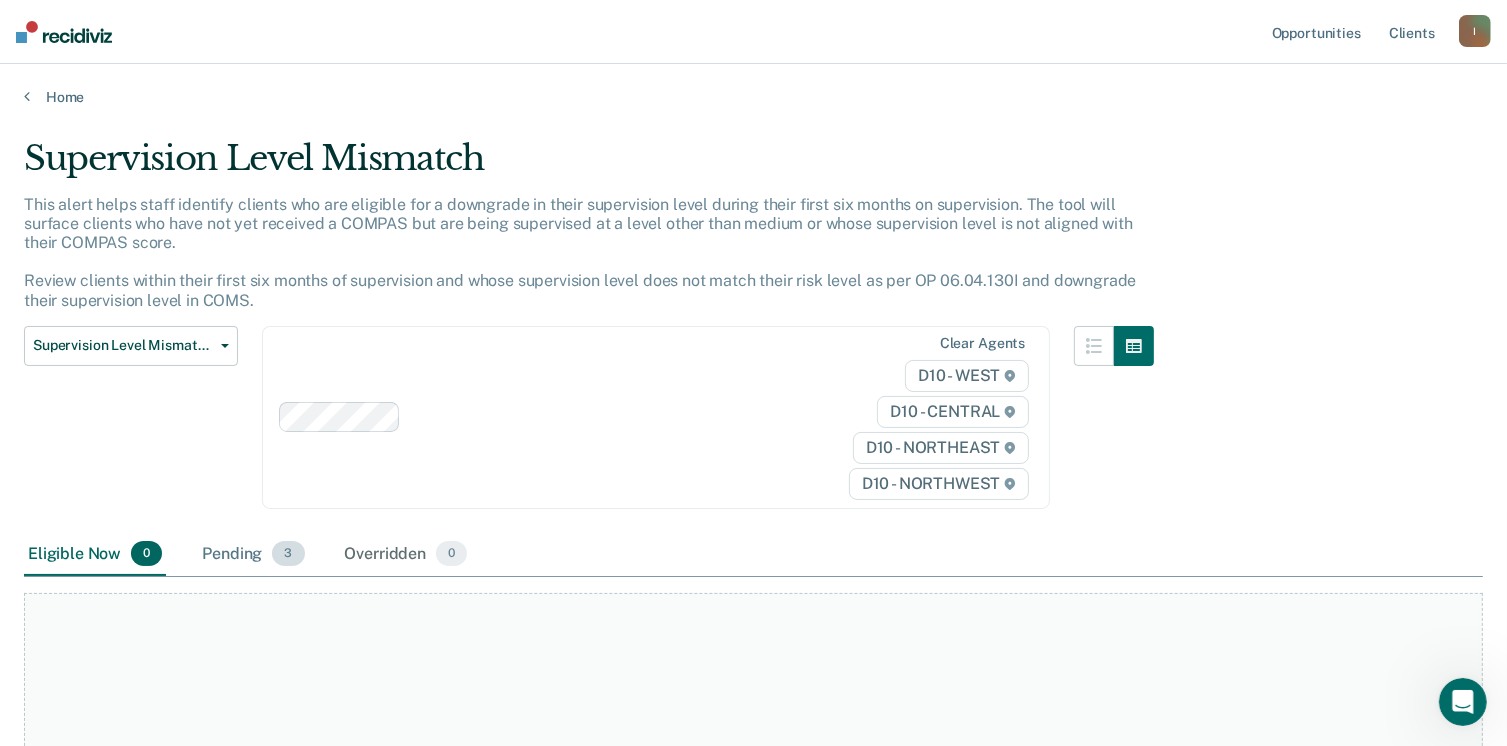 click on "Pending 3" at bounding box center [253, 555] 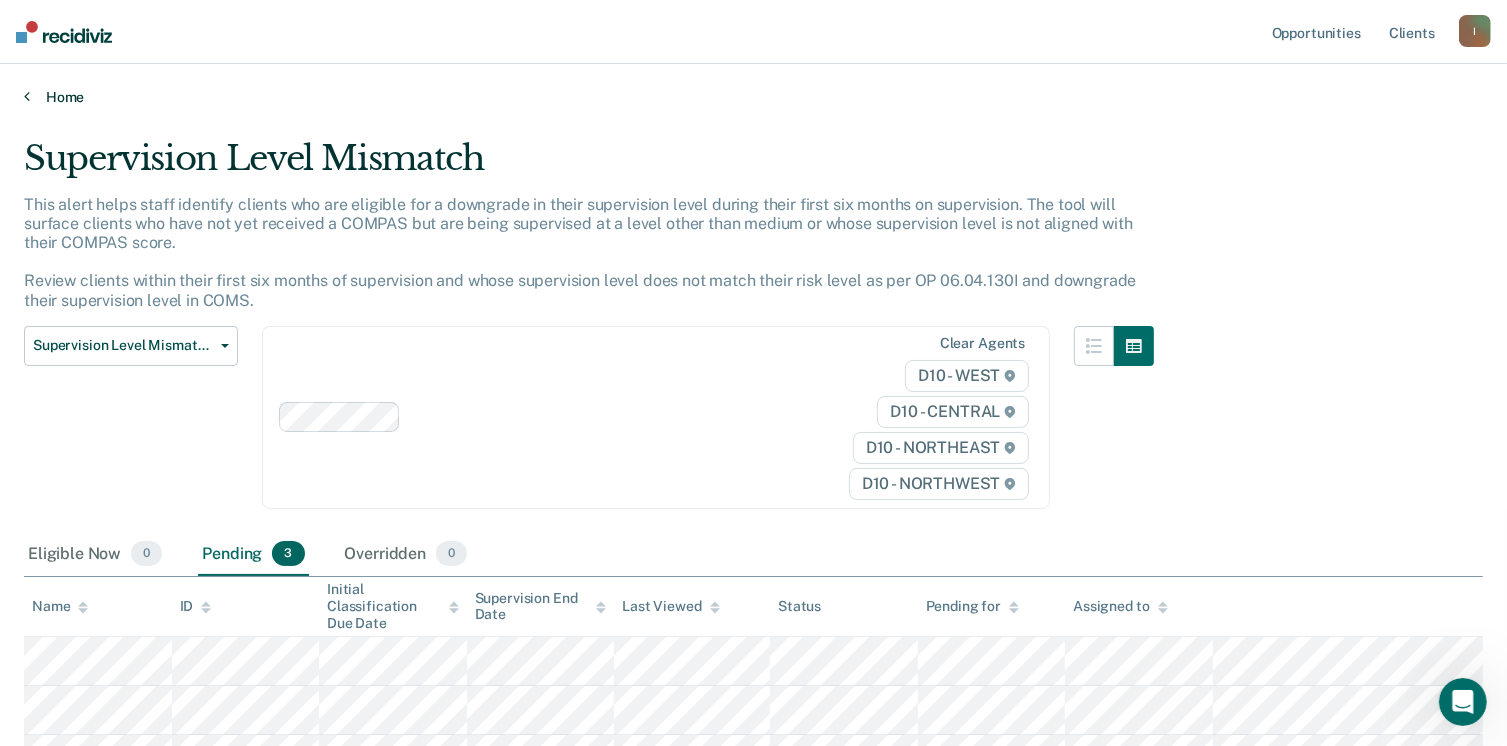 click on "Home" at bounding box center (753, 97) 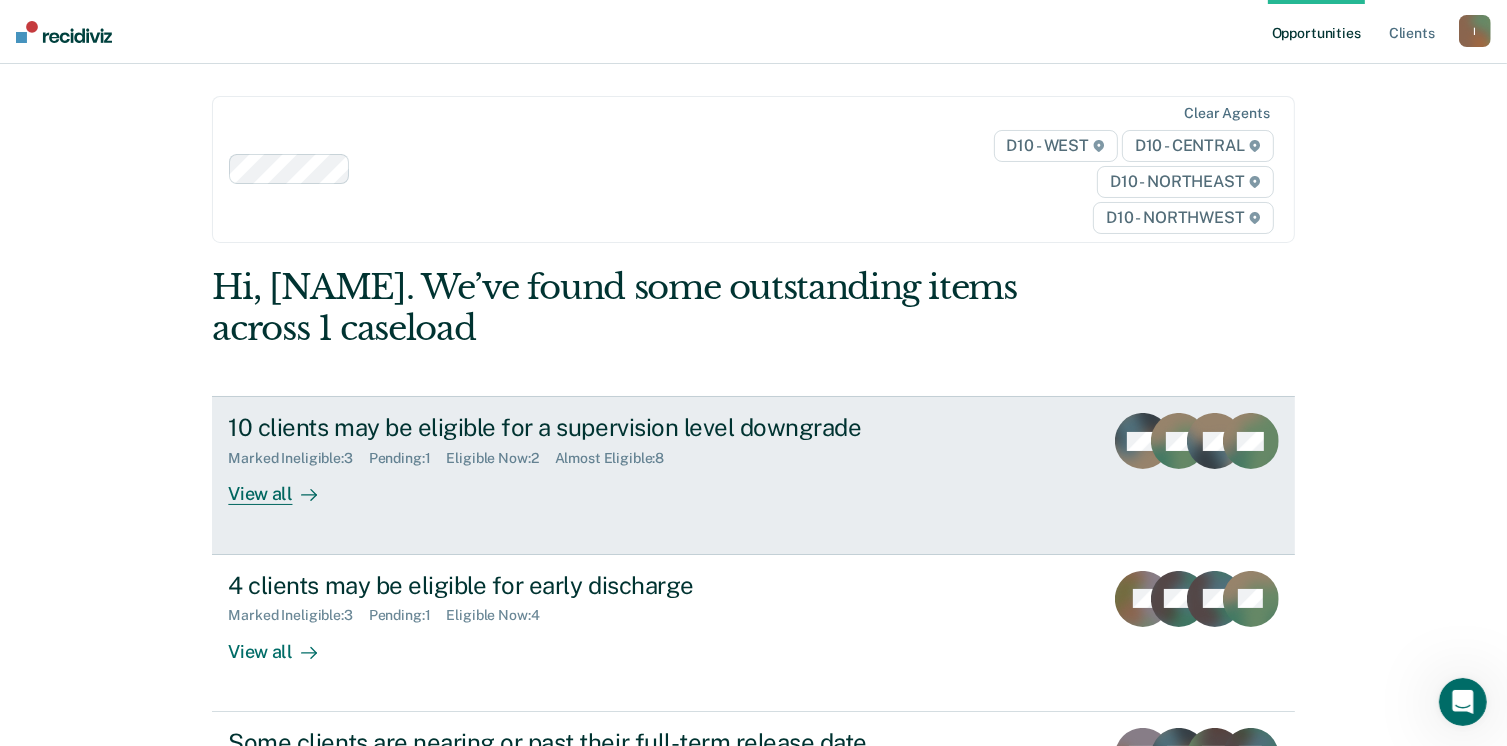 click on "10 clients may be eligible for a supervision level downgrade" at bounding box center [579, 427] 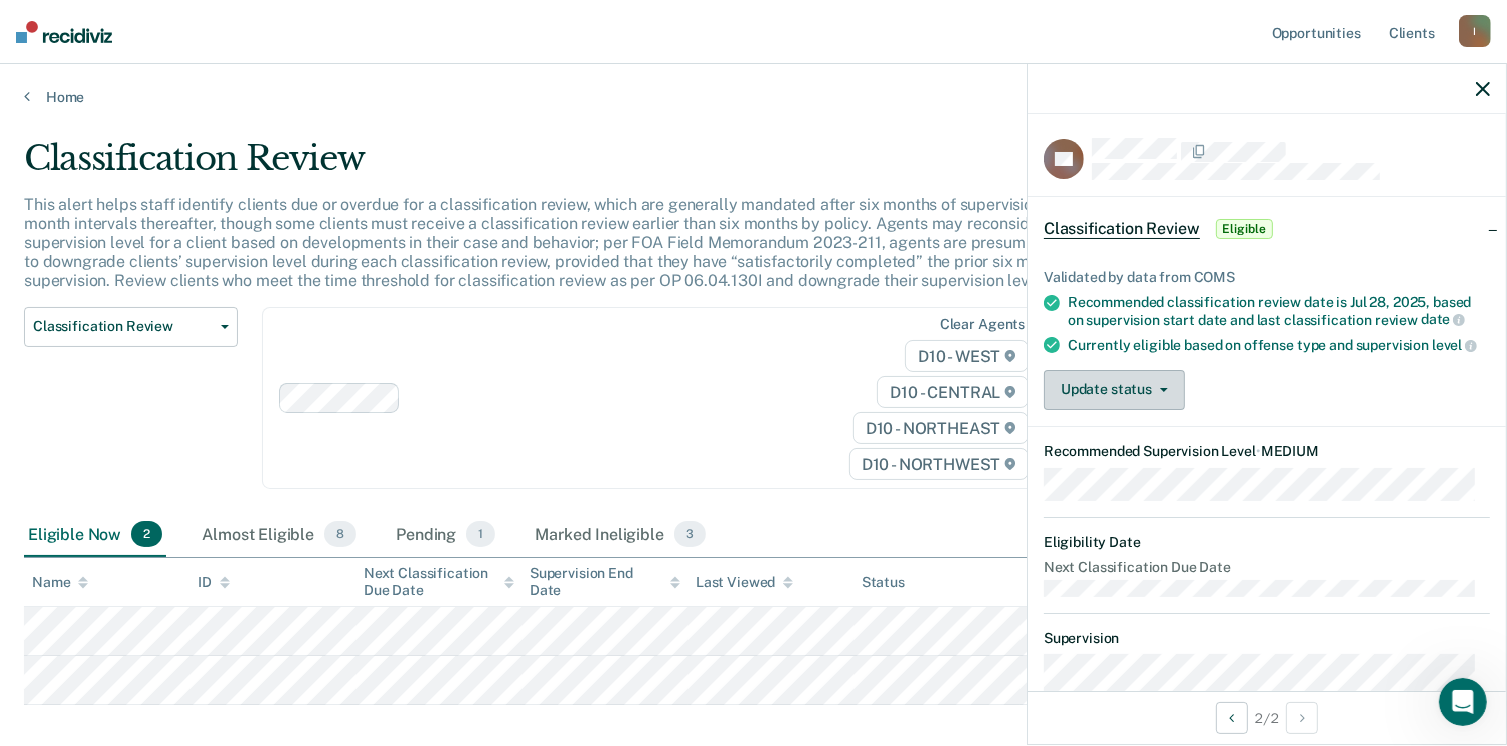 click on "Update status" at bounding box center (1114, 390) 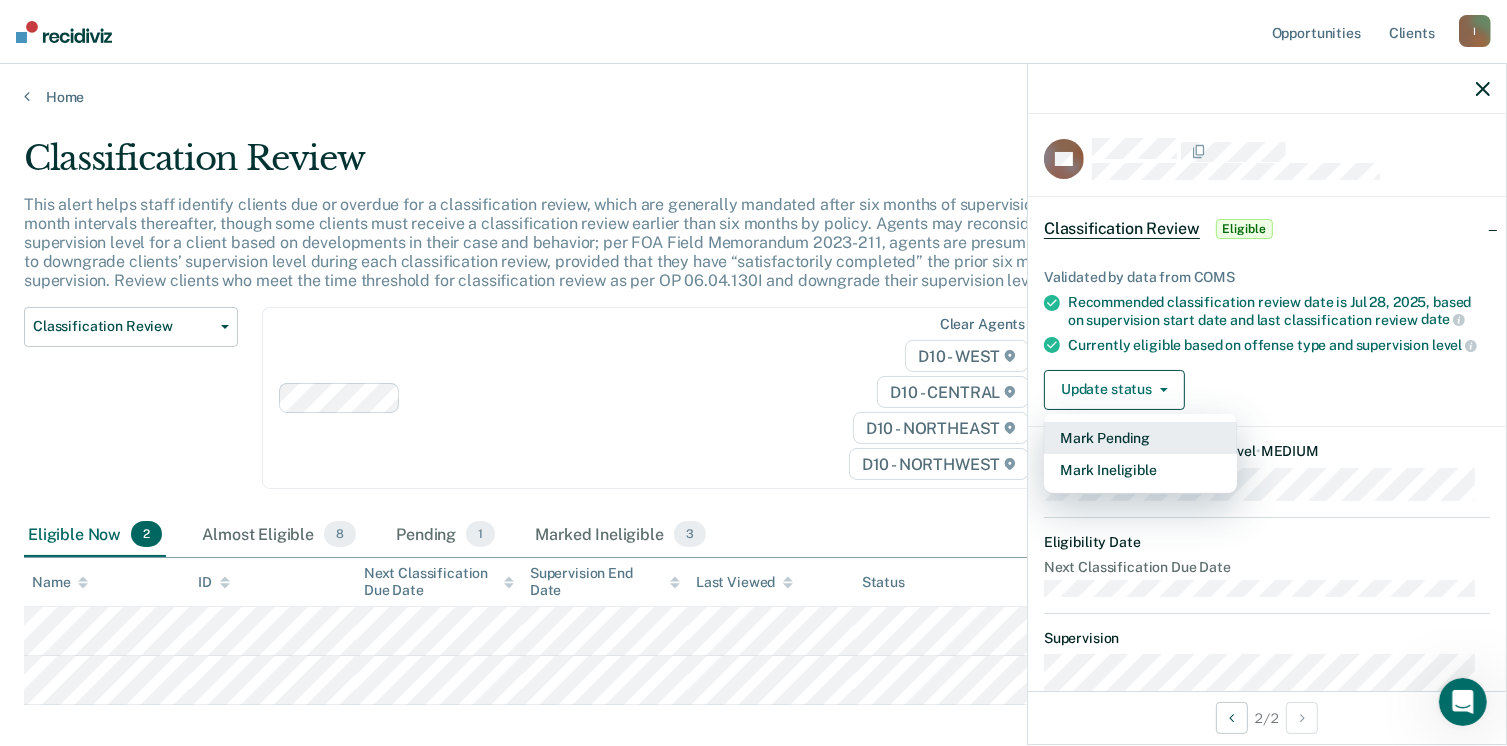 click on "Mark Pending" at bounding box center [1140, 438] 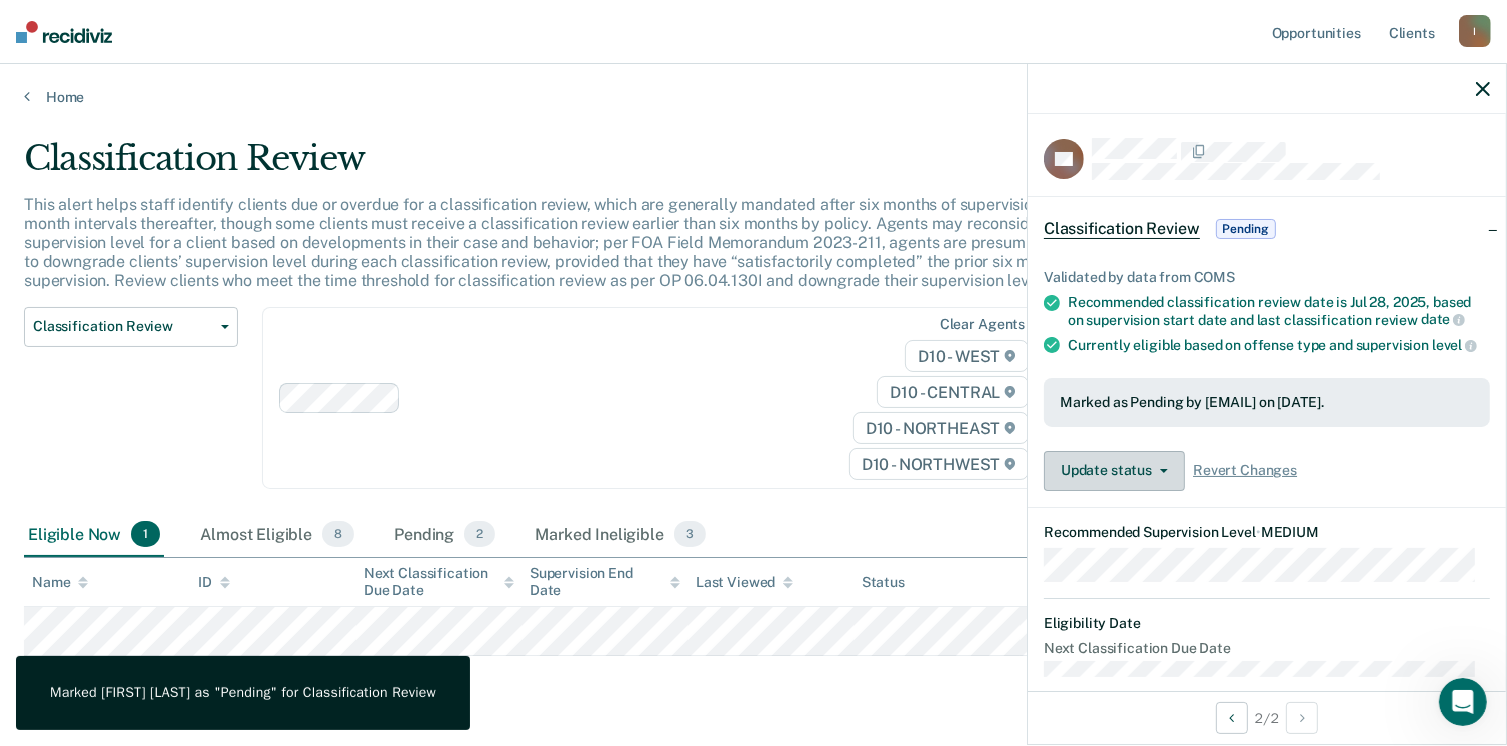 click on "Update status" at bounding box center [1114, 471] 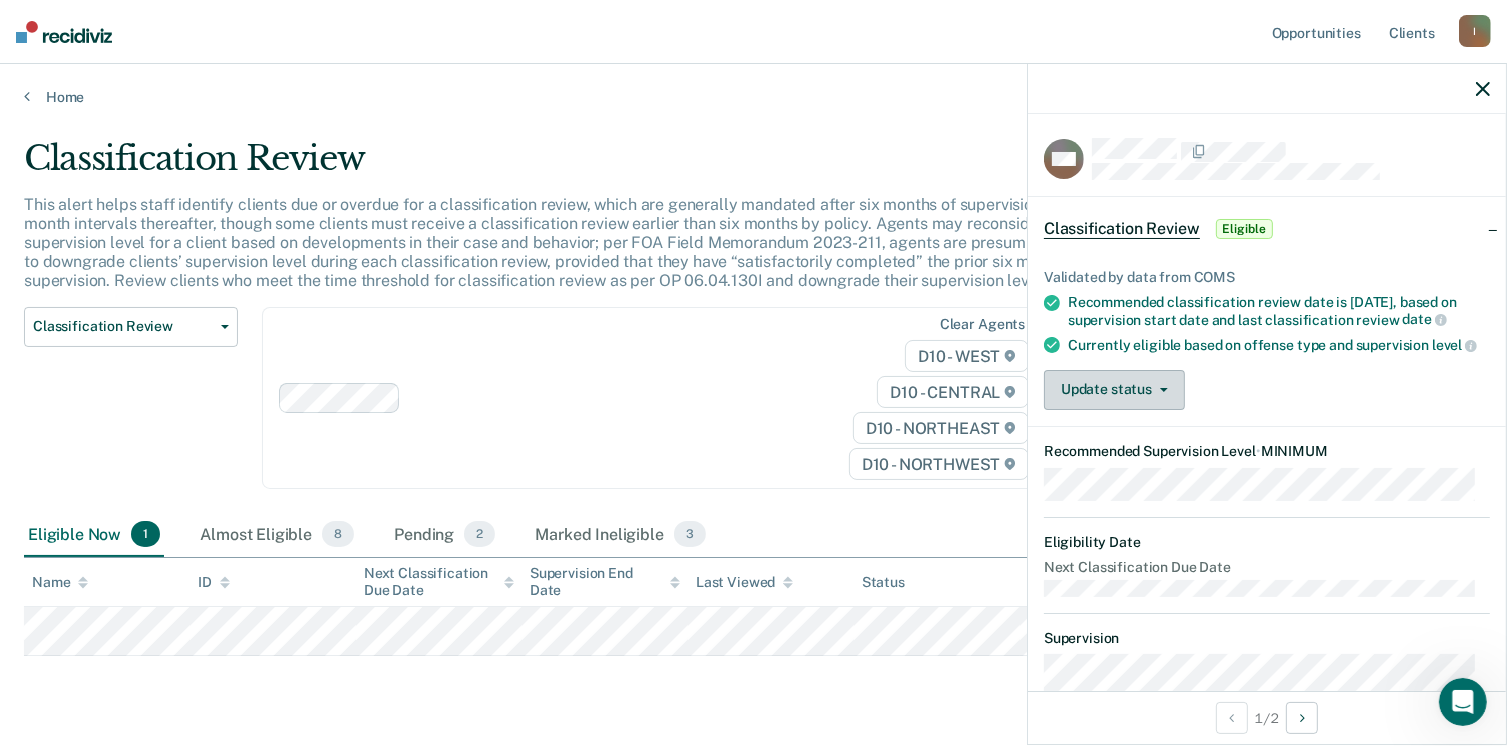 click on "Update status" at bounding box center (1114, 390) 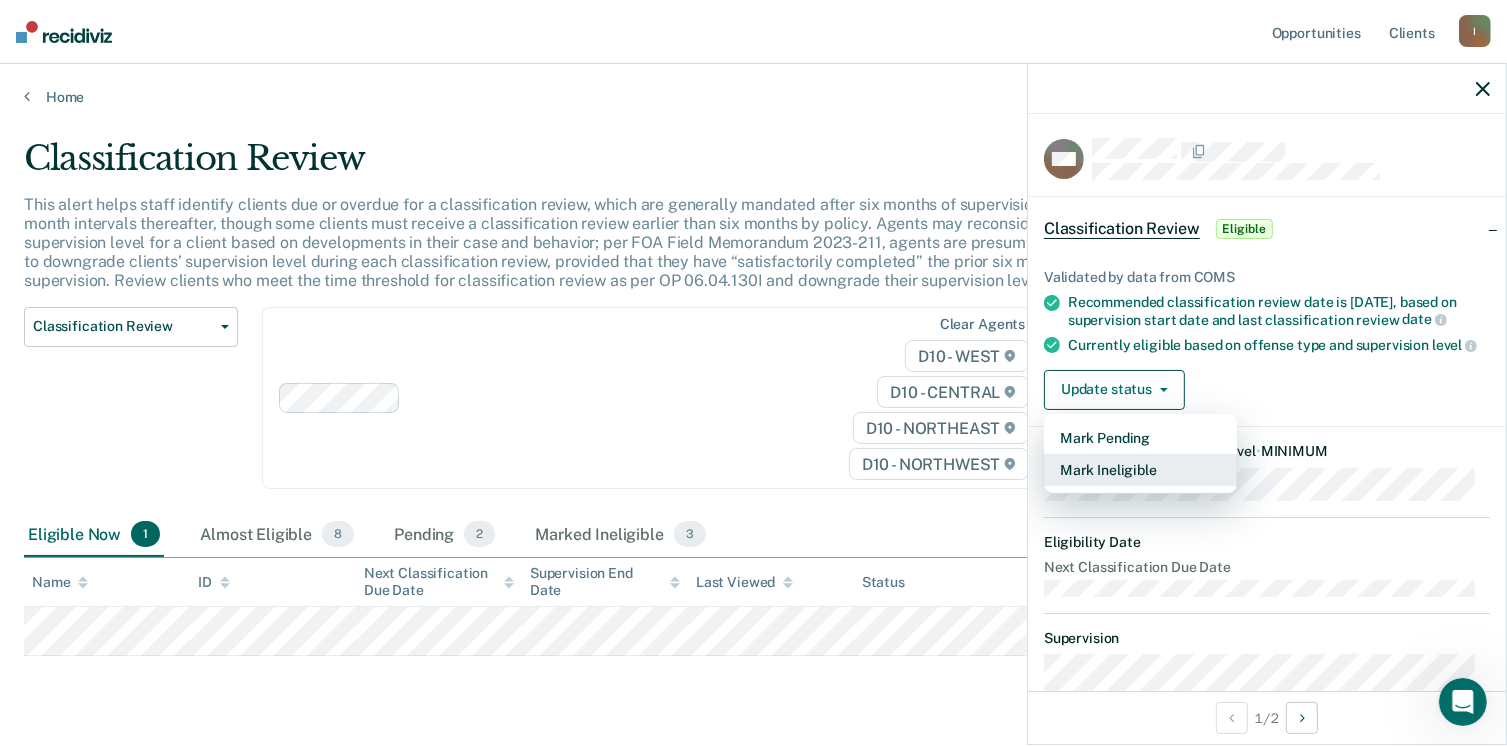click on "Mark Ineligible" at bounding box center (1140, 470) 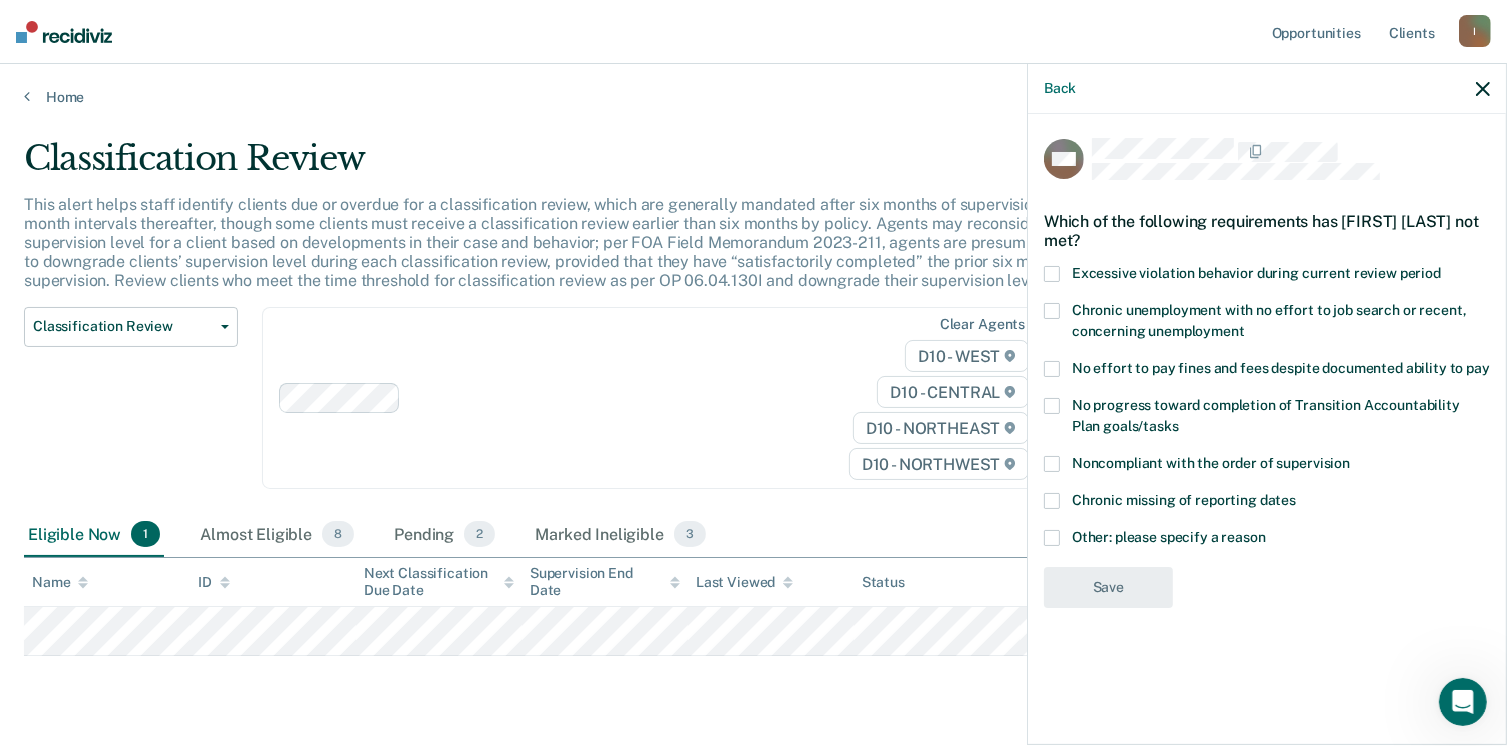 click at bounding box center [1052, 538] 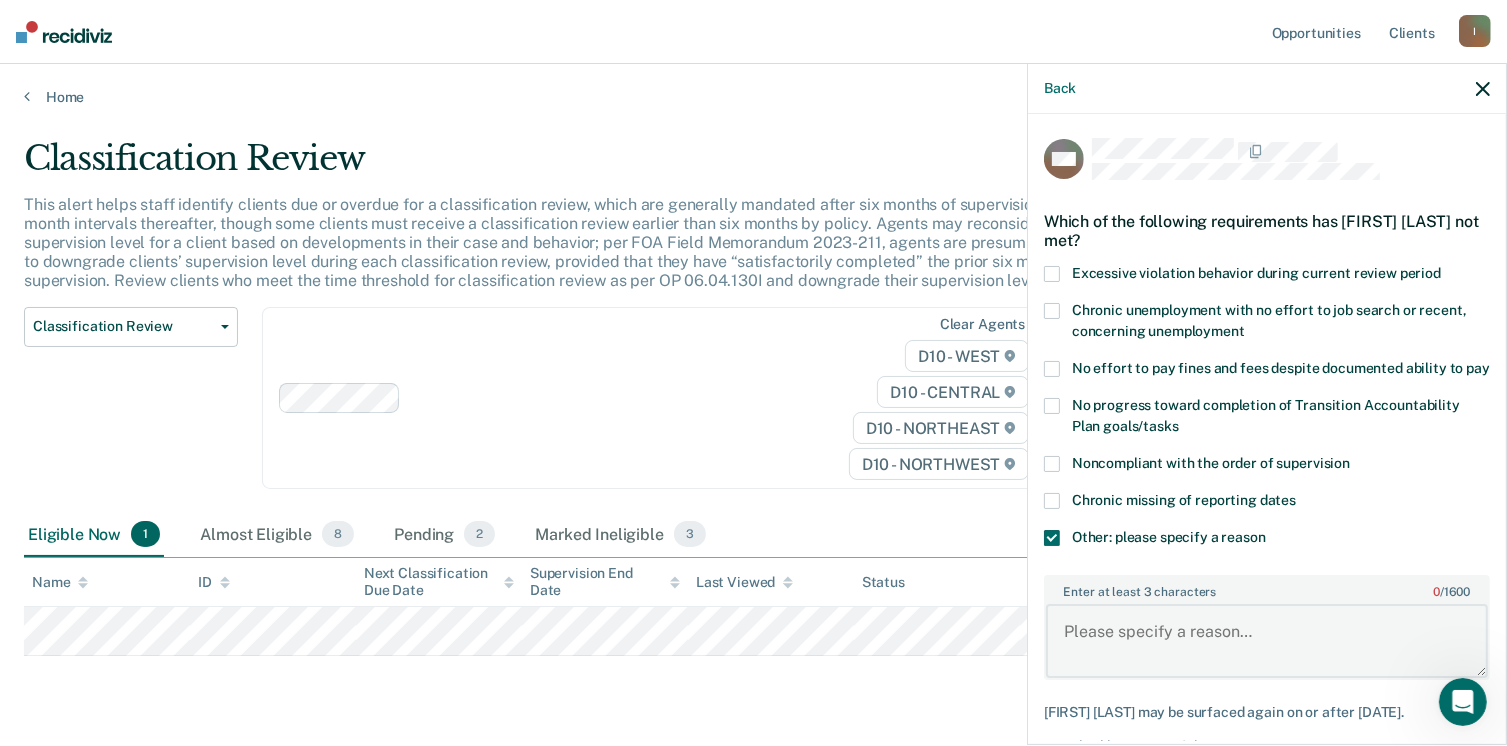 click on "Enter at least 3 characters 0  /  1600" at bounding box center [1267, 641] 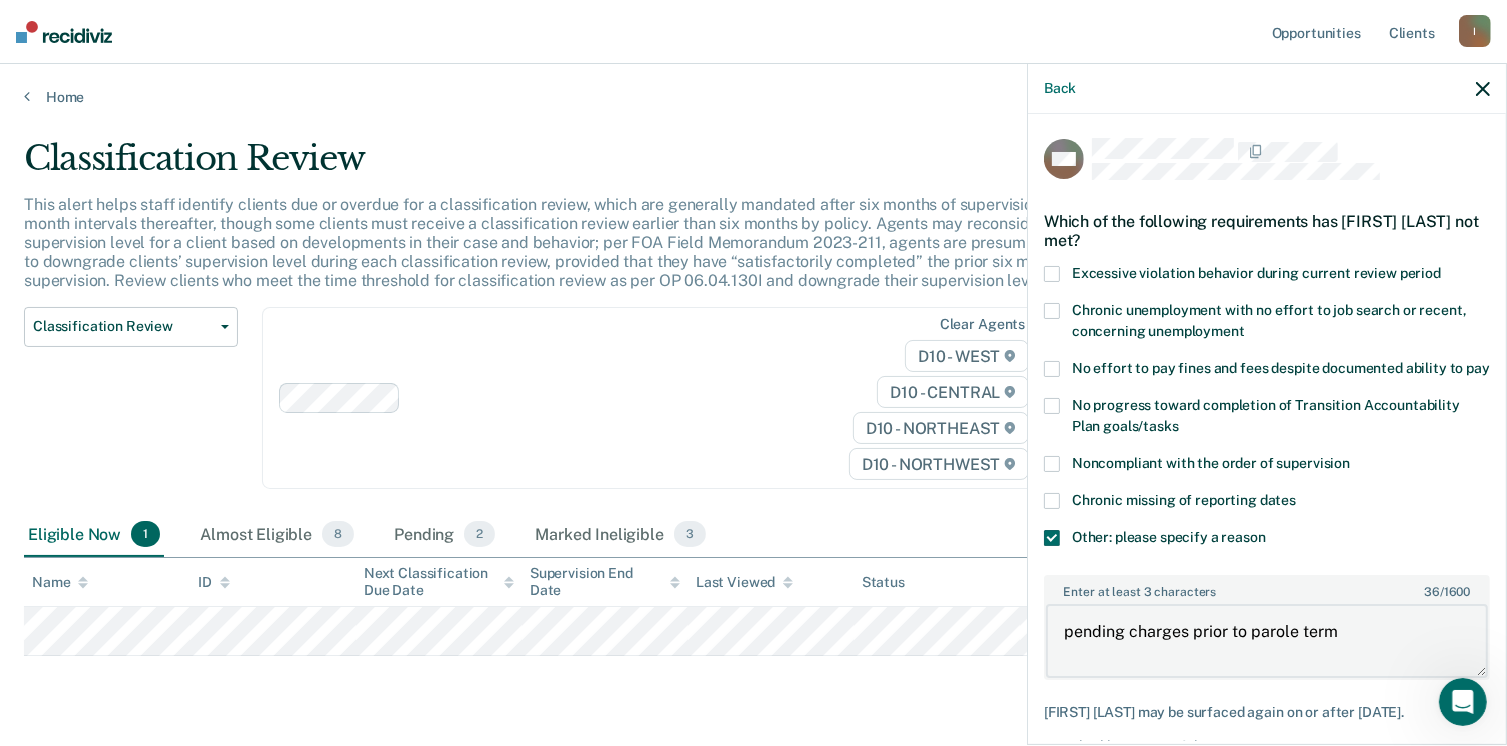 type on "pending charges prior to parole term" 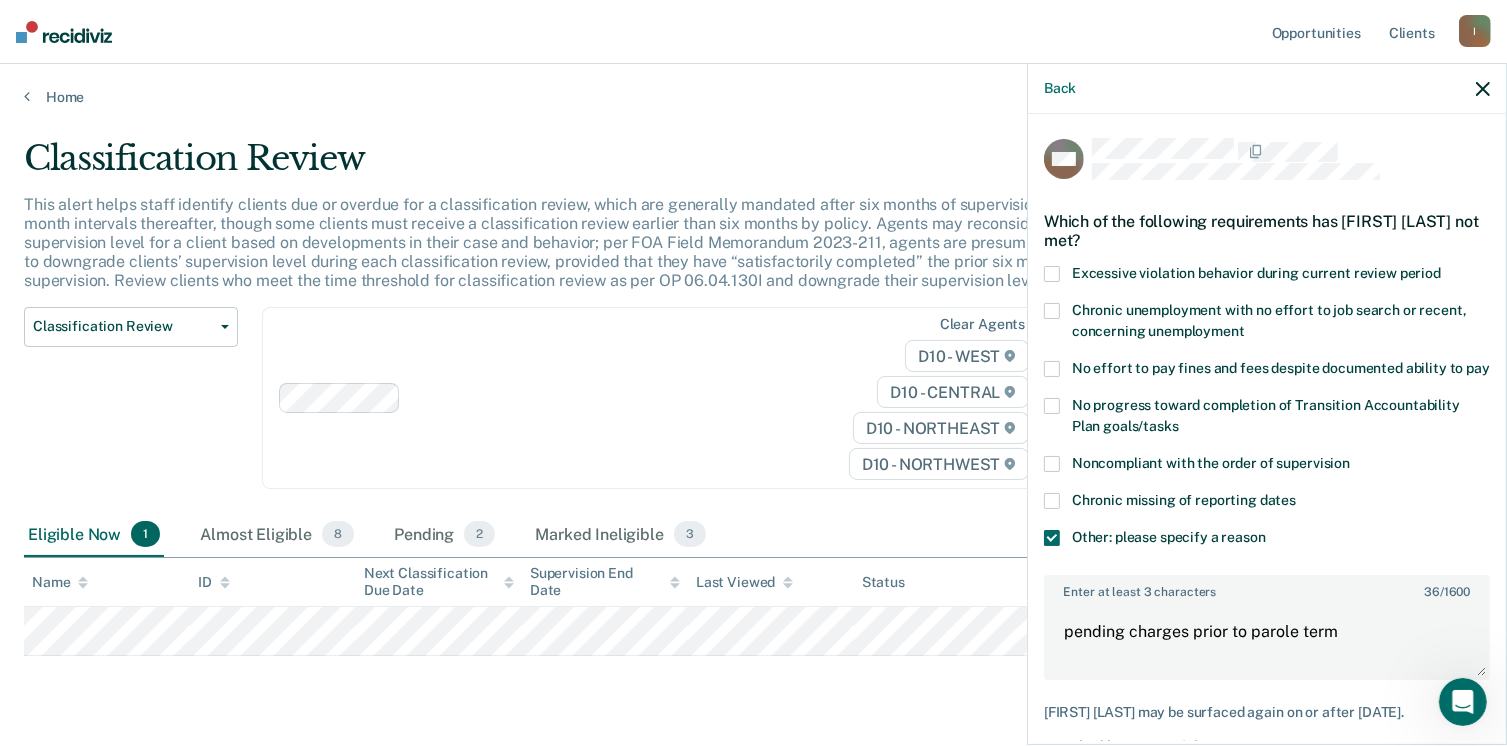 scroll, scrollTop: 140, scrollLeft: 0, axis: vertical 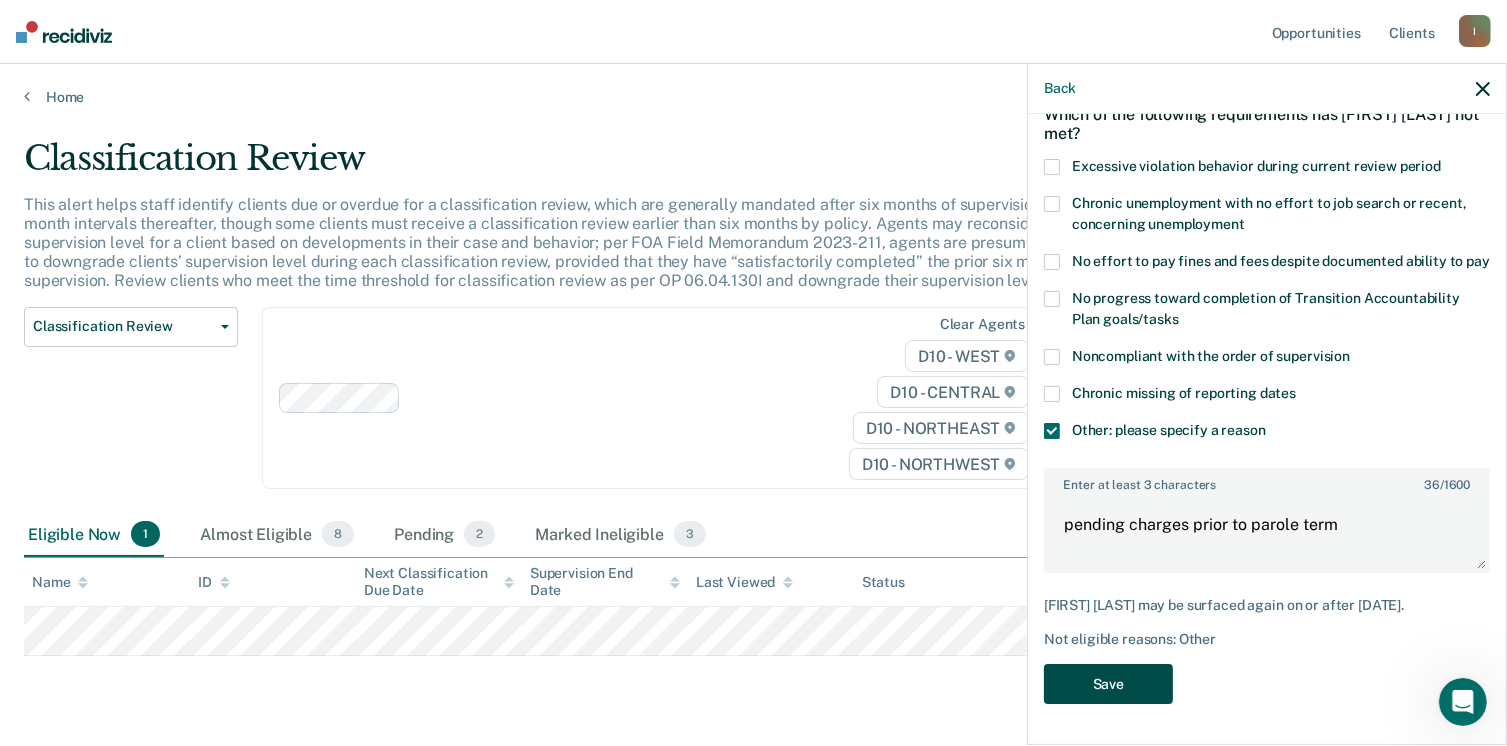 click on "Save" at bounding box center (1108, 684) 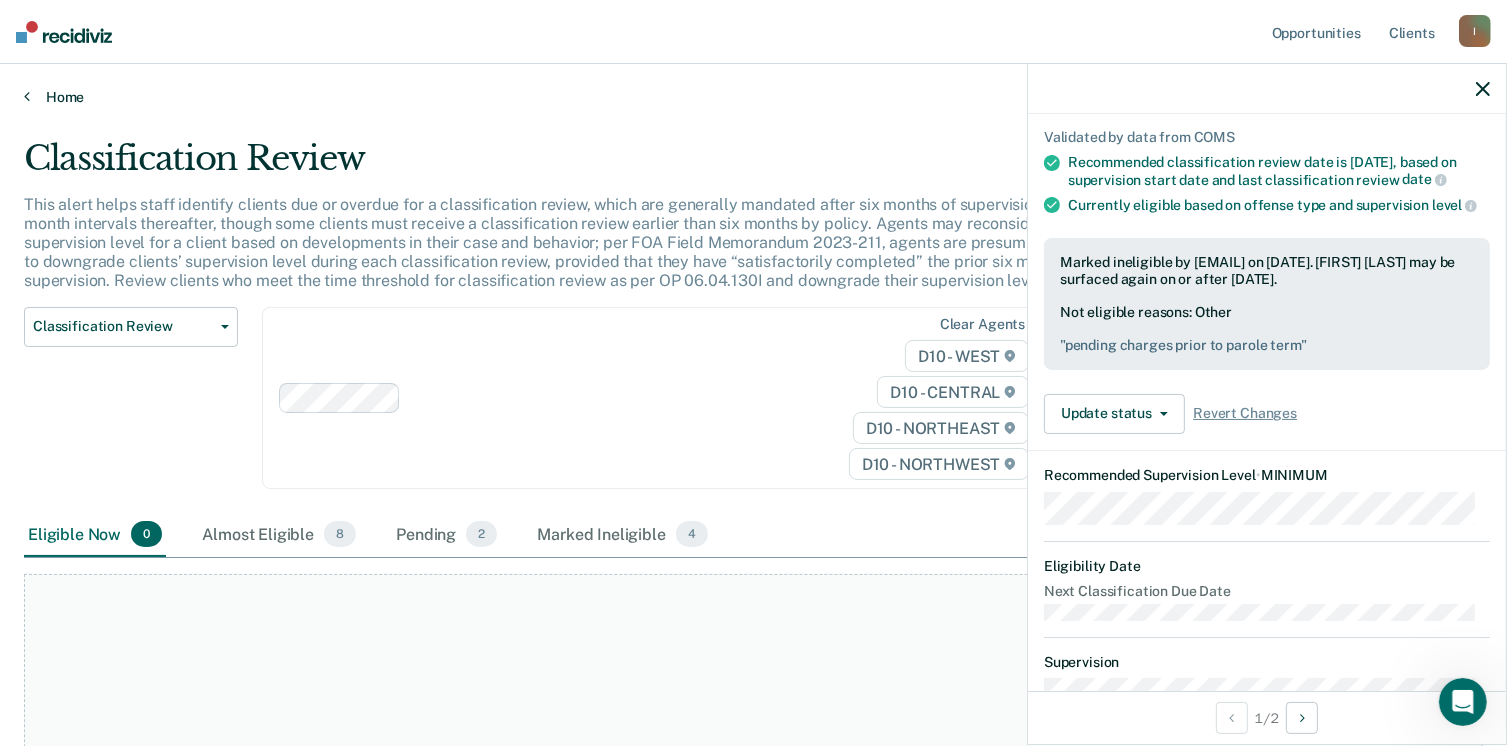 click on "Home" at bounding box center (753, 97) 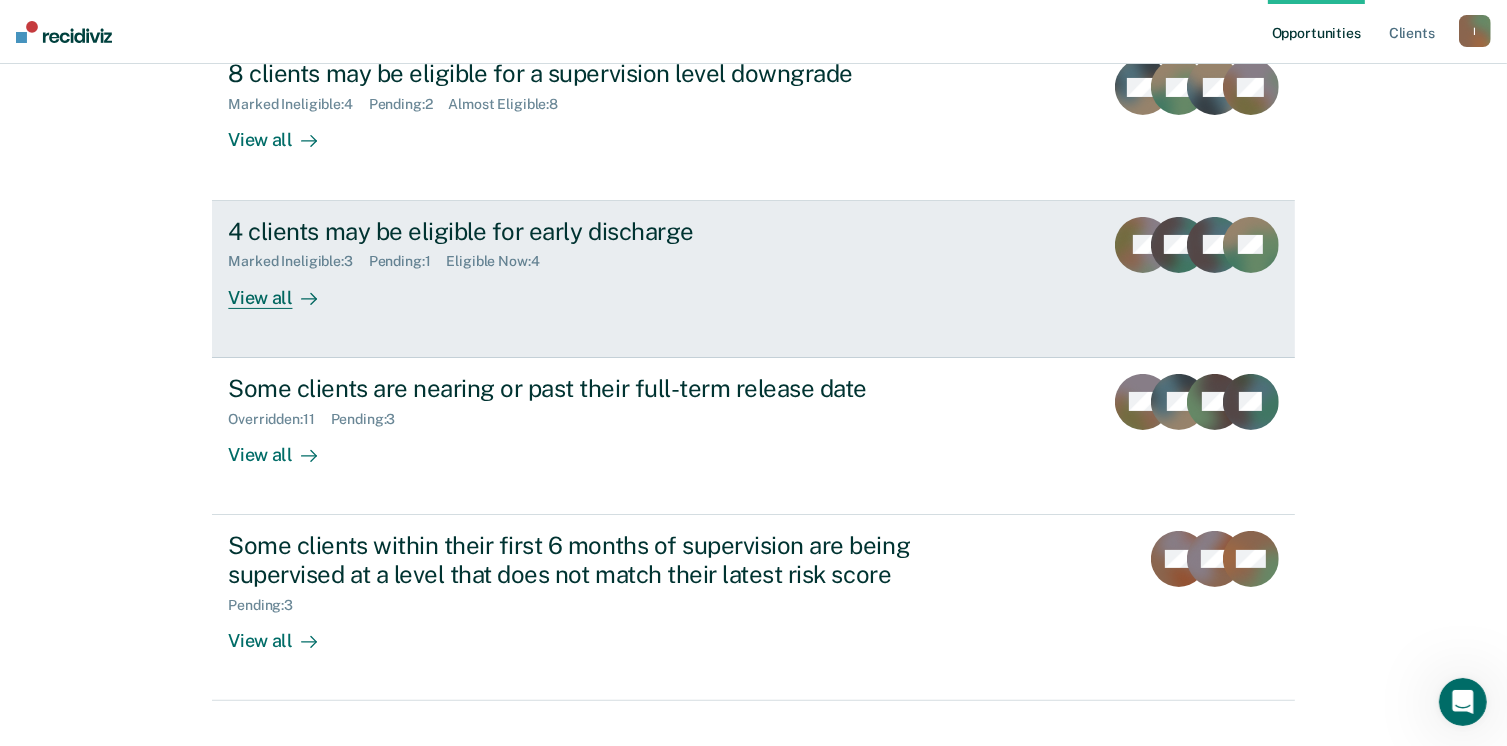 scroll, scrollTop: 429, scrollLeft: 0, axis: vertical 